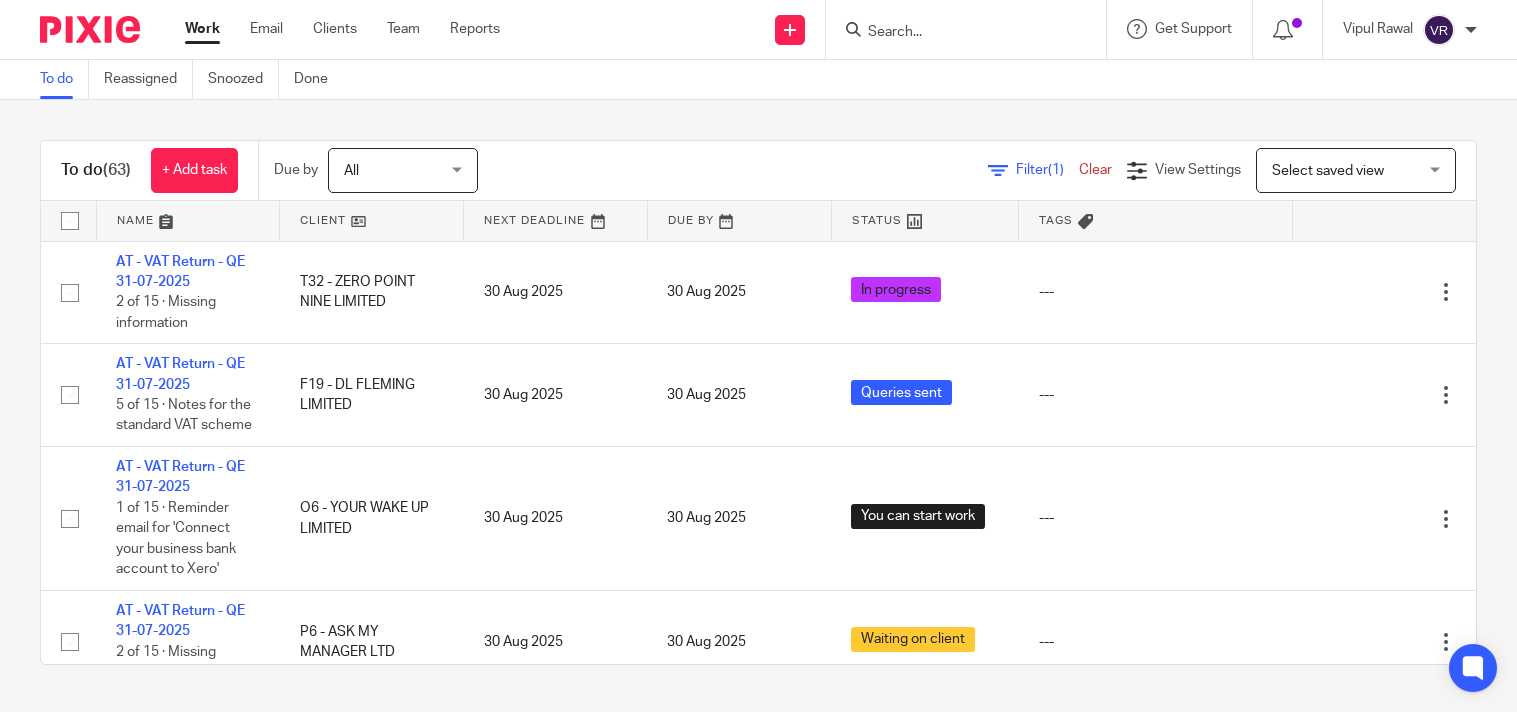 scroll, scrollTop: 0, scrollLeft: 0, axis: both 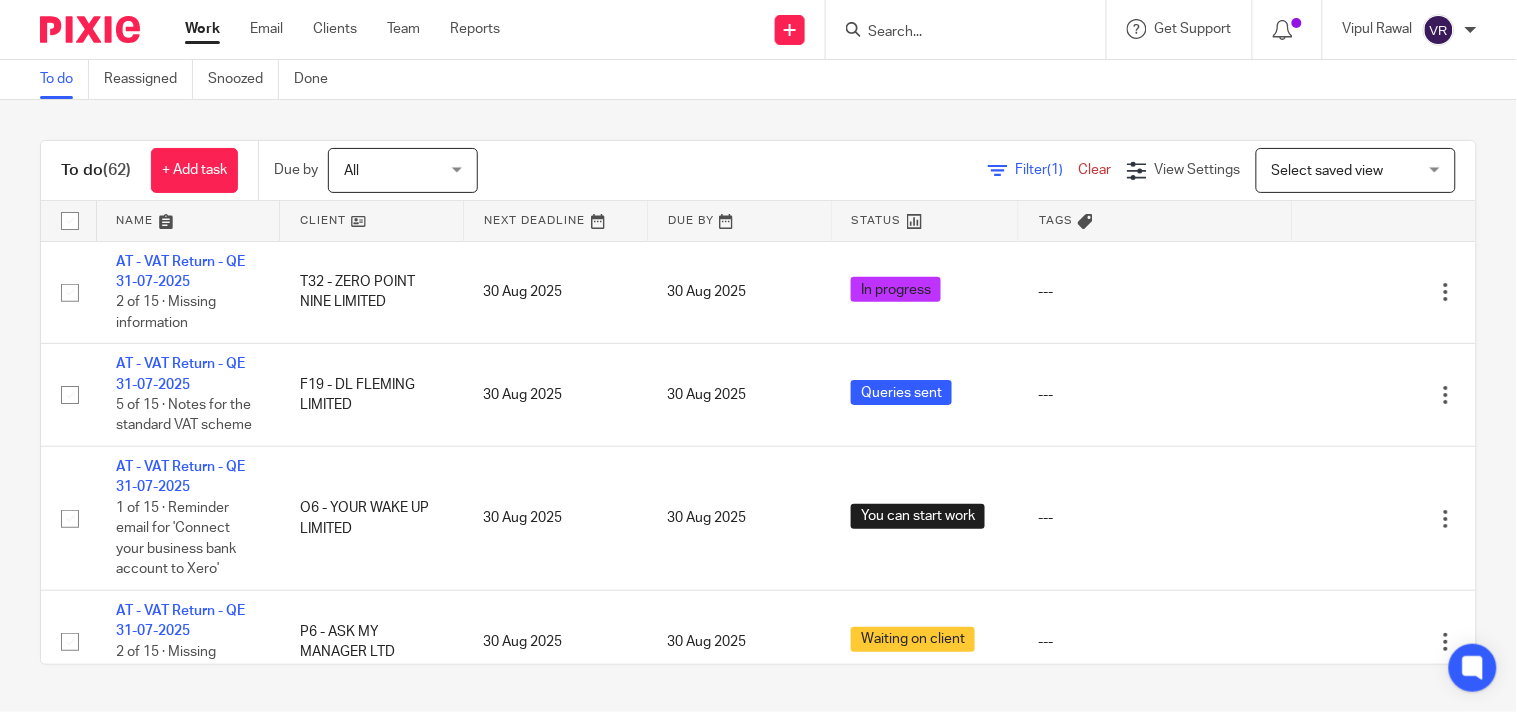 click at bounding box center (956, 33) 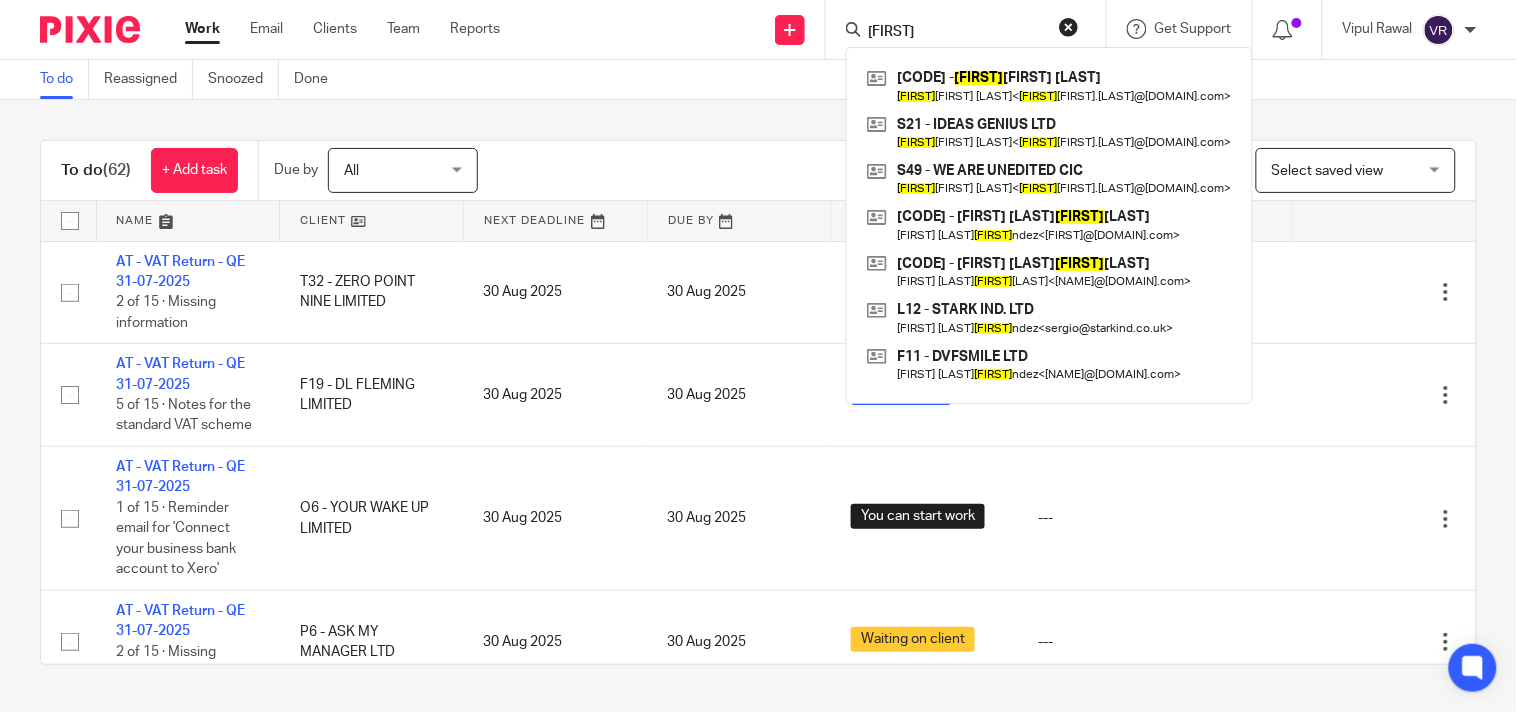 type on "Berna" 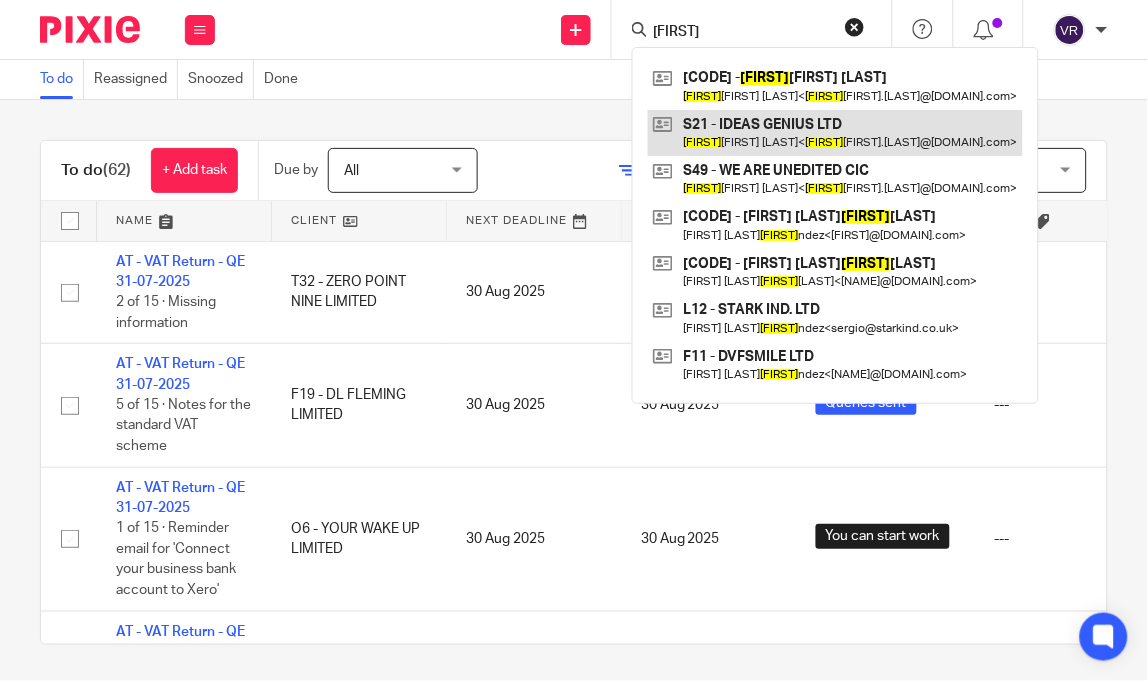 click at bounding box center (835, 133) 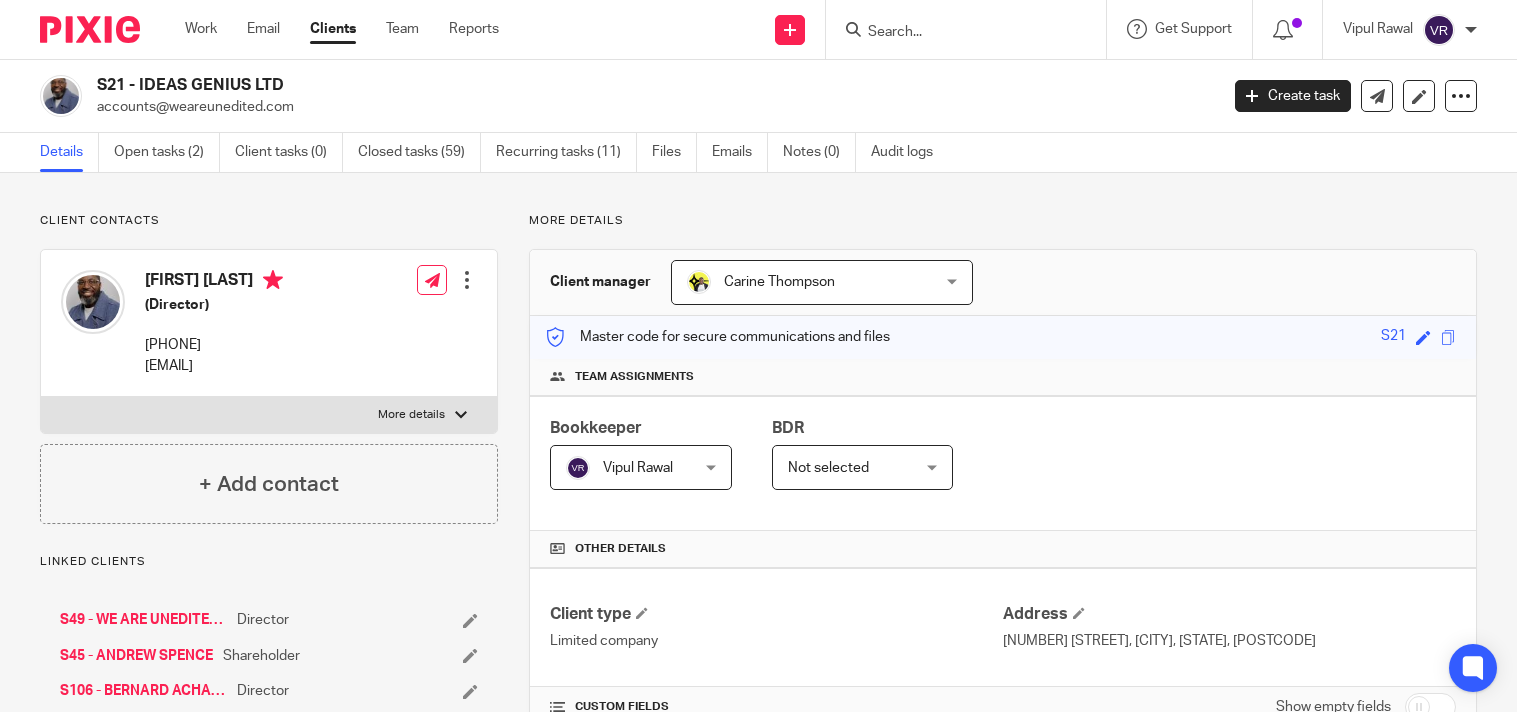 scroll, scrollTop: 0, scrollLeft: 0, axis: both 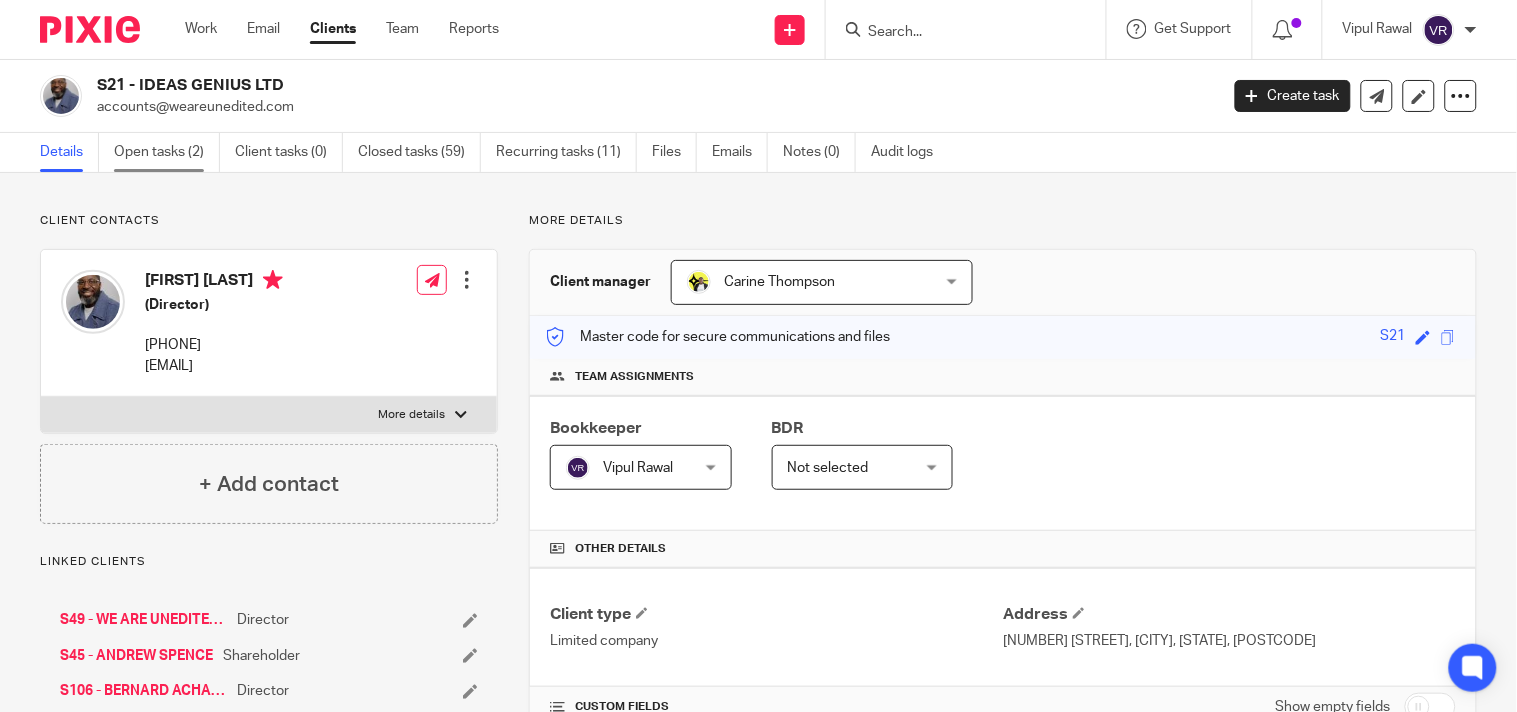 click on "Open tasks (2)" at bounding box center [167, 152] 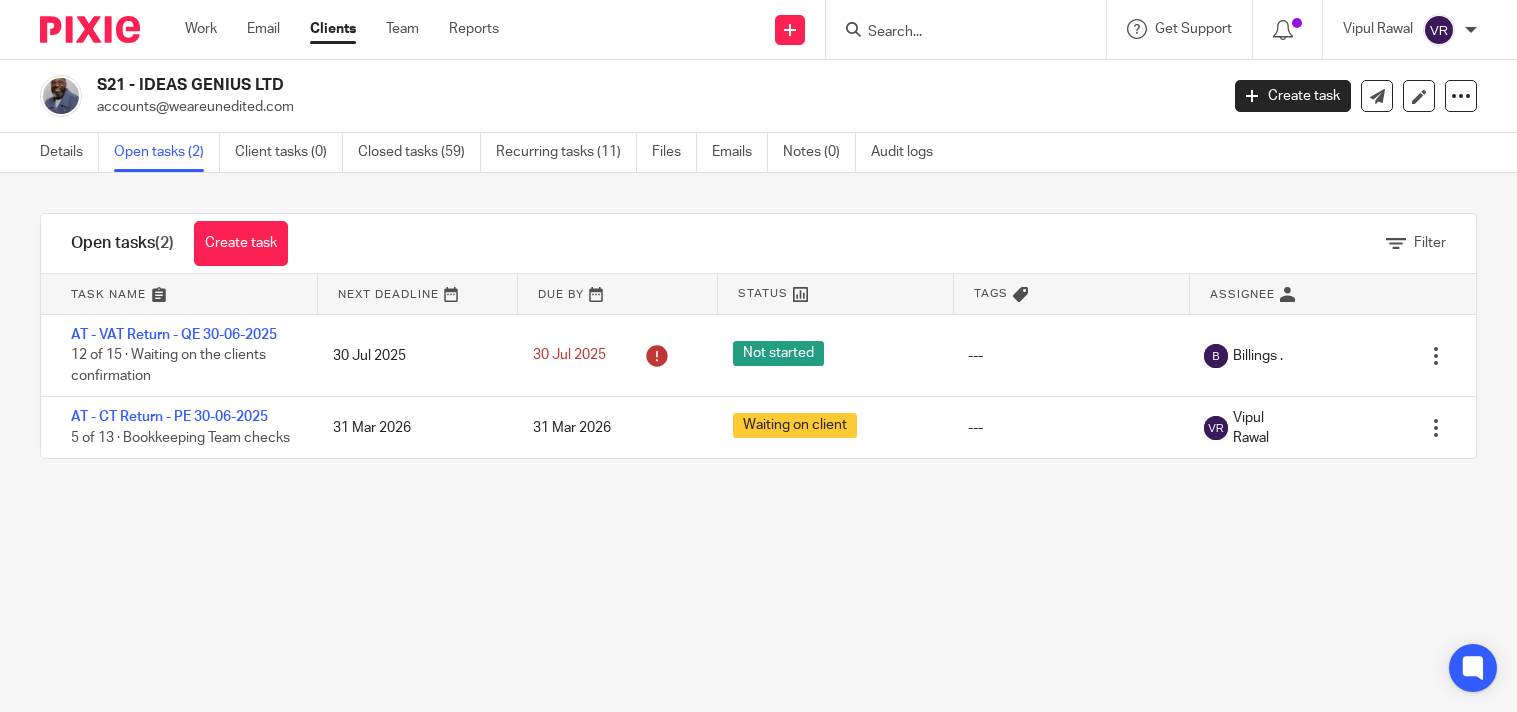scroll, scrollTop: 0, scrollLeft: 0, axis: both 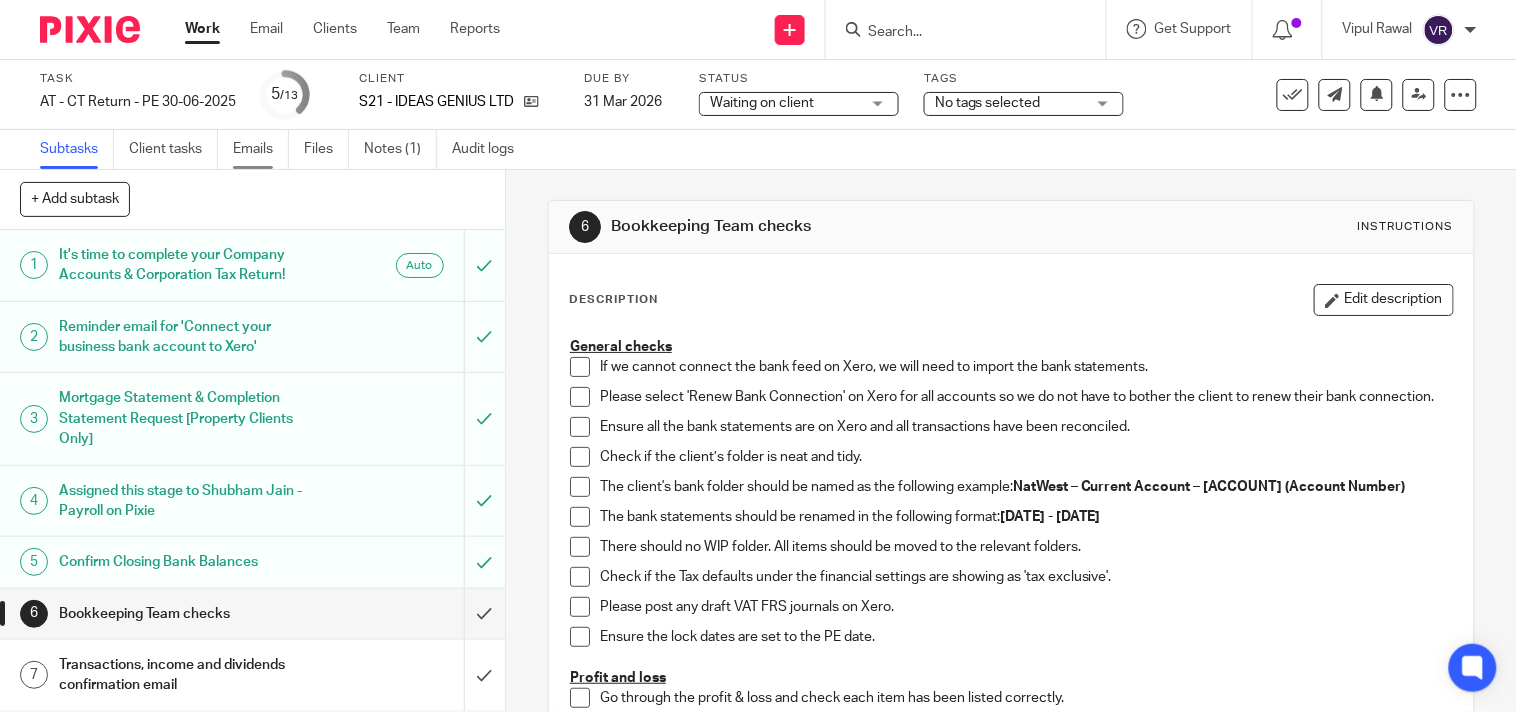 click on "Emails" at bounding box center (261, 149) 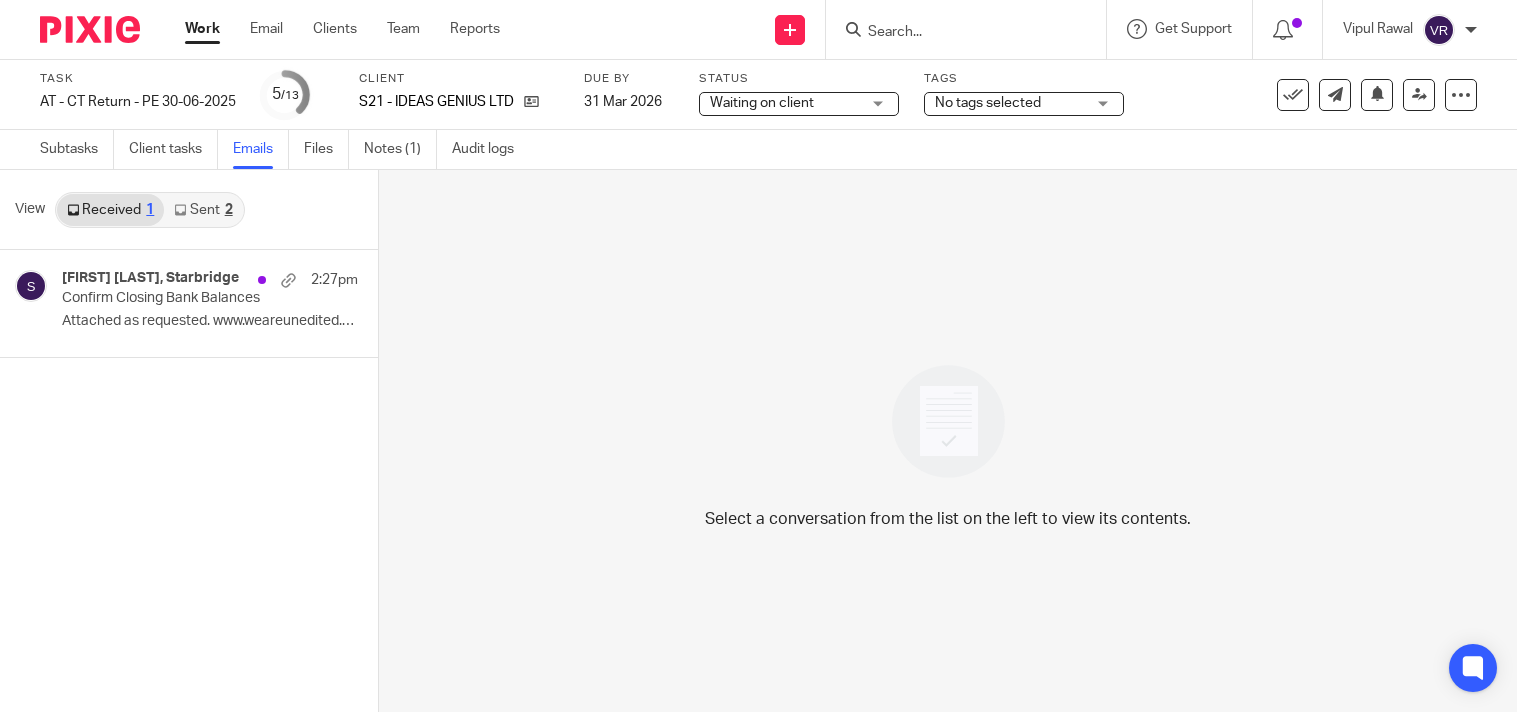 scroll, scrollTop: 0, scrollLeft: 0, axis: both 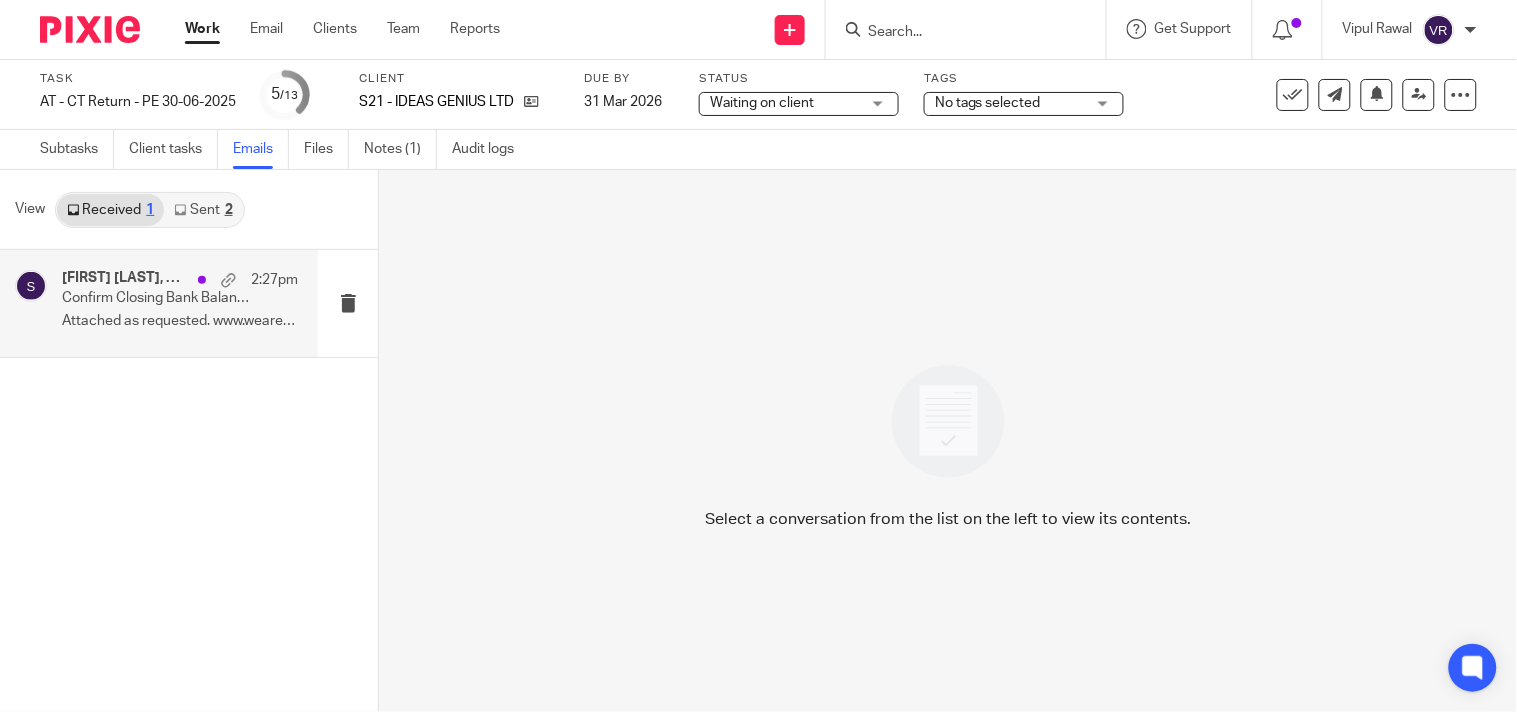click on "Attached as requested.   www.weareunedited.com..." at bounding box center [180, 321] 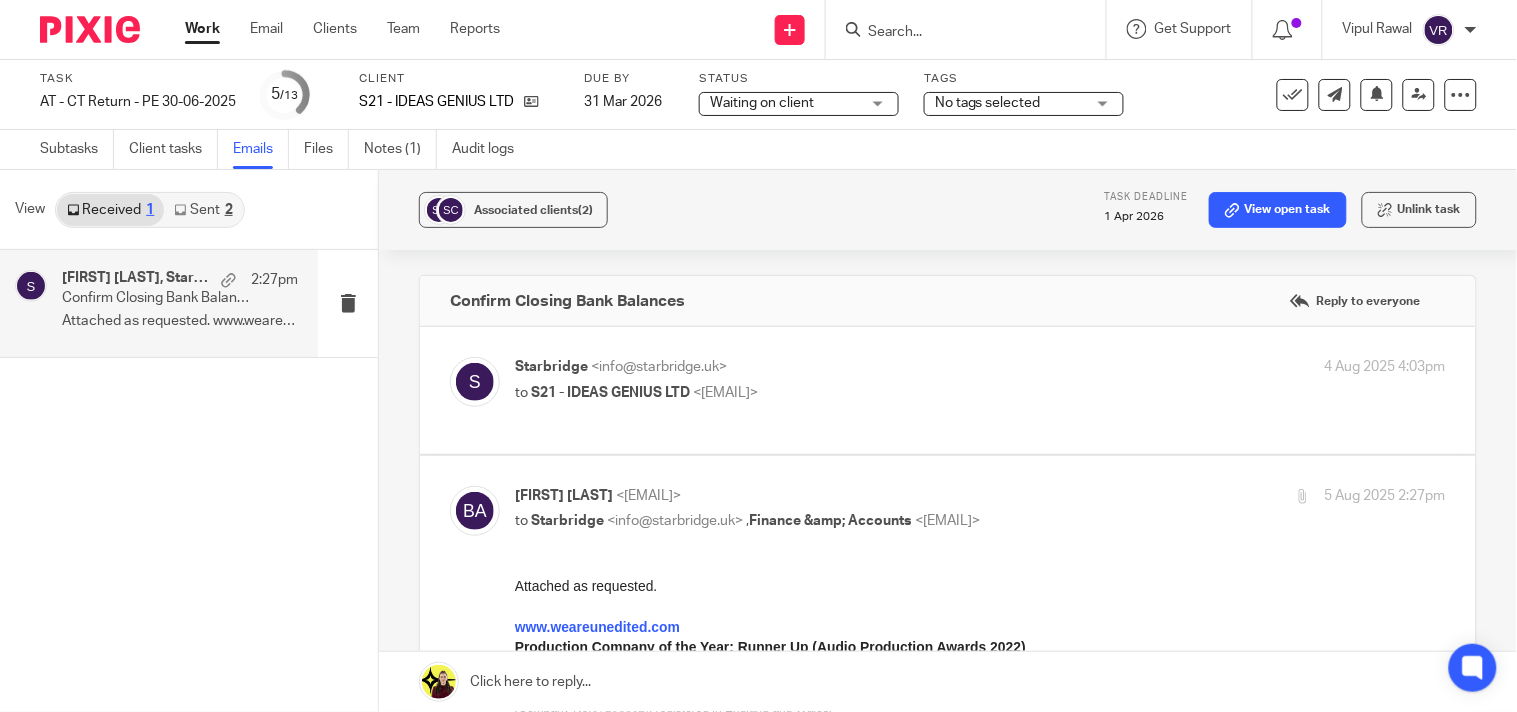 scroll, scrollTop: 0, scrollLeft: 0, axis: both 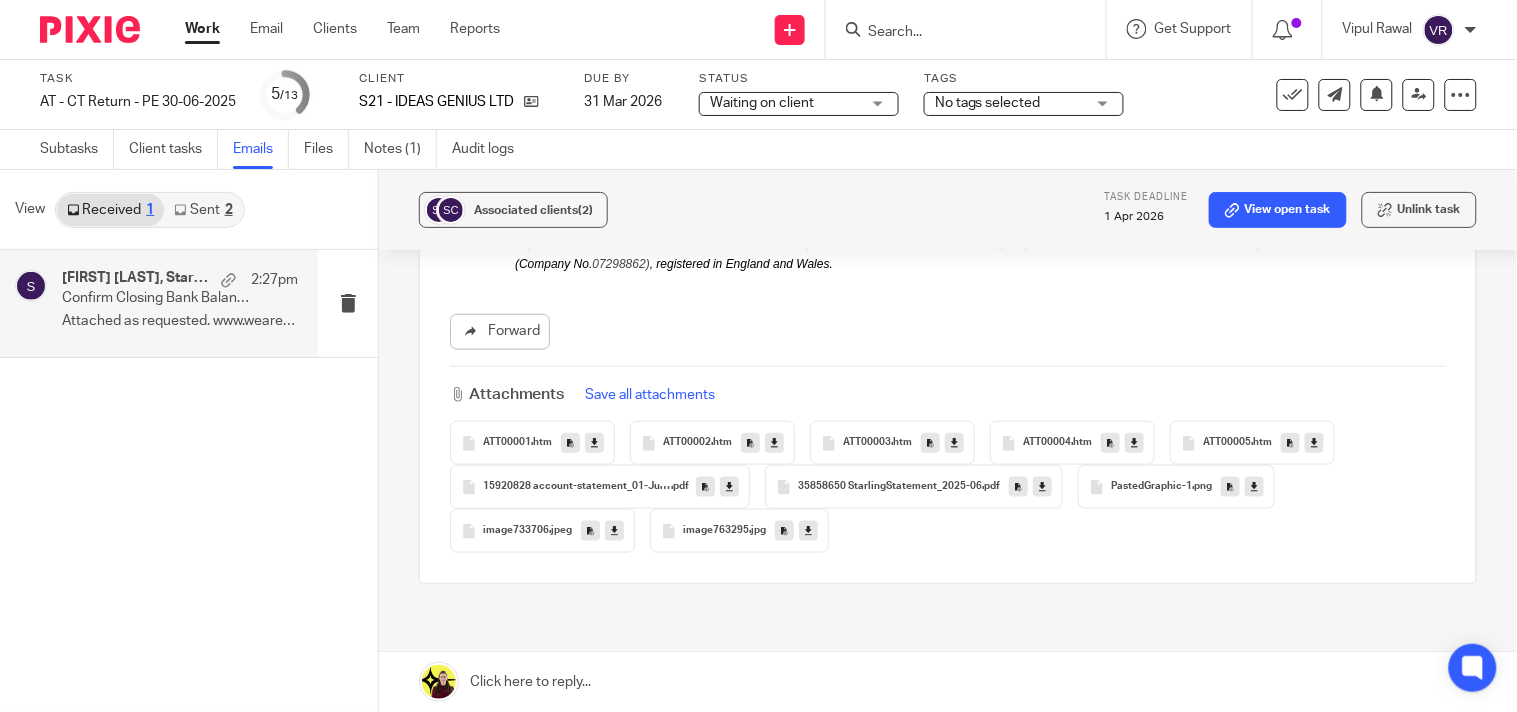 click at bounding box center (594, 443) 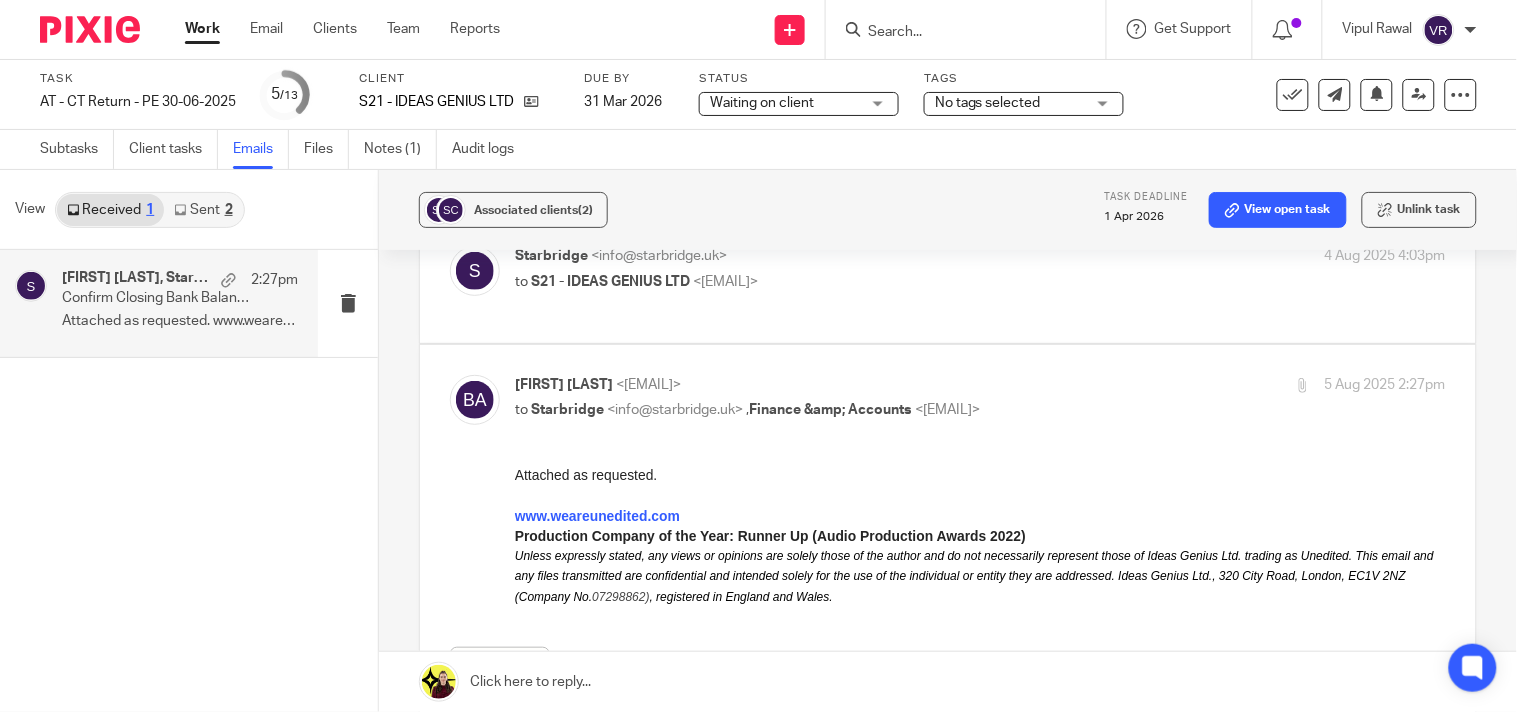 scroll, scrollTop: 0, scrollLeft: 0, axis: both 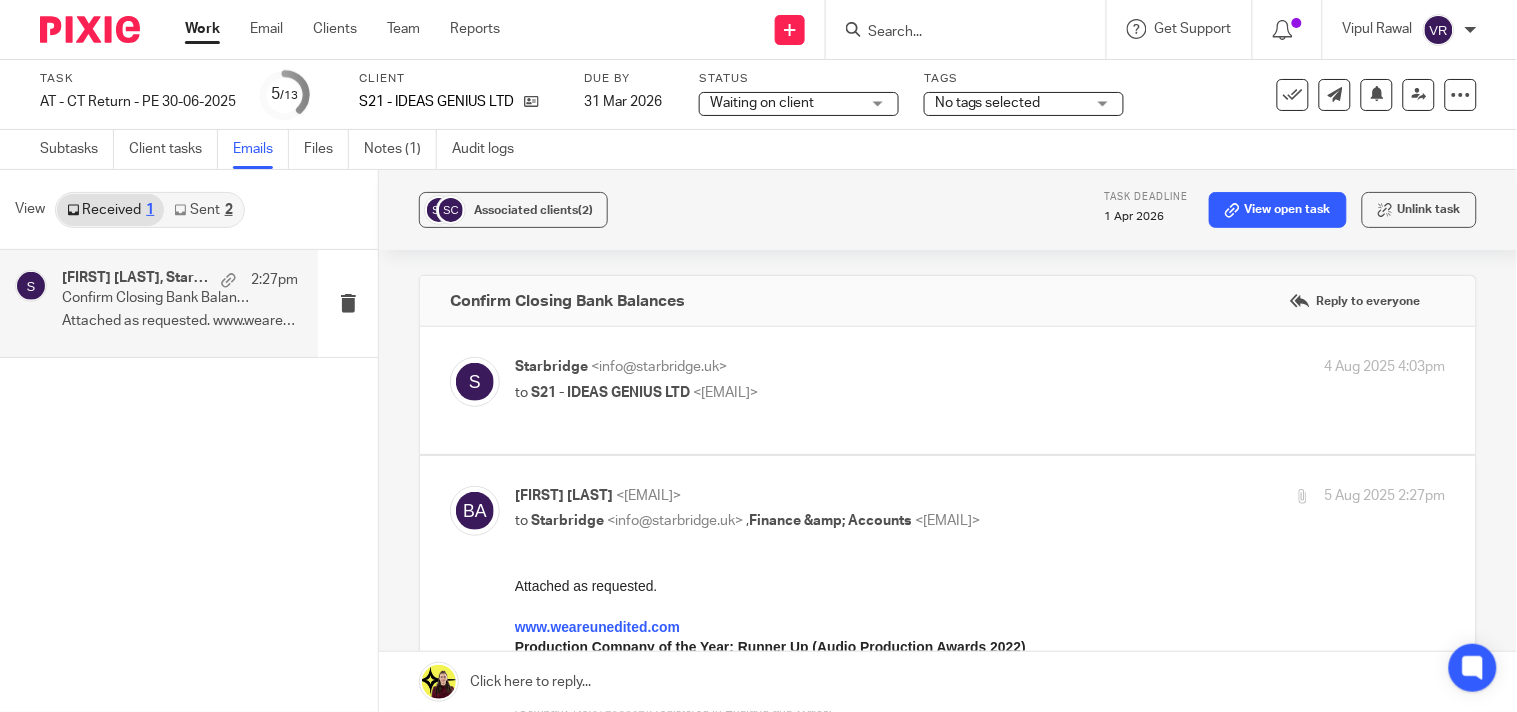 click on "to
S21 - IDEAS GENIUS LTD
<accounts@weareunedited.com>" at bounding box center [825, 393] 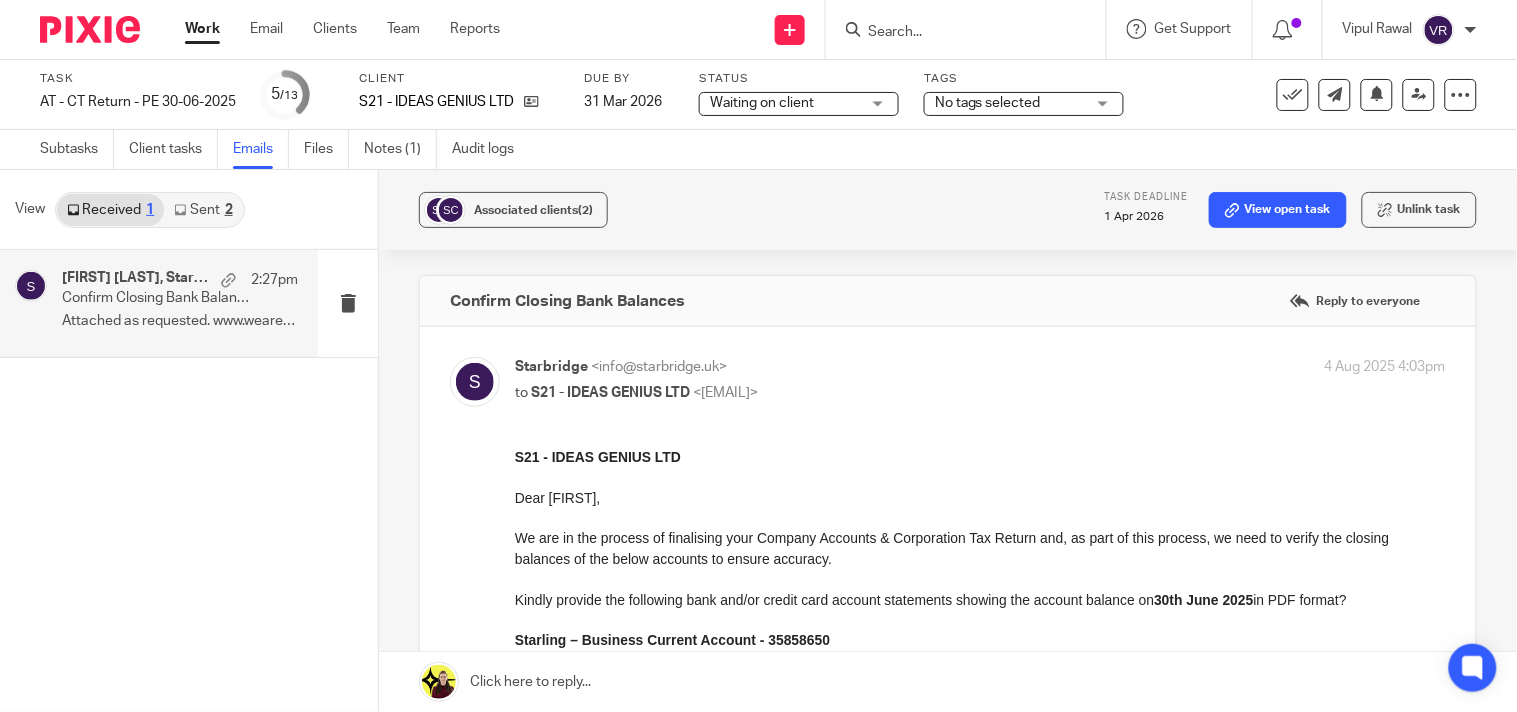 scroll, scrollTop: 0, scrollLeft: 0, axis: both 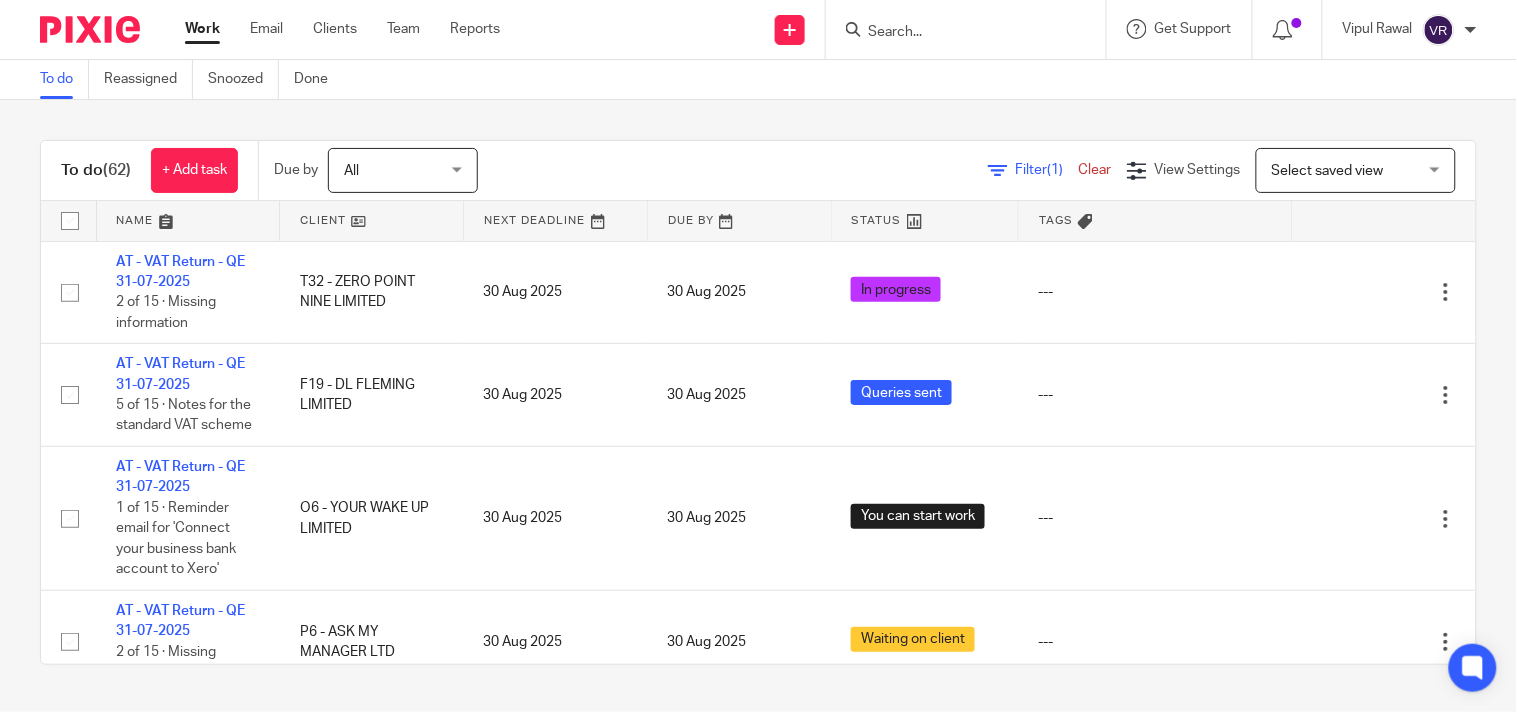 click on "To do
Reassigned
Snoozed
Done" at bounding box center (758, 80) 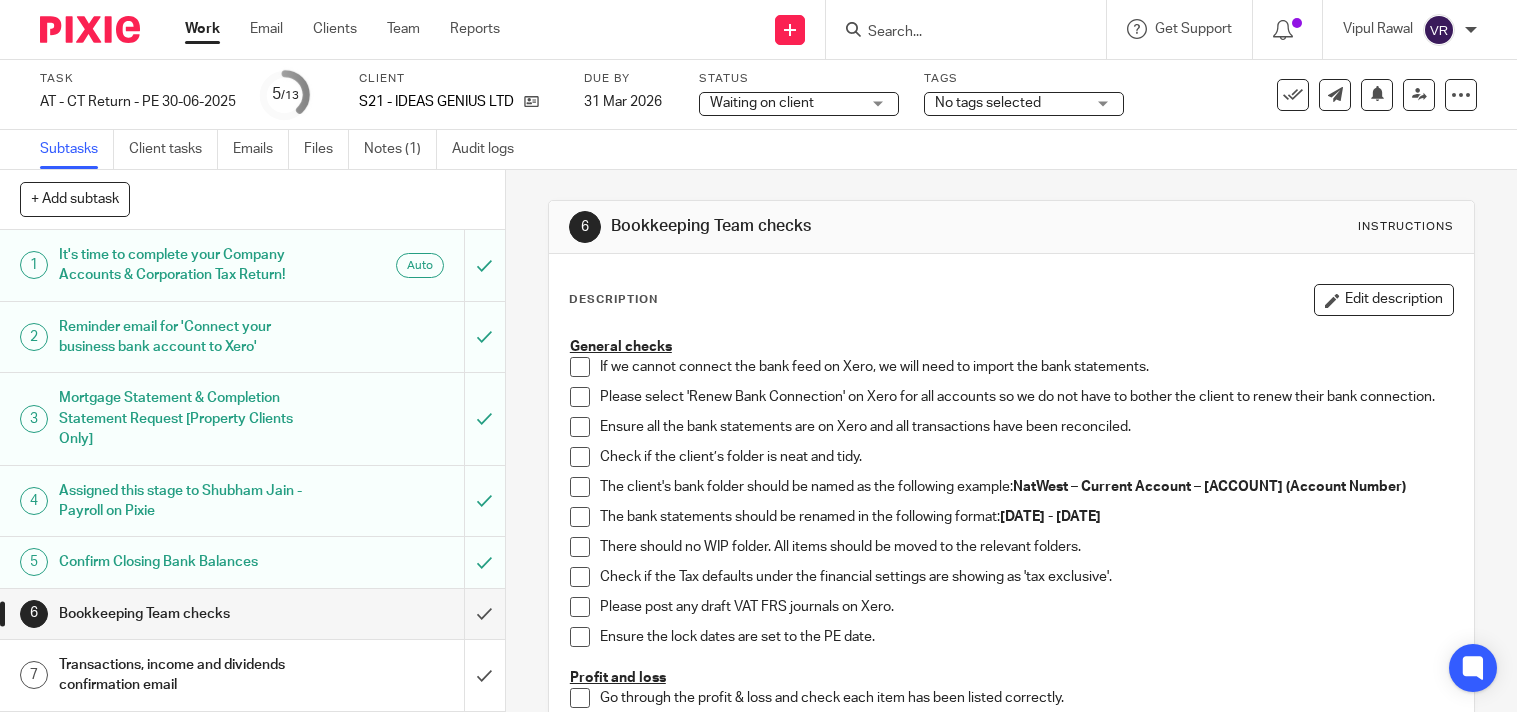 scroll, scrollTop: 0, scrollLeft: 0, axis: both 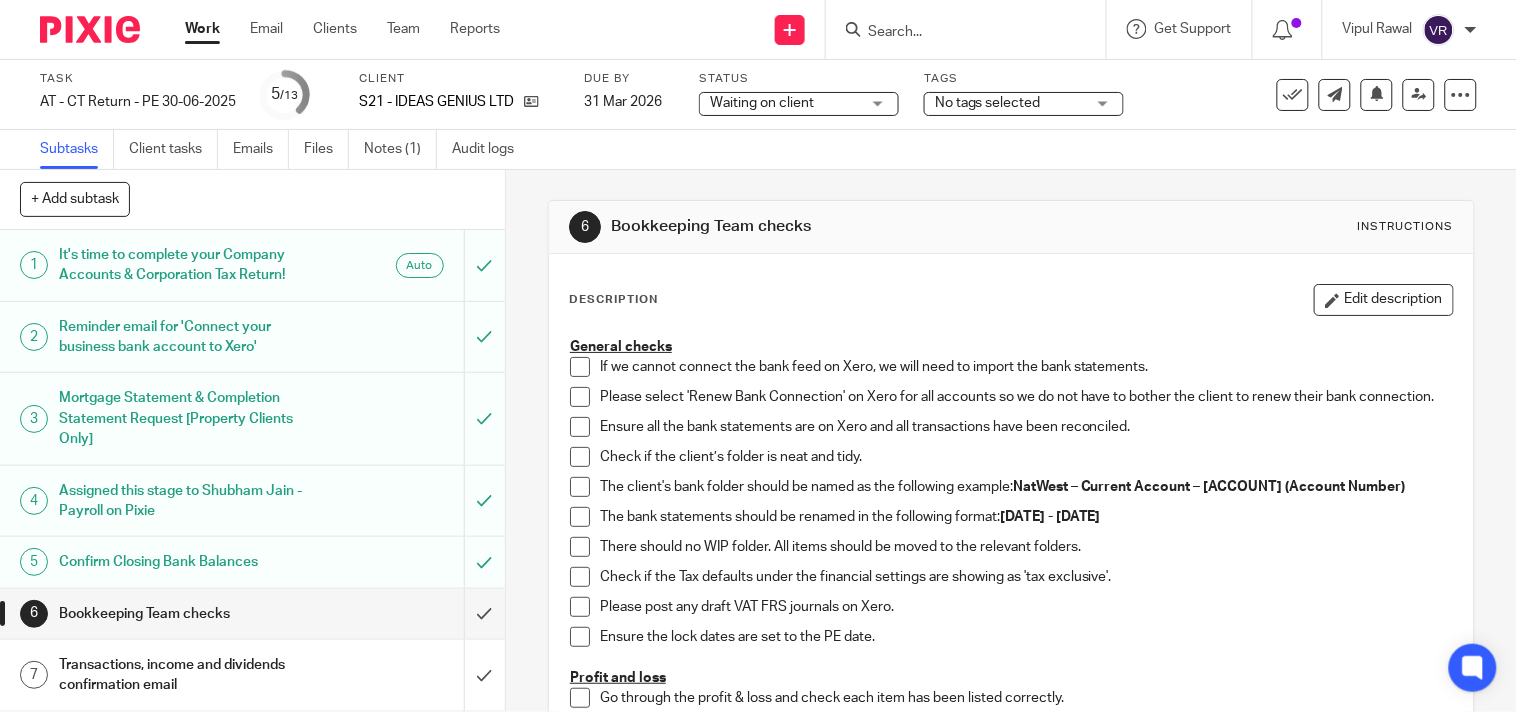 click on "Waiting on client
Waiting on client" at bounding box center [799, 104] 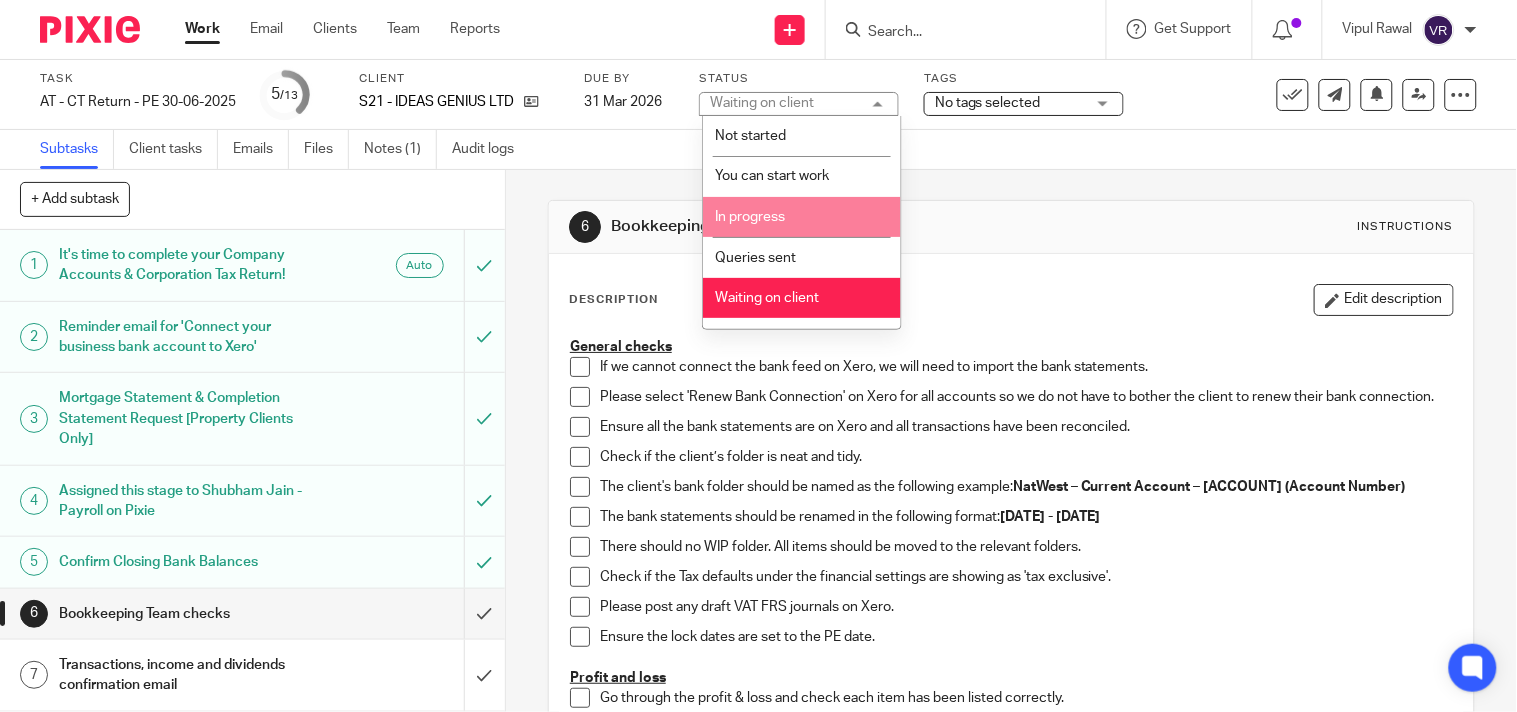 click on "In progress" at bounding box center [751, 217] 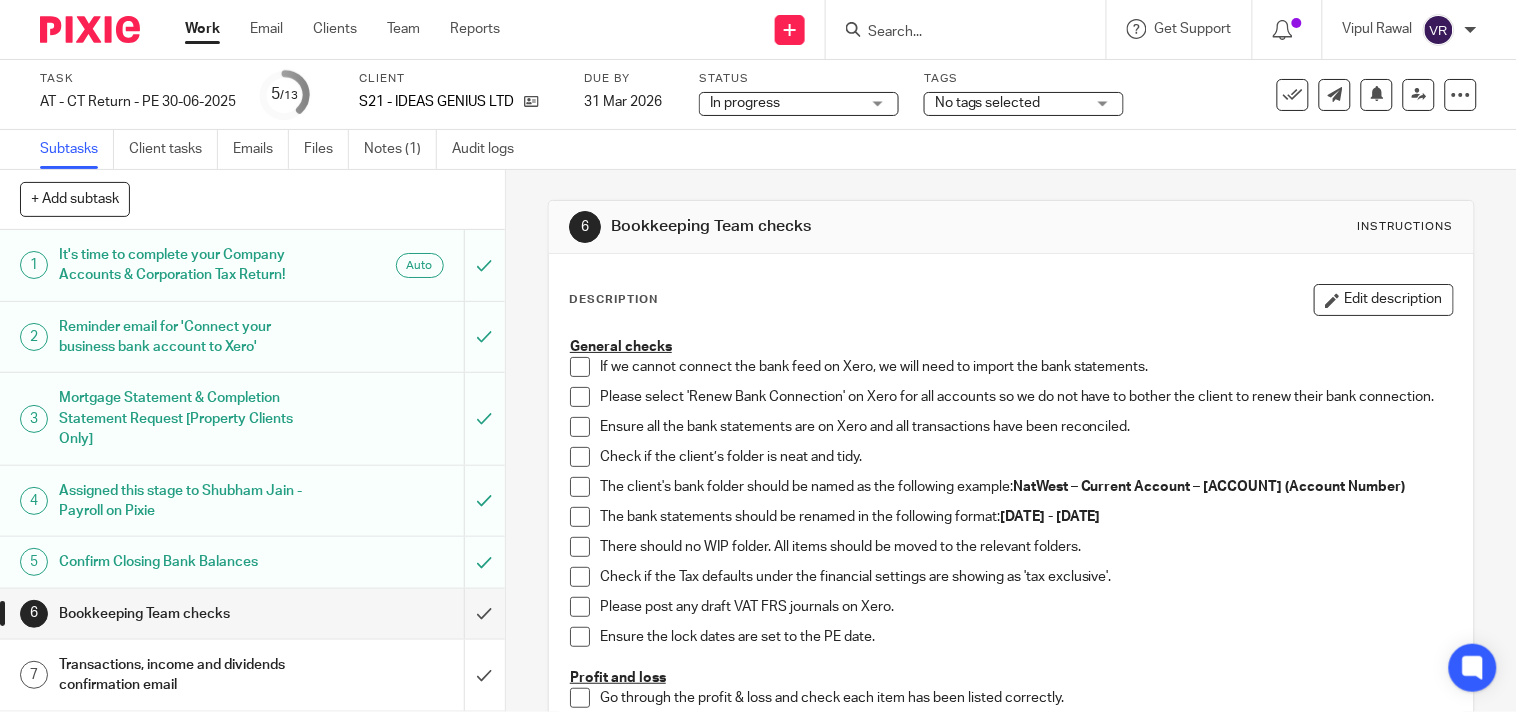 click on "Subtasks
Client tasks
Emails
Files
Notes (1)
Audit logs" at bounding box center [758, 150] 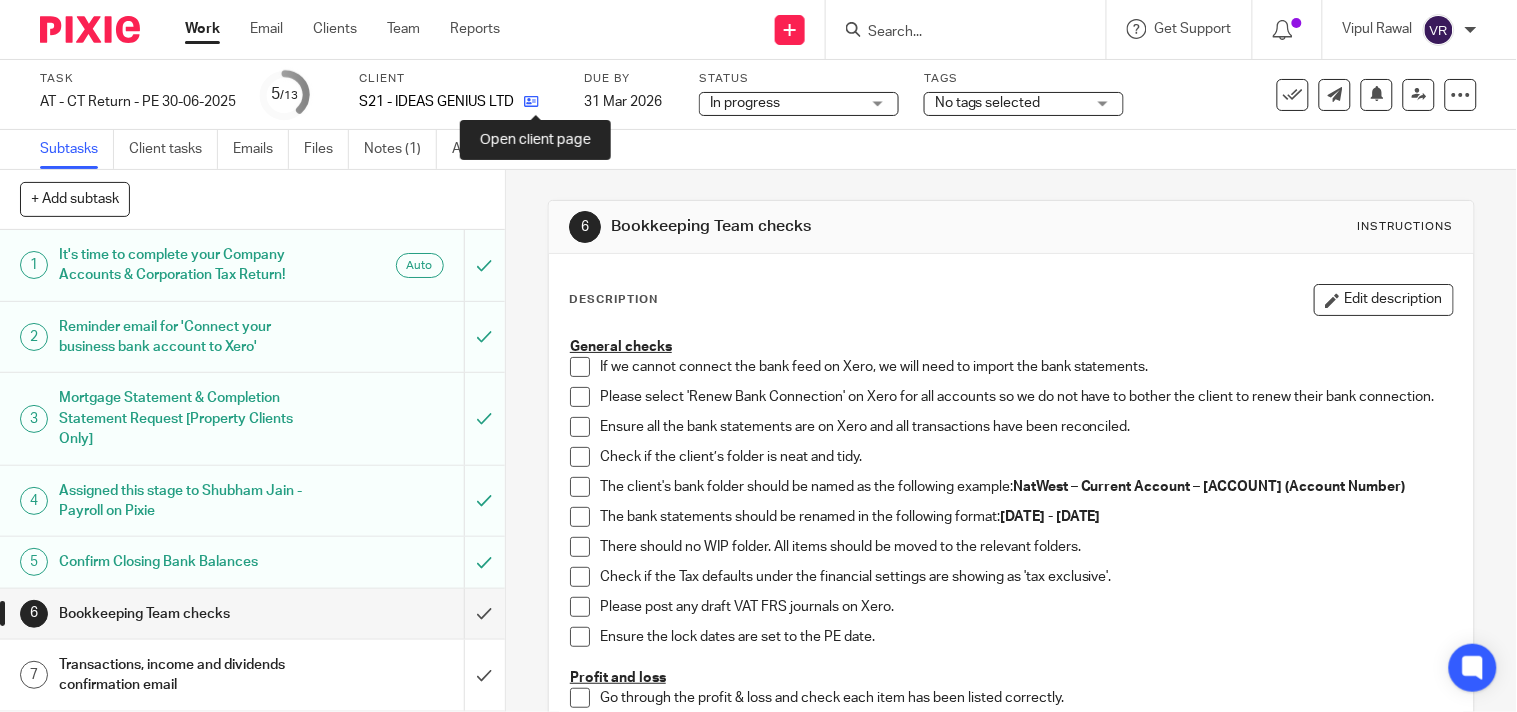 click at bounding box center (531, 101) 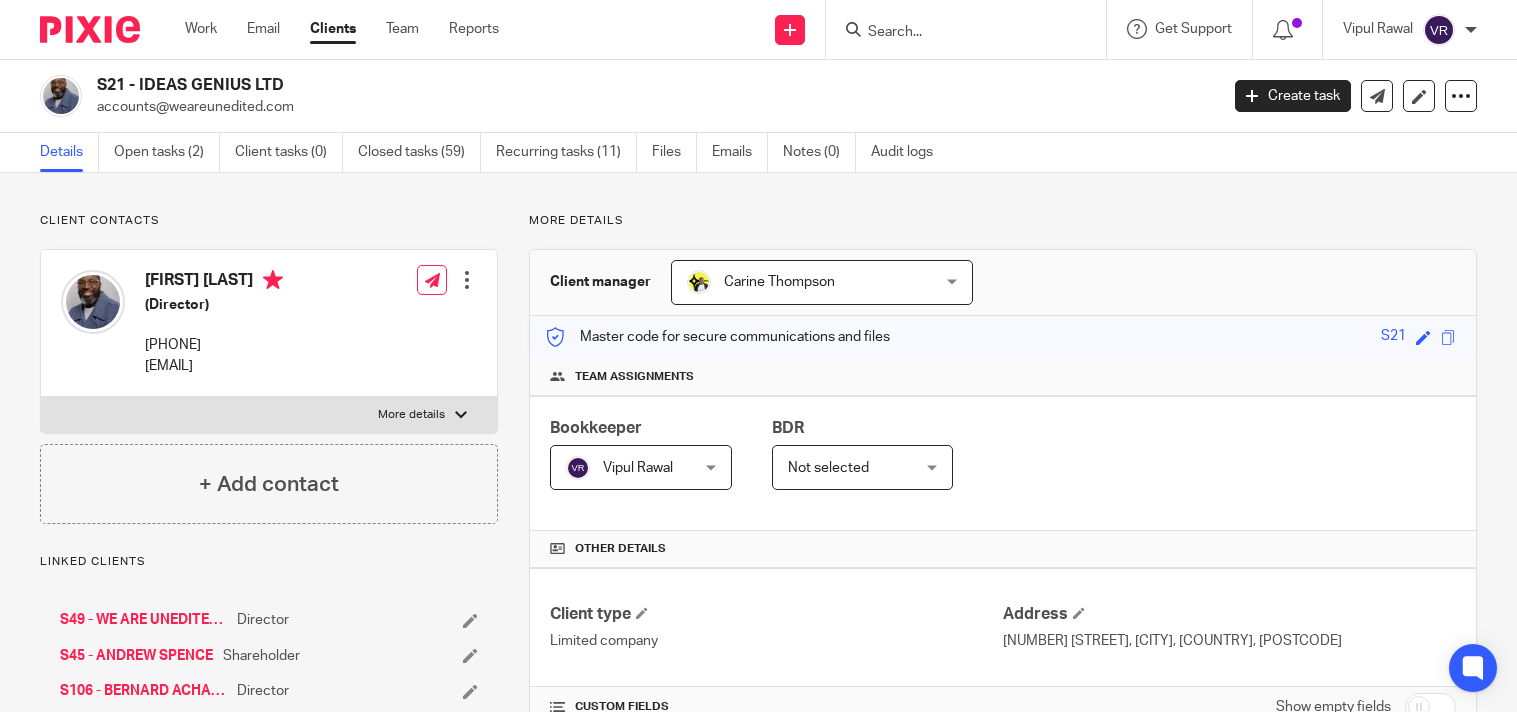 scroll, scrollTop: 0, scrollLeft: 0, axis: both 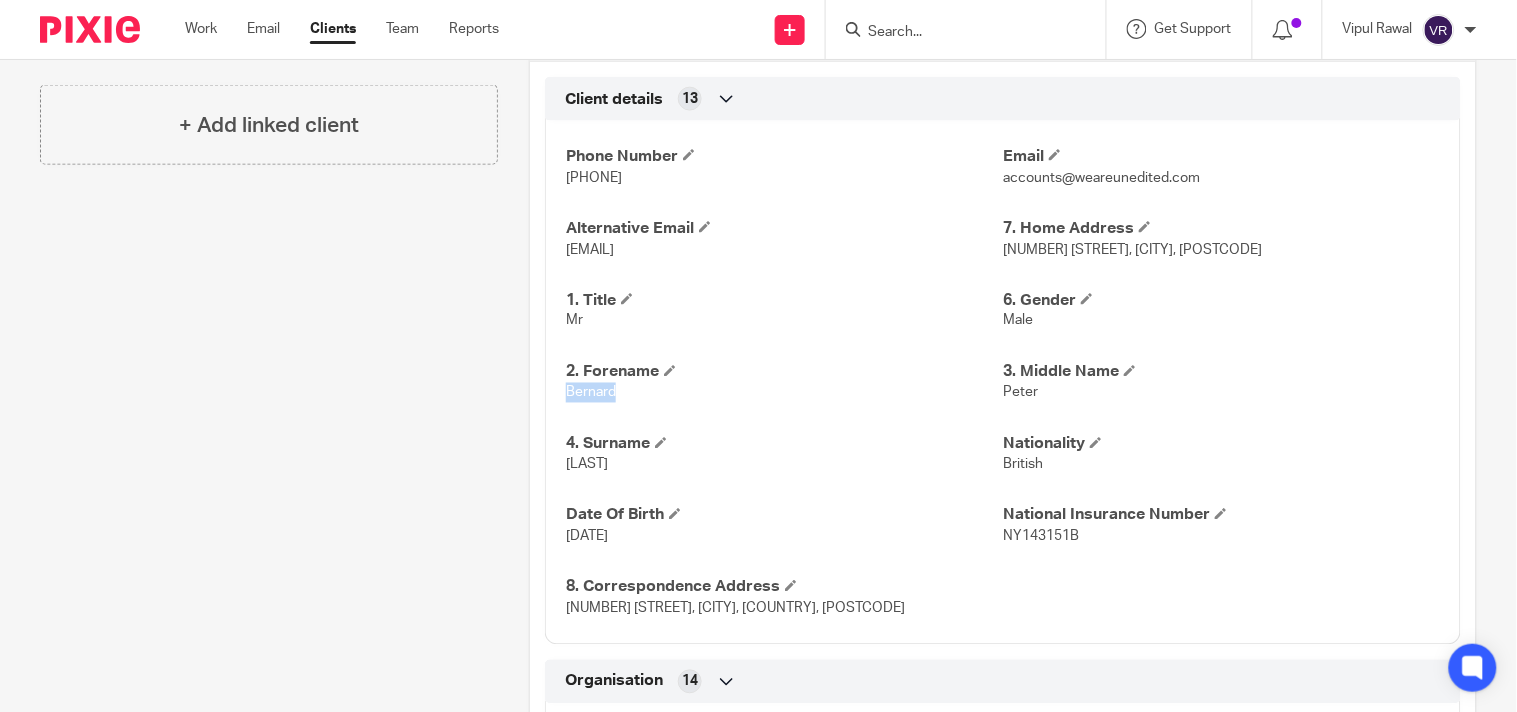 drag, startPoint x: 561, startPoint y: 396, endPoint x: 613, endPoint y: 402, distance: 52.34501 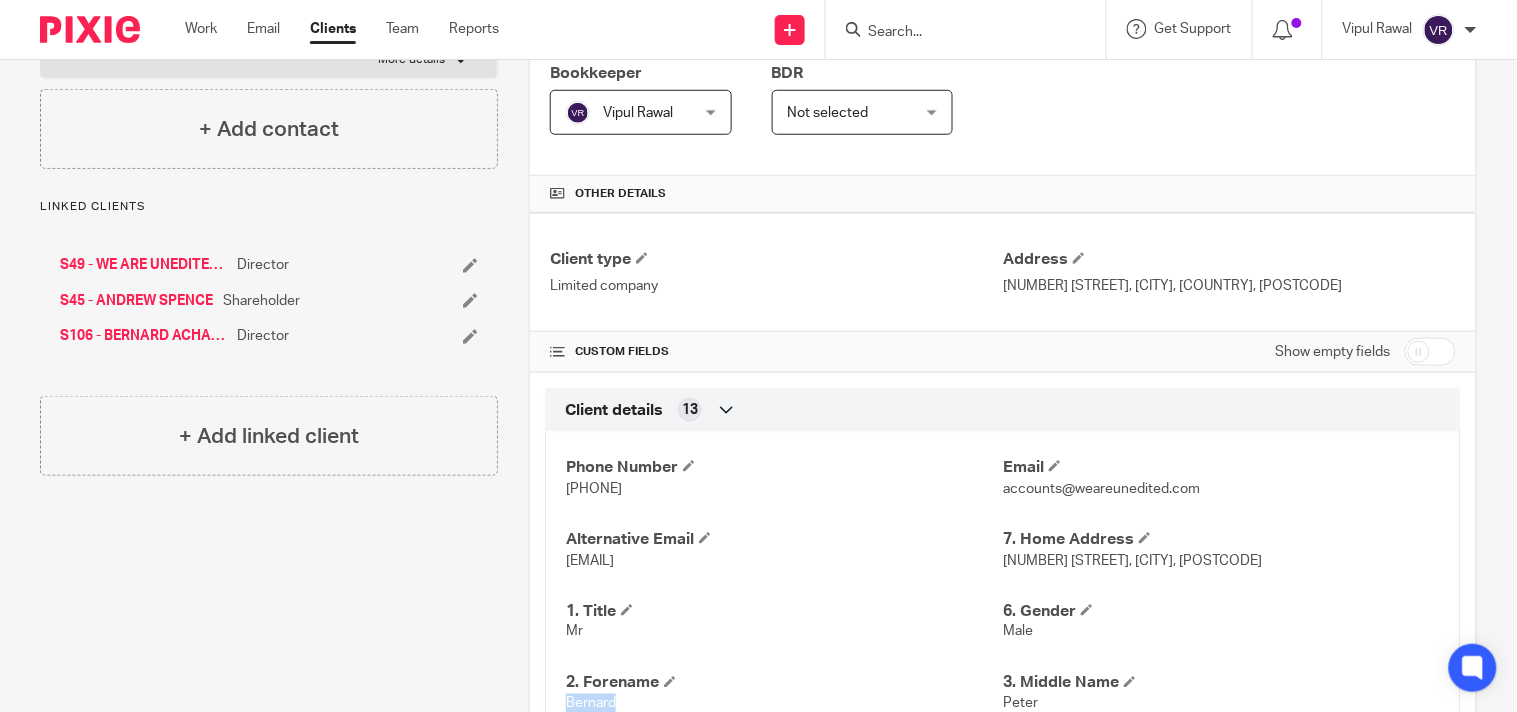 scroll, scrollTop: 333, scrollLeft: 0, axis: vertical 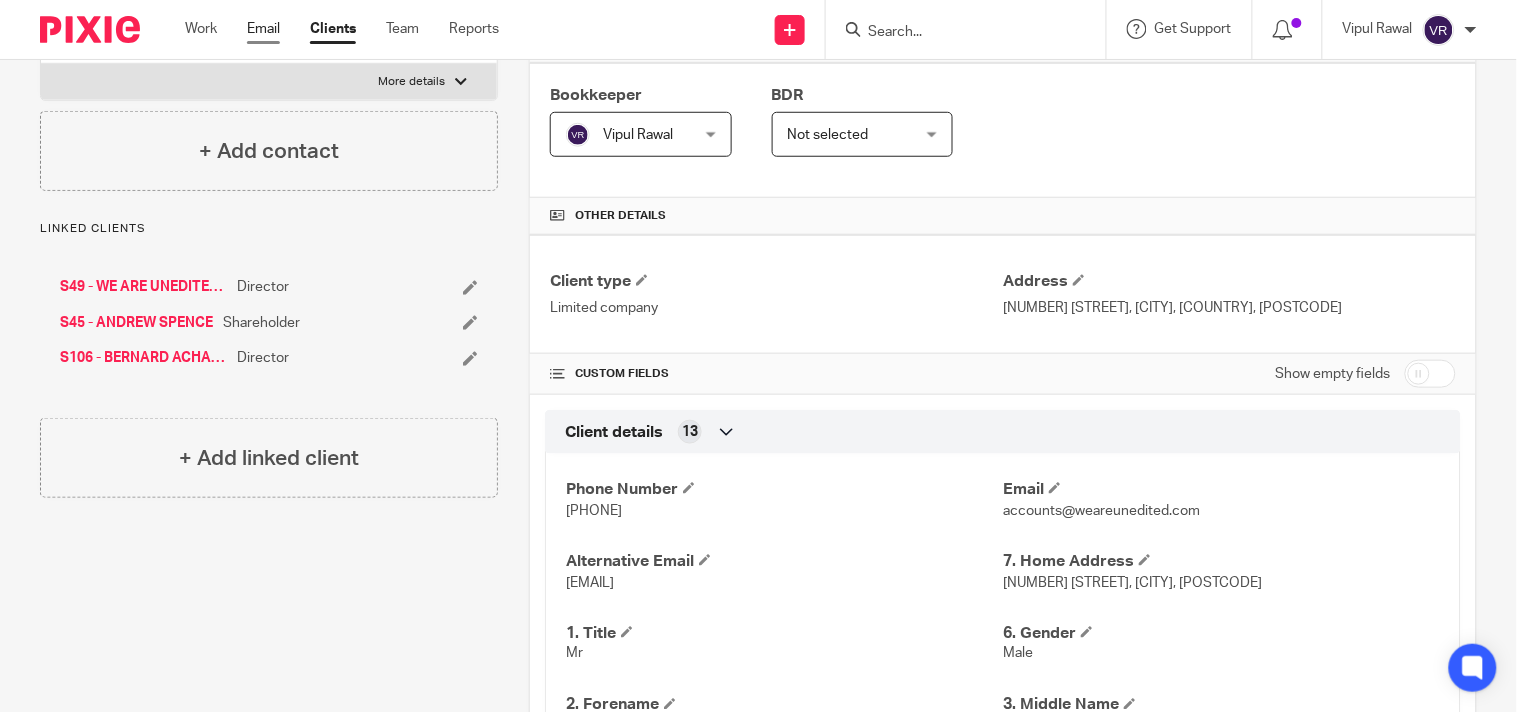 click on "Email" at bounding box center [263, 29] 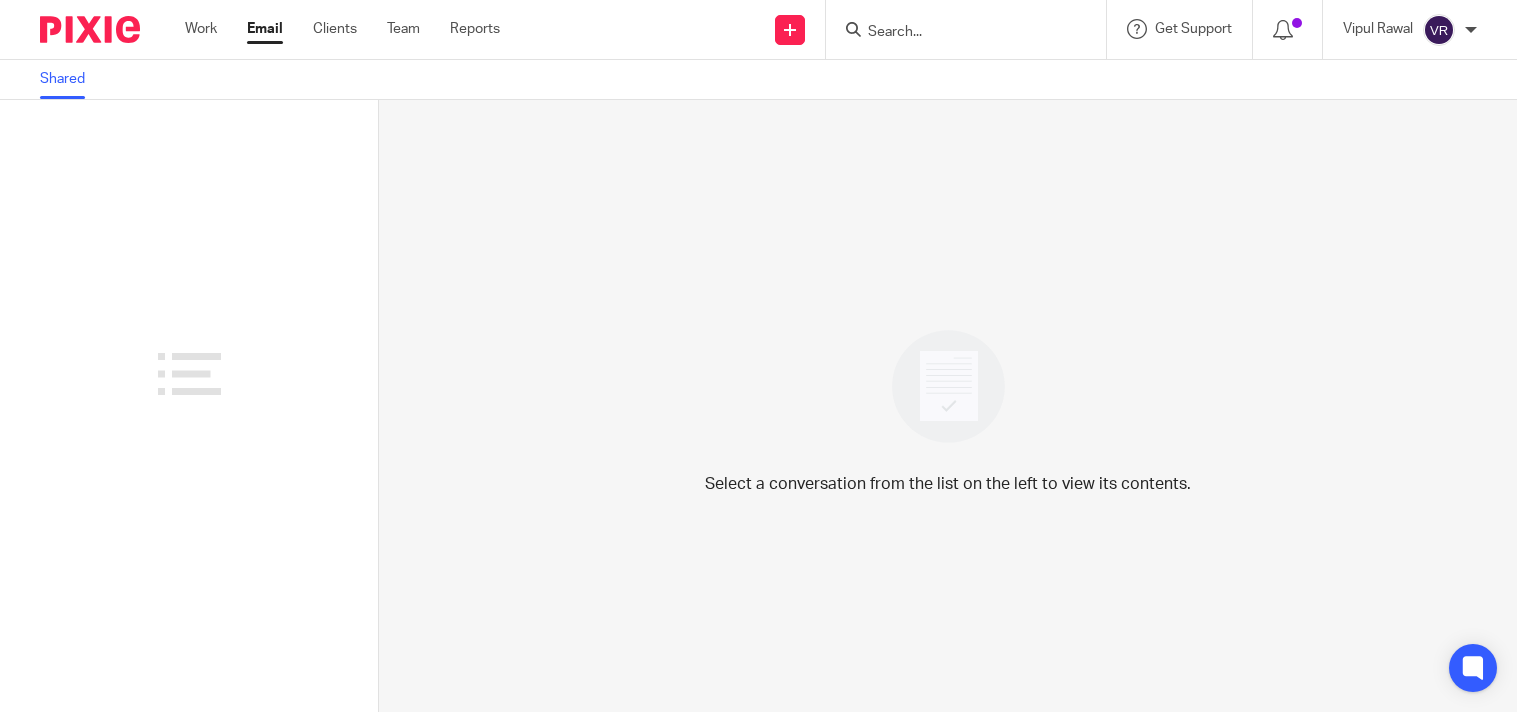 scroll, scrollTop: 0, scrollLeft: 0, axis: both 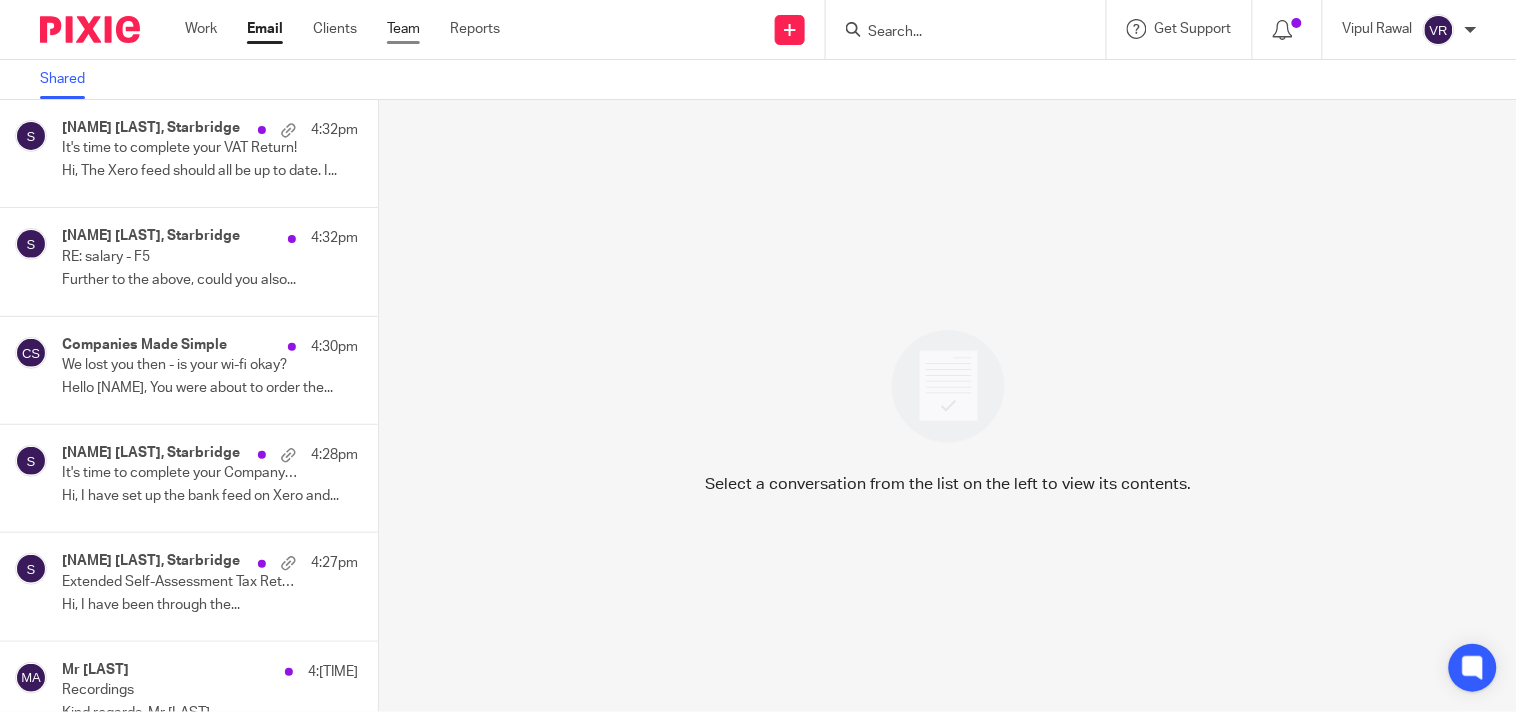 click on "Team" at bounding box center [403, 29] 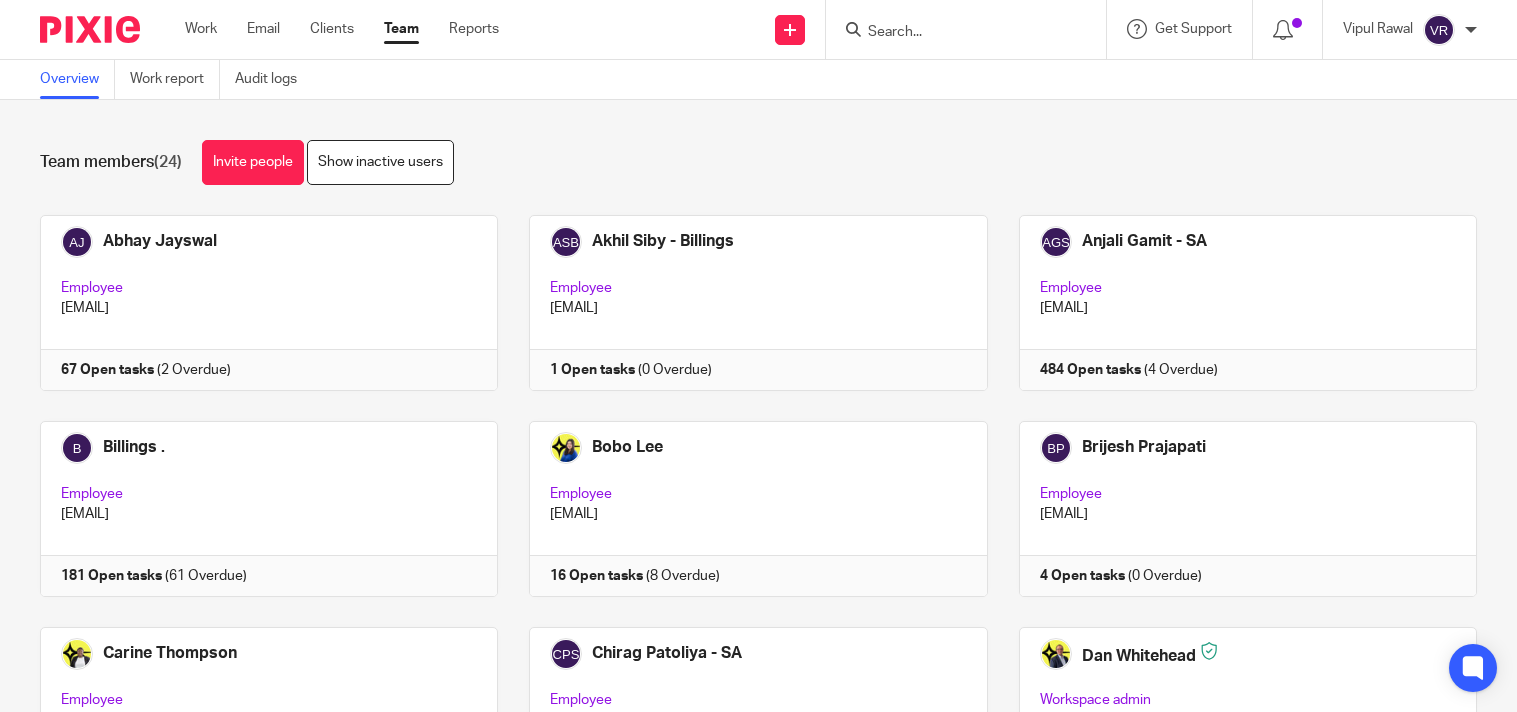 scroll, scrollTop: 0, scrollLeft: 0, axis: both 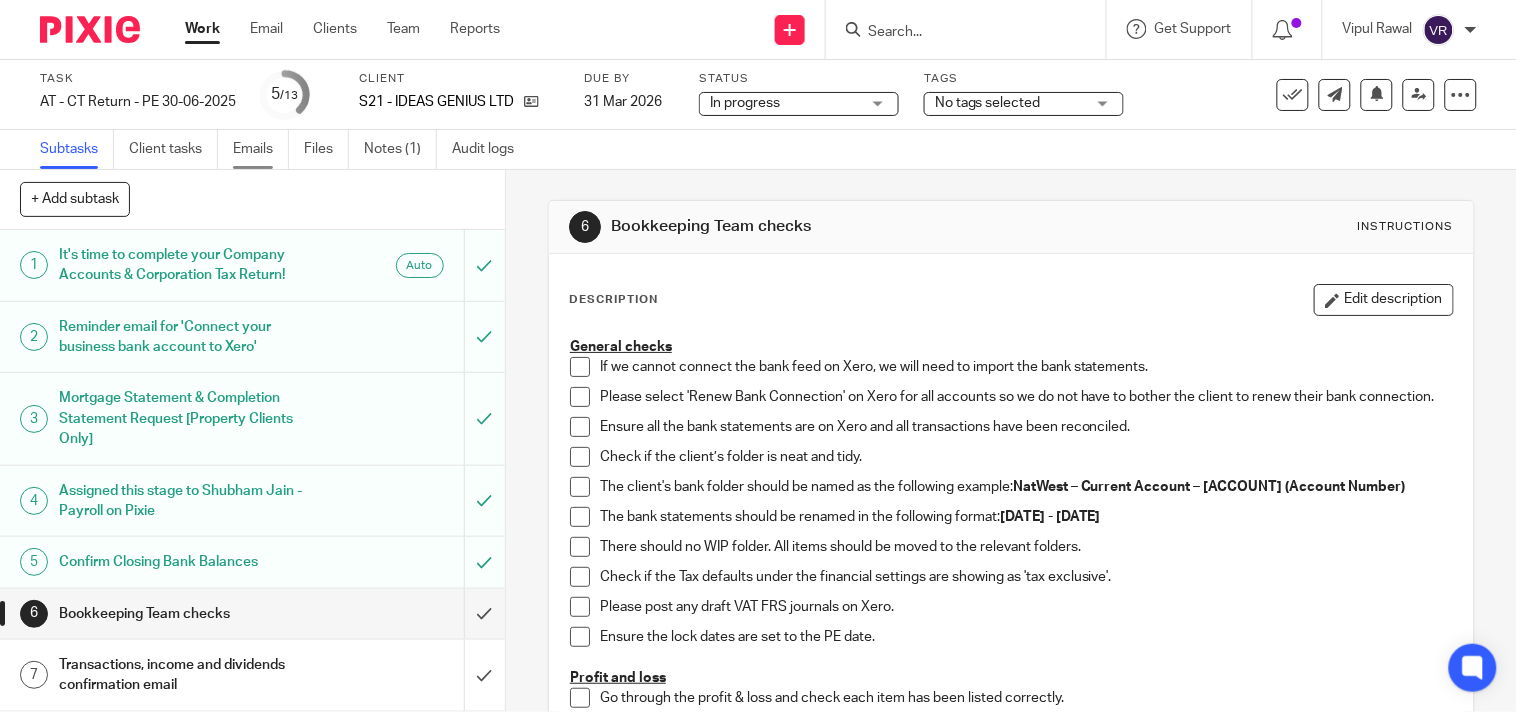 click on "Emails" at bounding box center (261, 149) 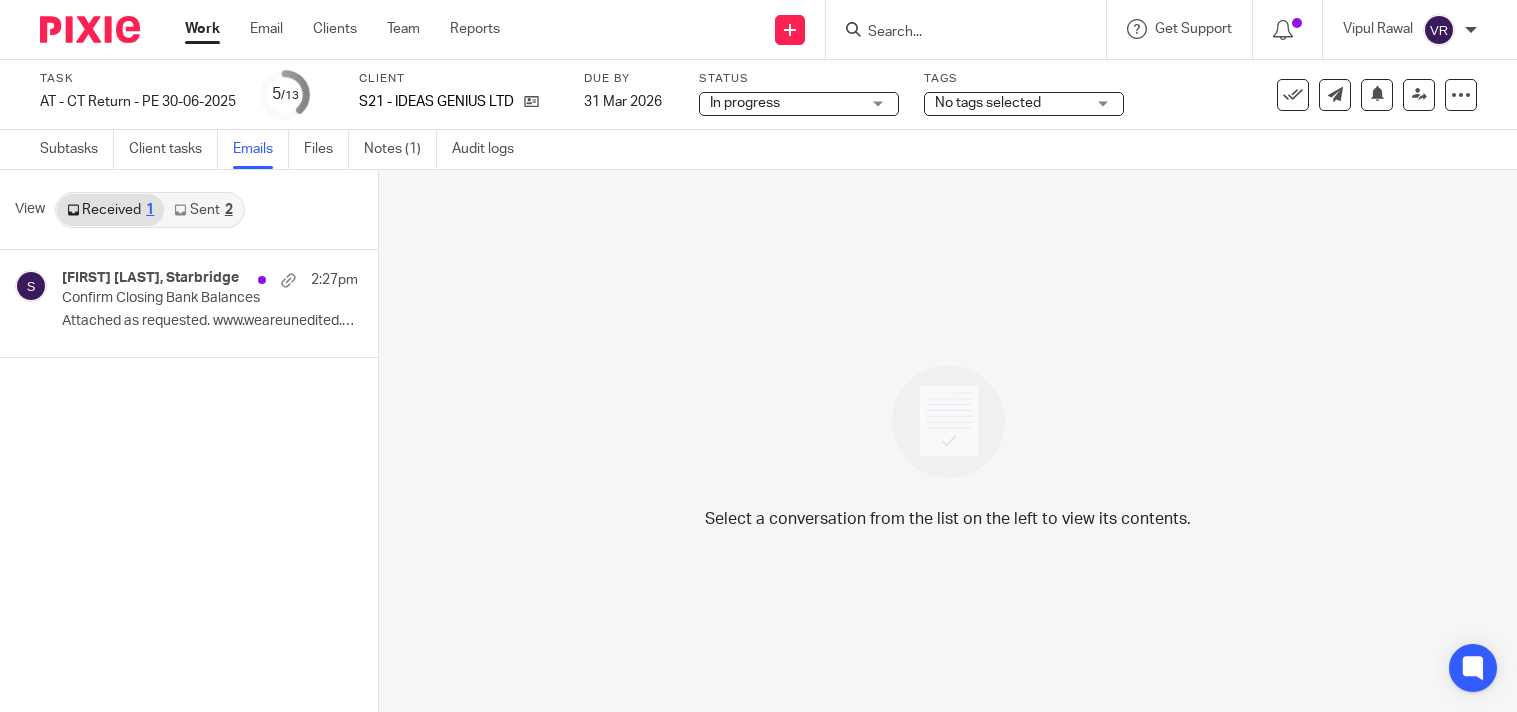 scroll, scrollTop: 0, scrollLeft: 0, axis: both 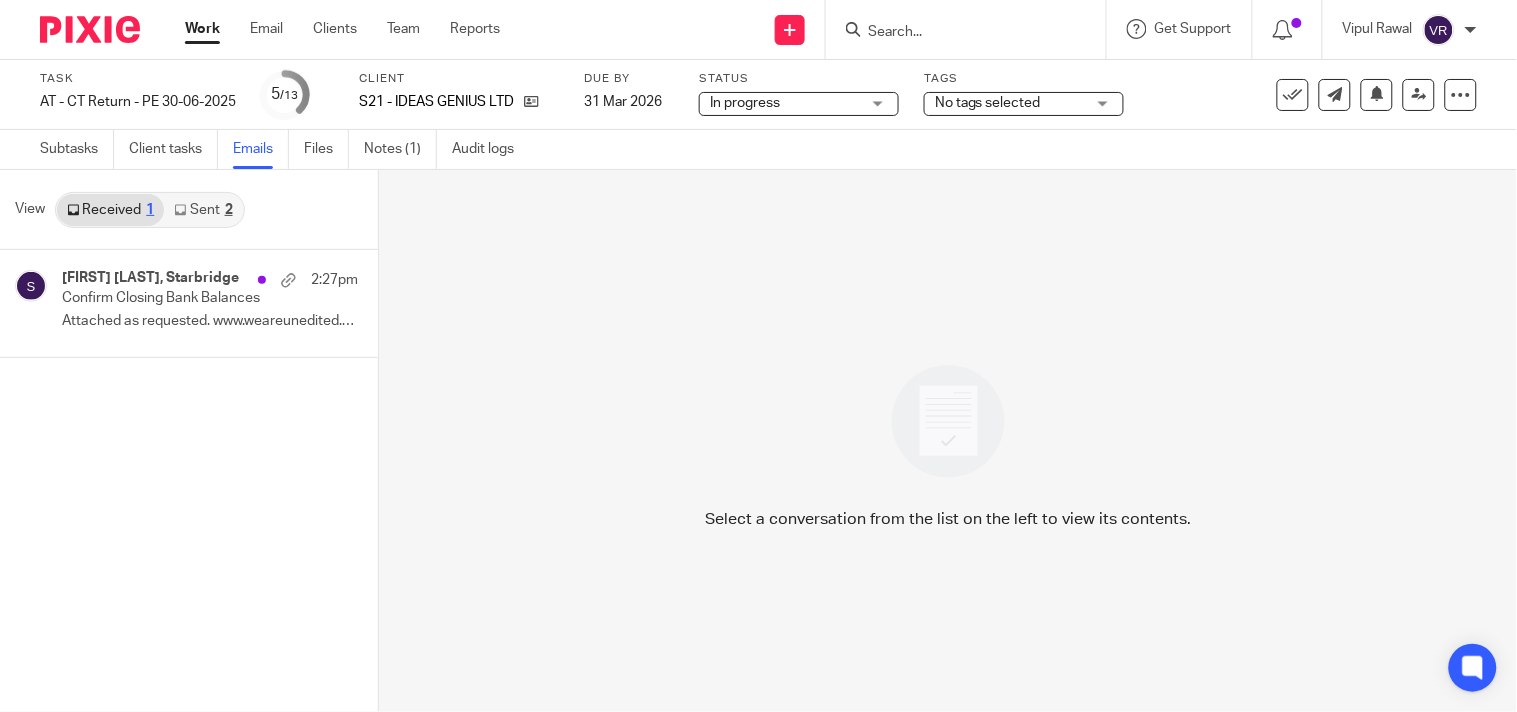 click on "Sent
2" at bounding box center (203, 210) 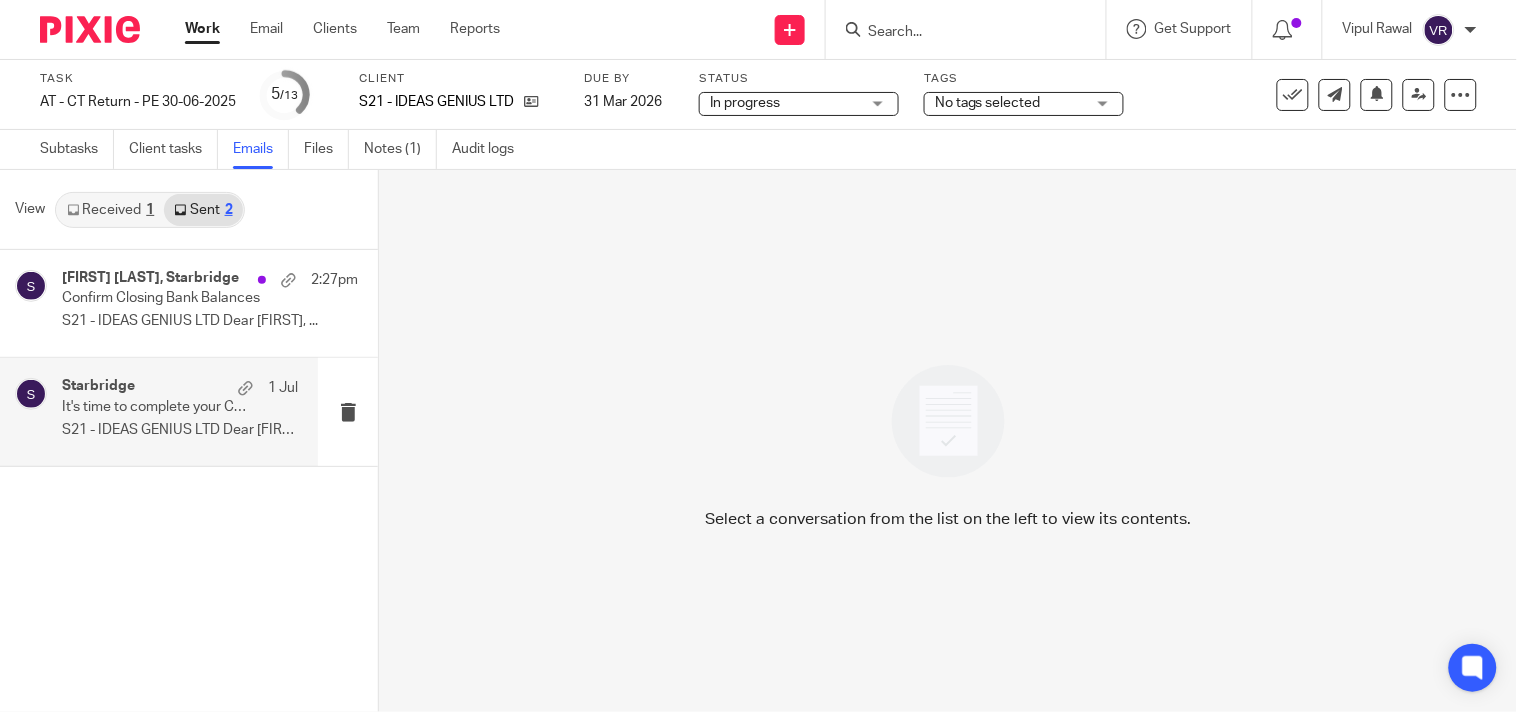 click on "It's time to complete your Company Accounts & Corporation Tax Return!" at bounding box center (156, 407) 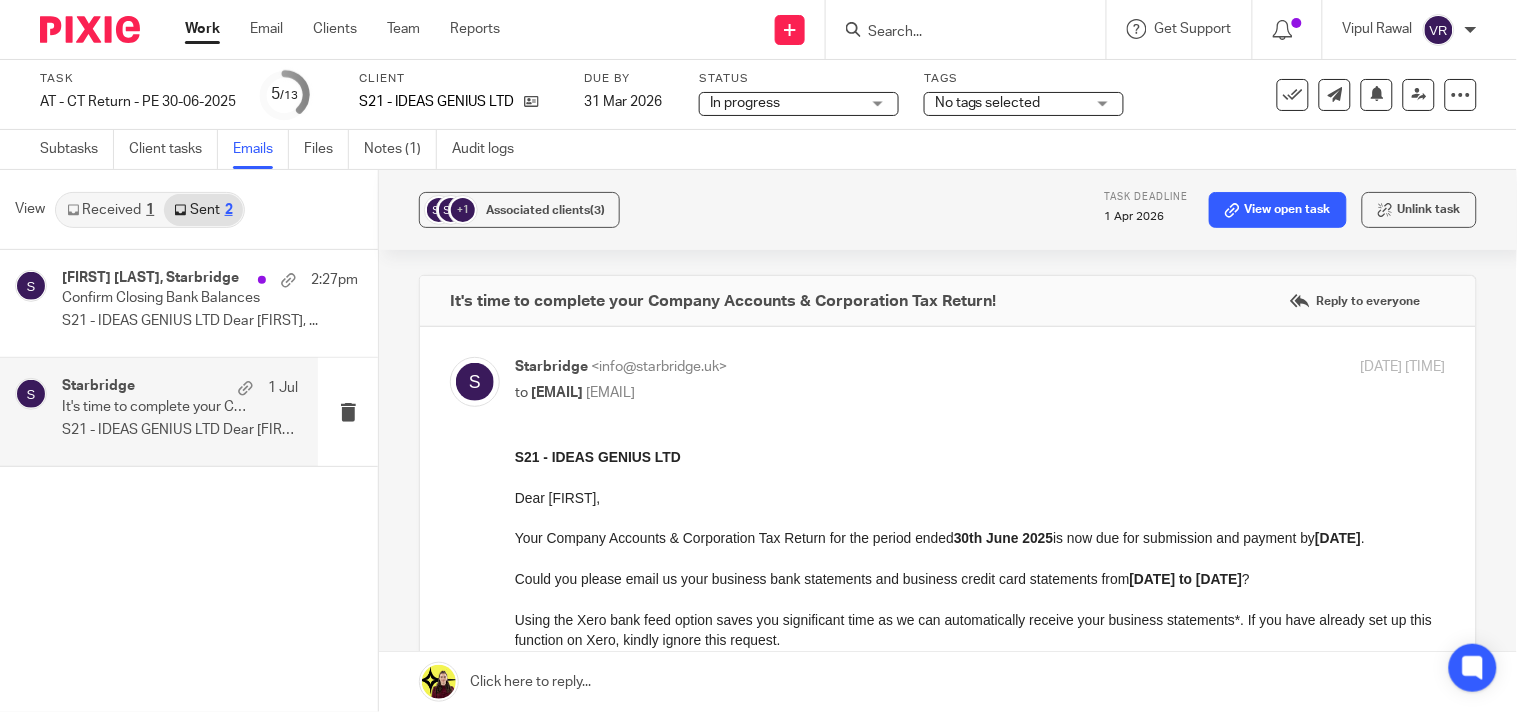 scroll, scrollTop: 0, scrollLeft: 0, axis: both 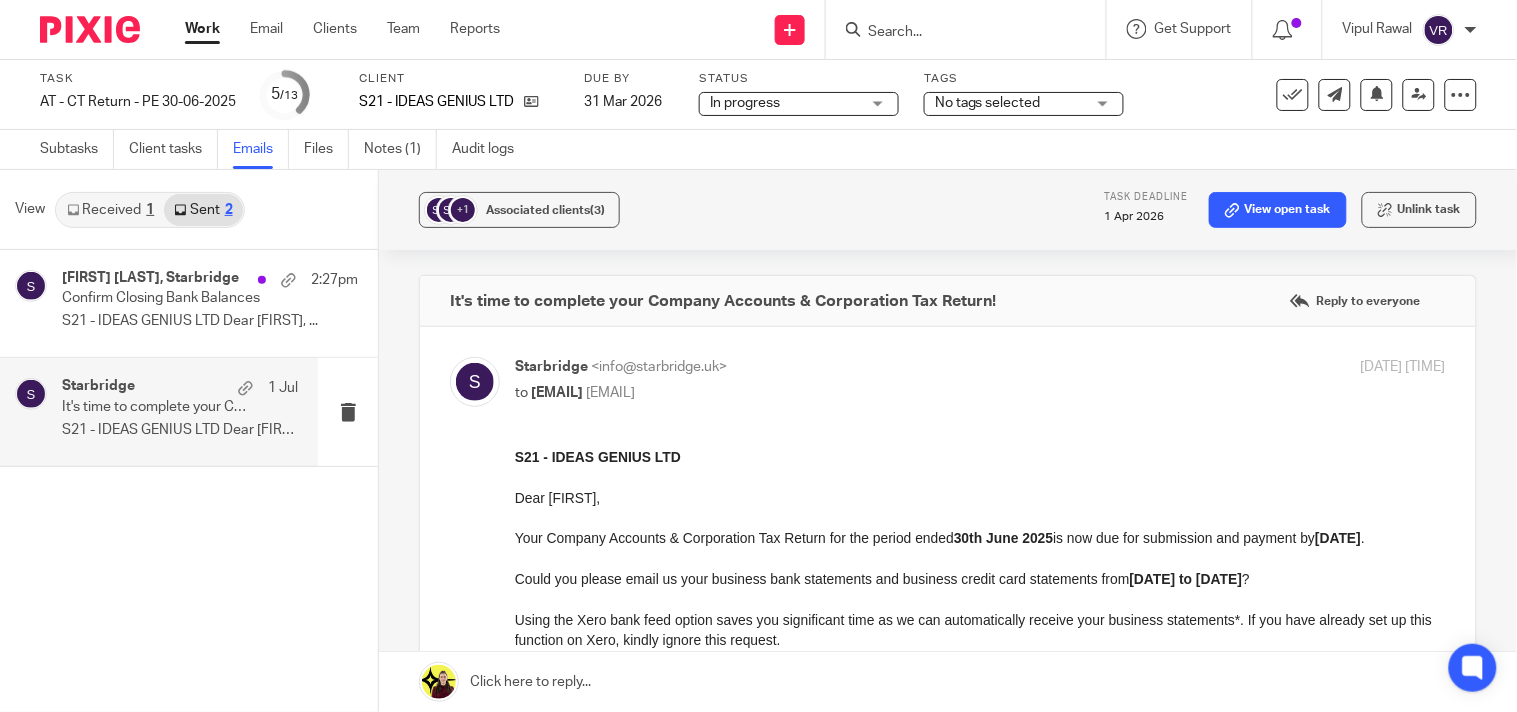 click on "S21 - IDEAS GENIUS LTD" at bounding box center [979, 456] 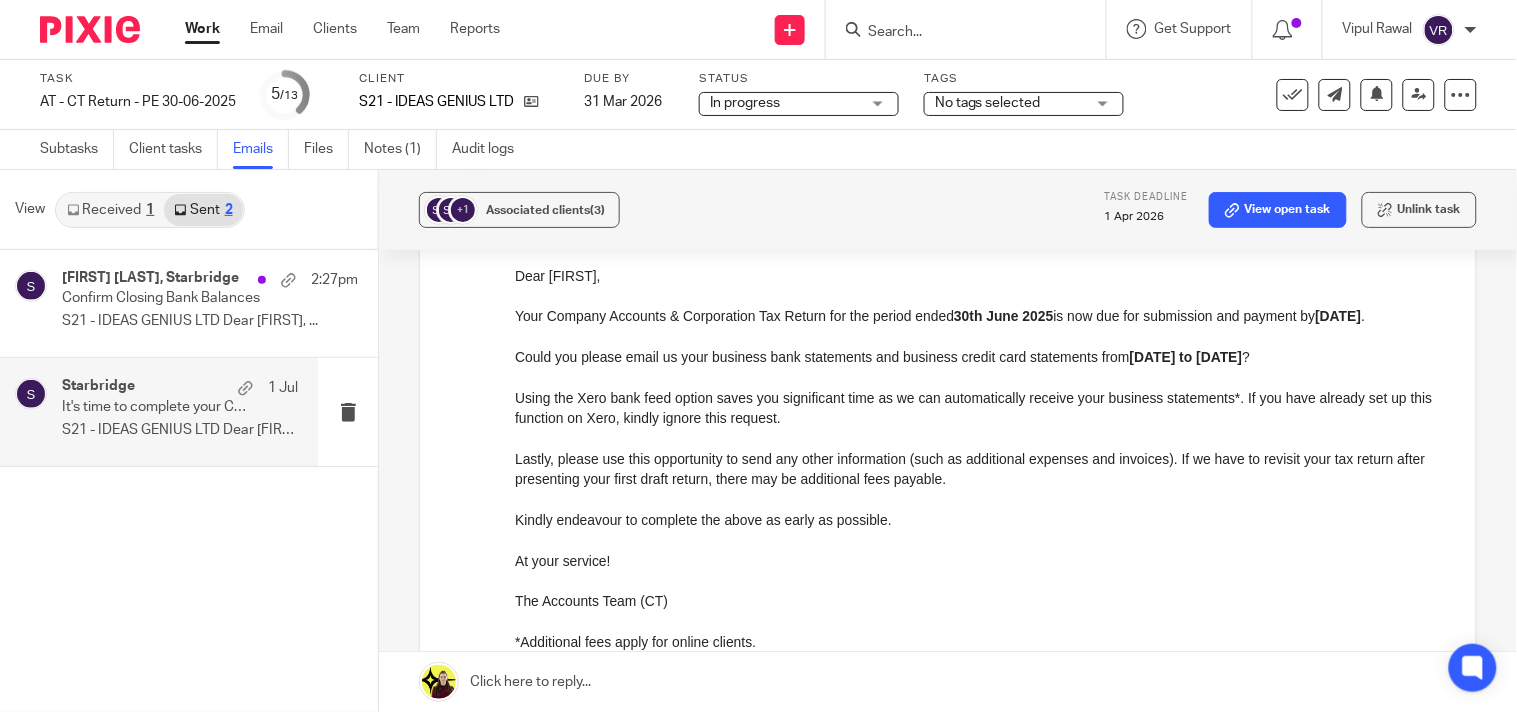 scroll, scrollTop: 333, scrollLeft: 0, axis: vertical 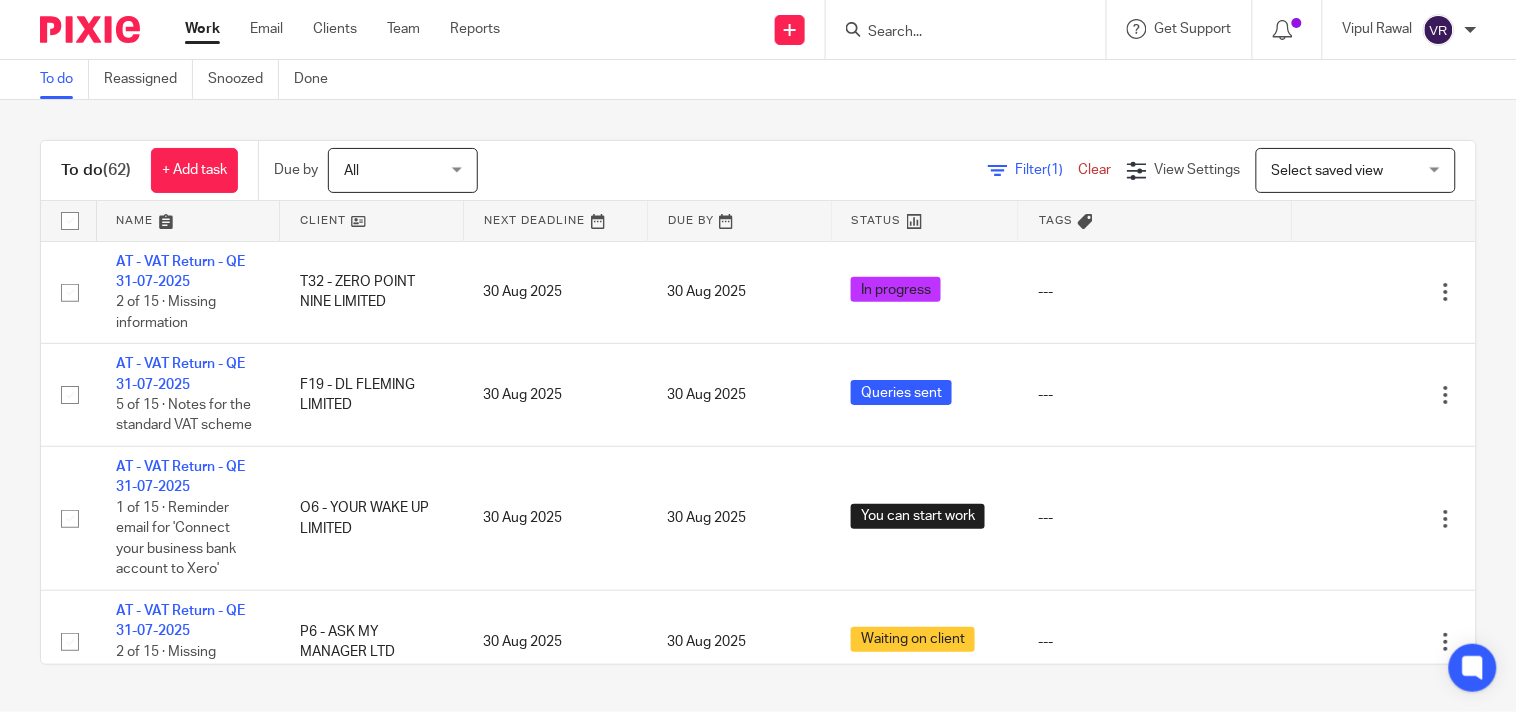 click on "To do
(62)   + Add task    Due by
All
All
Today
Tomorrow
This week
Next week
This month
Next month
All
all     Filter
(1) Clear     View Settings   View Settings     (1) Filters   Clear   Save     Manage saved views
Select saved view
Select saved view
Select saved view
All tasks
Cs01
Dormant
No dormant, utrs
Paye reg
Ready to file
Vat reg
Name     Client     Next Deadline     Due By     Status   Tags       AT - VAT Return - QE 31-07-2025
T32 - ZERO POINT NINE LIMITED
30 Aug 2025" at bounding box center [758, 402] 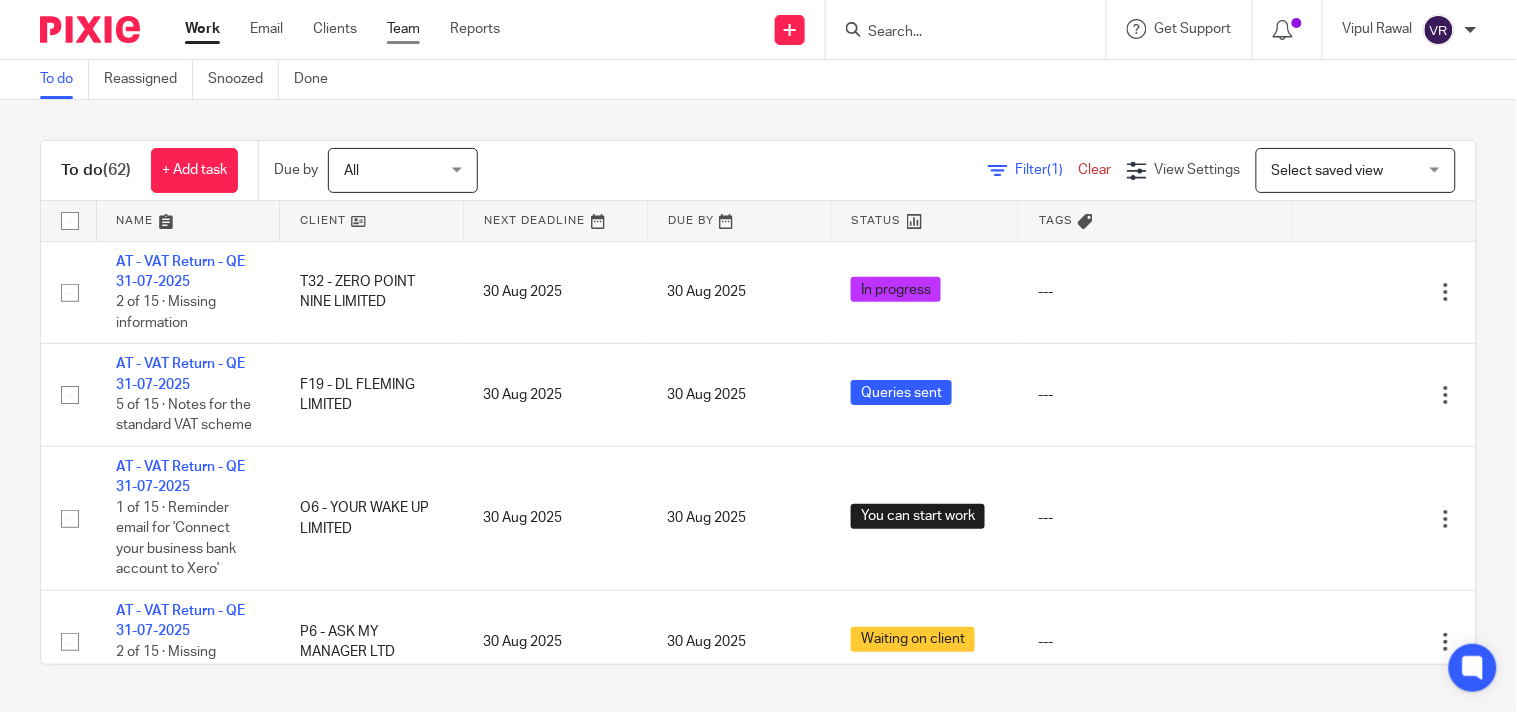 click on "Team" at bounding box center (403, 29) 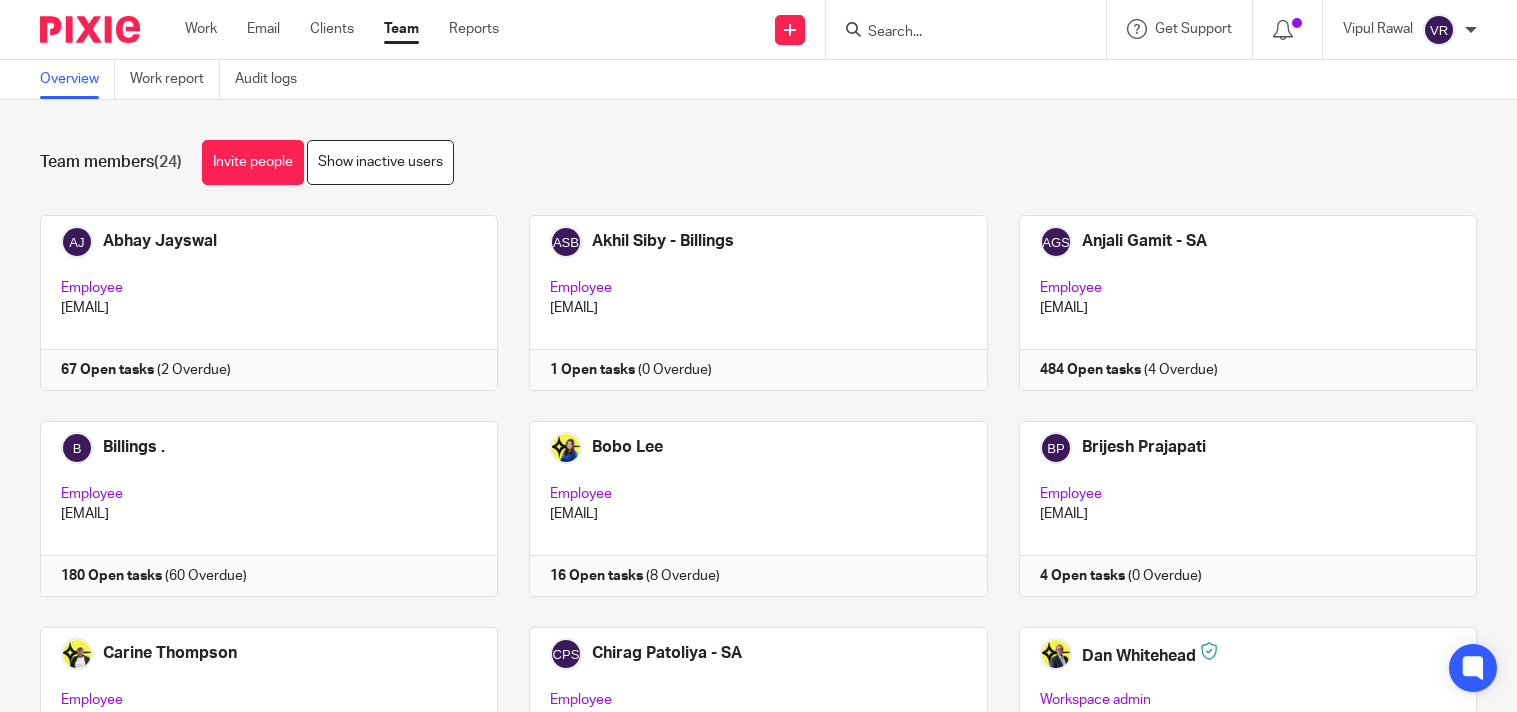 scroll, scrollTop: 0, scrollLeft: 0, axis: both 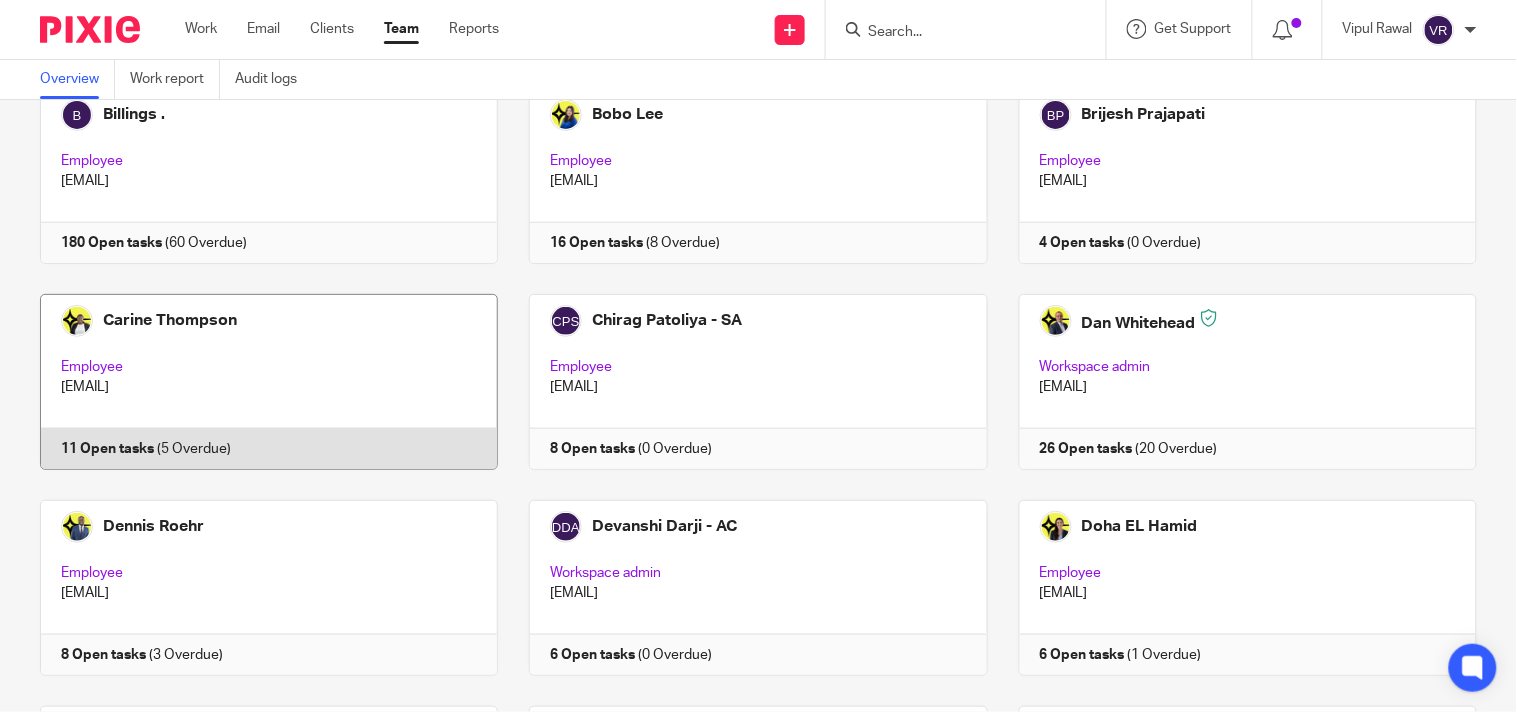 click at bounding box center (253, 382) 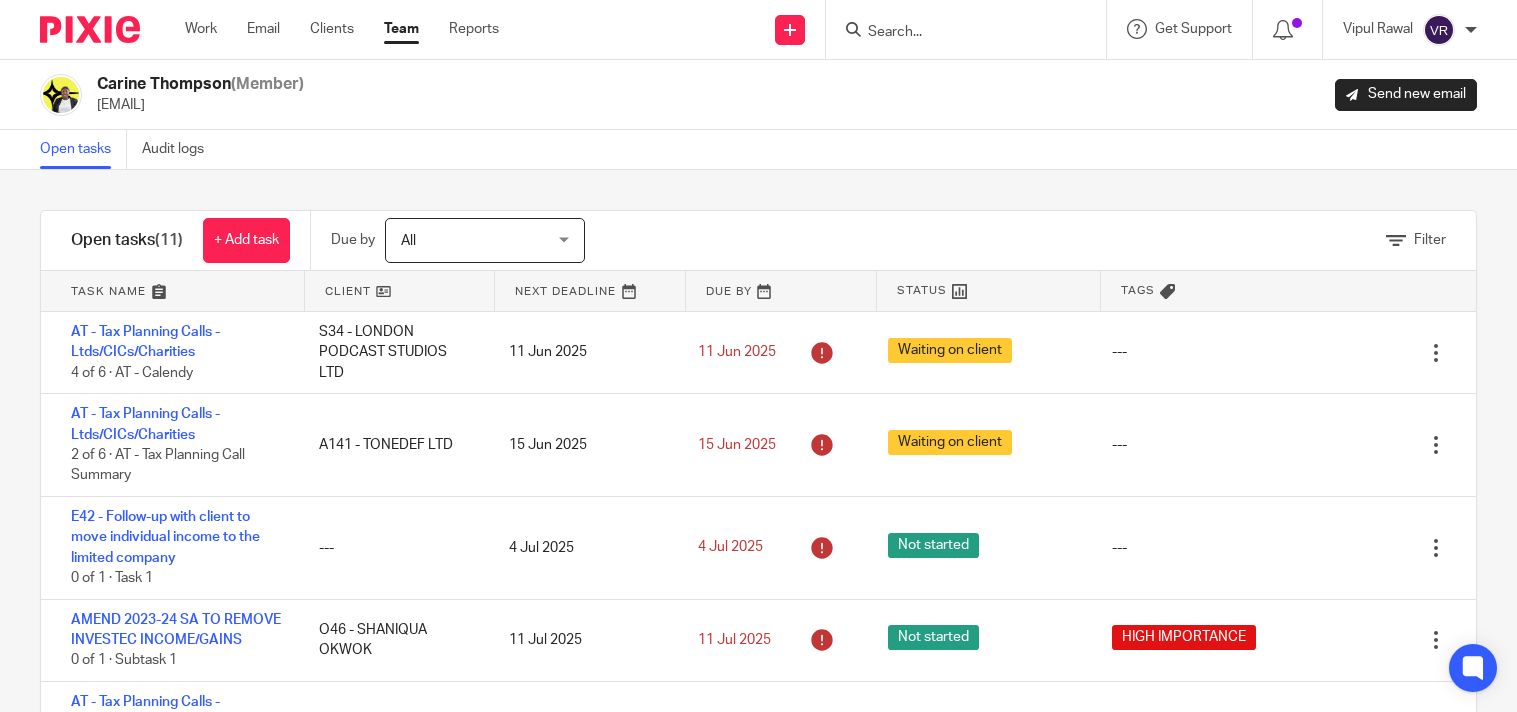 scroll, scrollTop: 0, scrollLeft: 0, axis: both 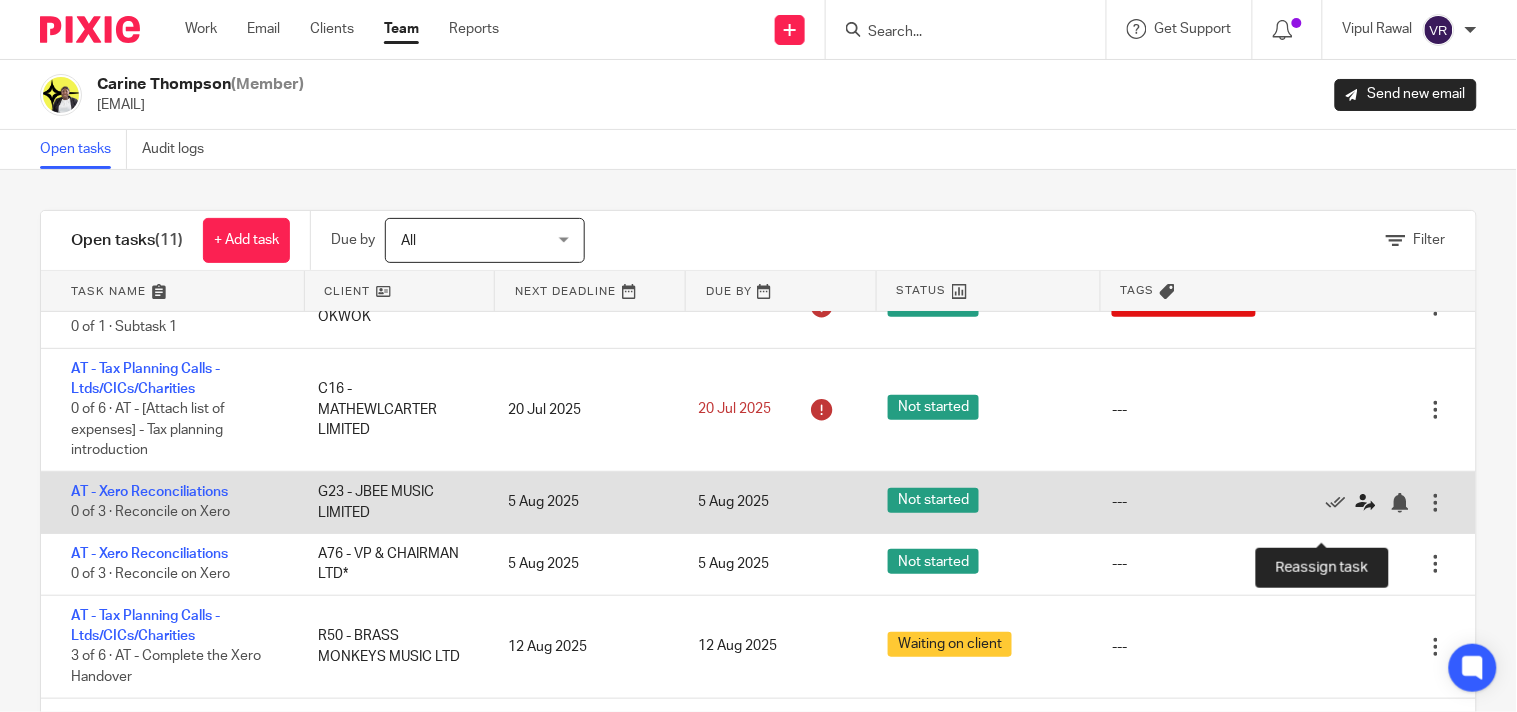 click at bounding box center (1366, 503) 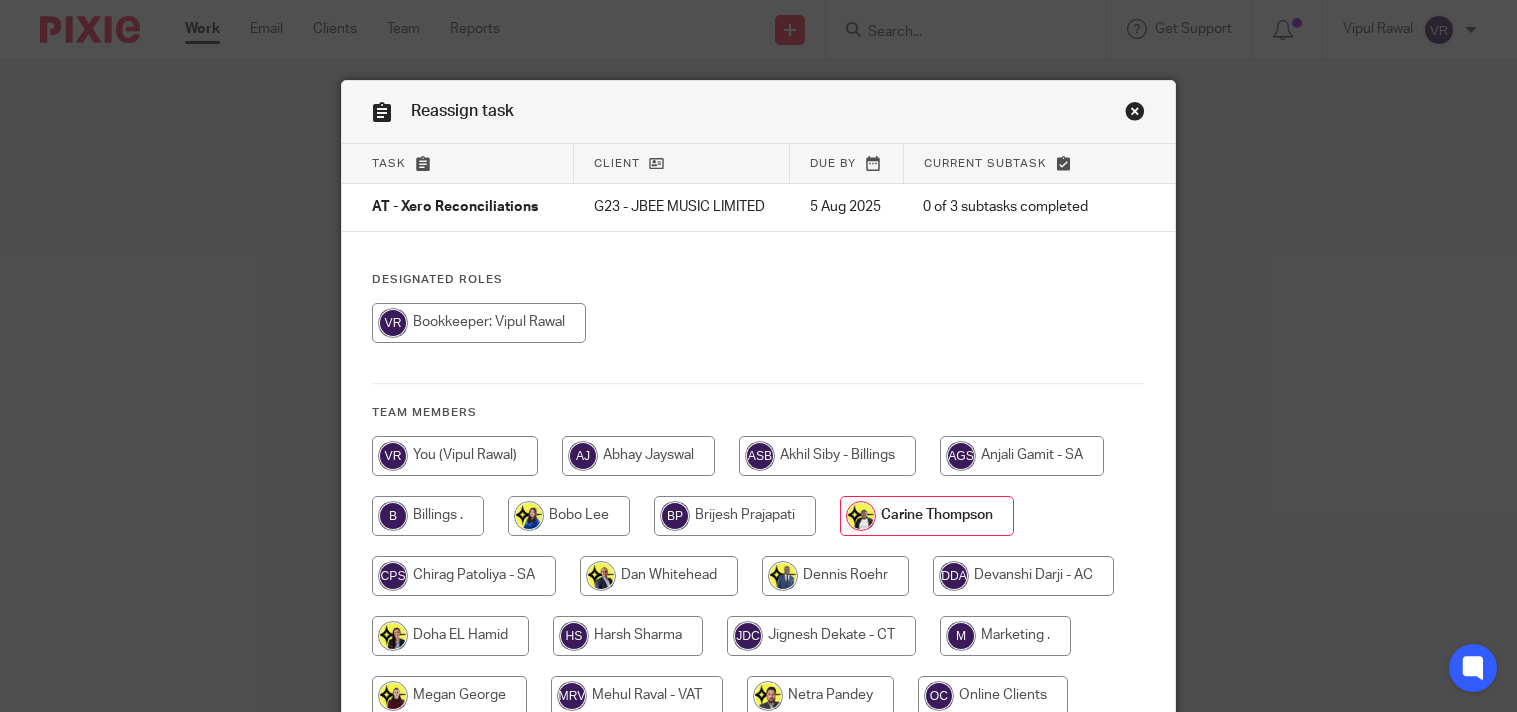 scroll, scrollTop: 0, scrollLeft: 0, axis: both 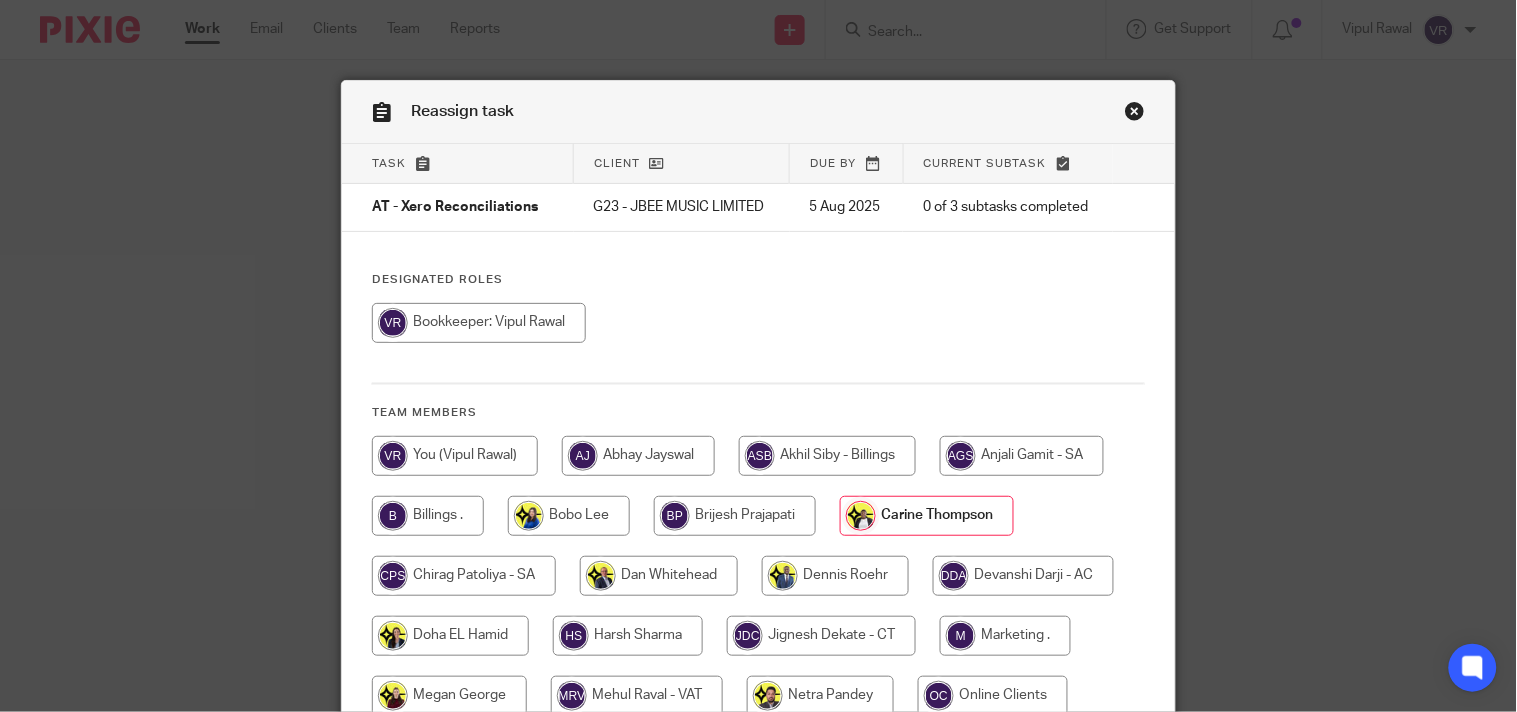 click at bounding box center (479, 323) 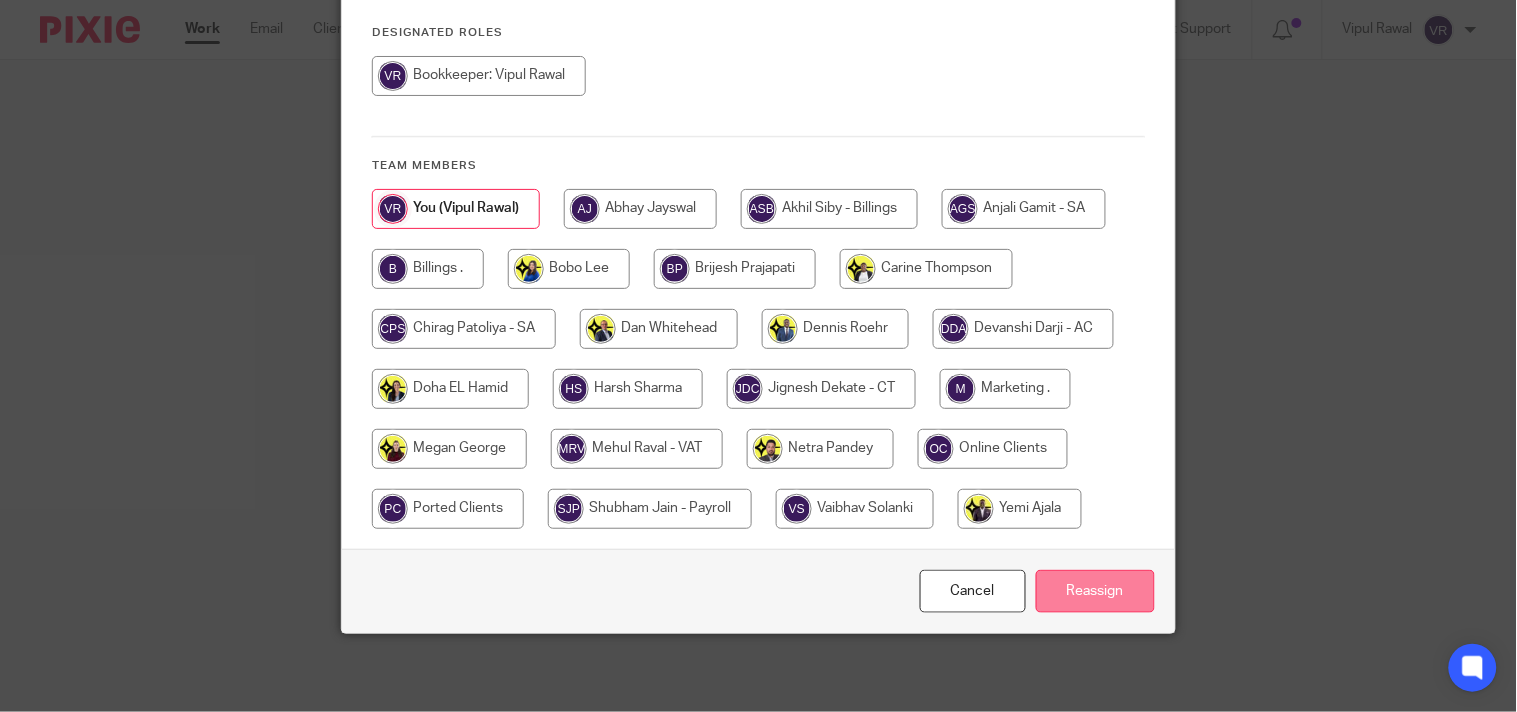 scroll, scrollTop: 250, scrollLeft: 0, axis: vertical 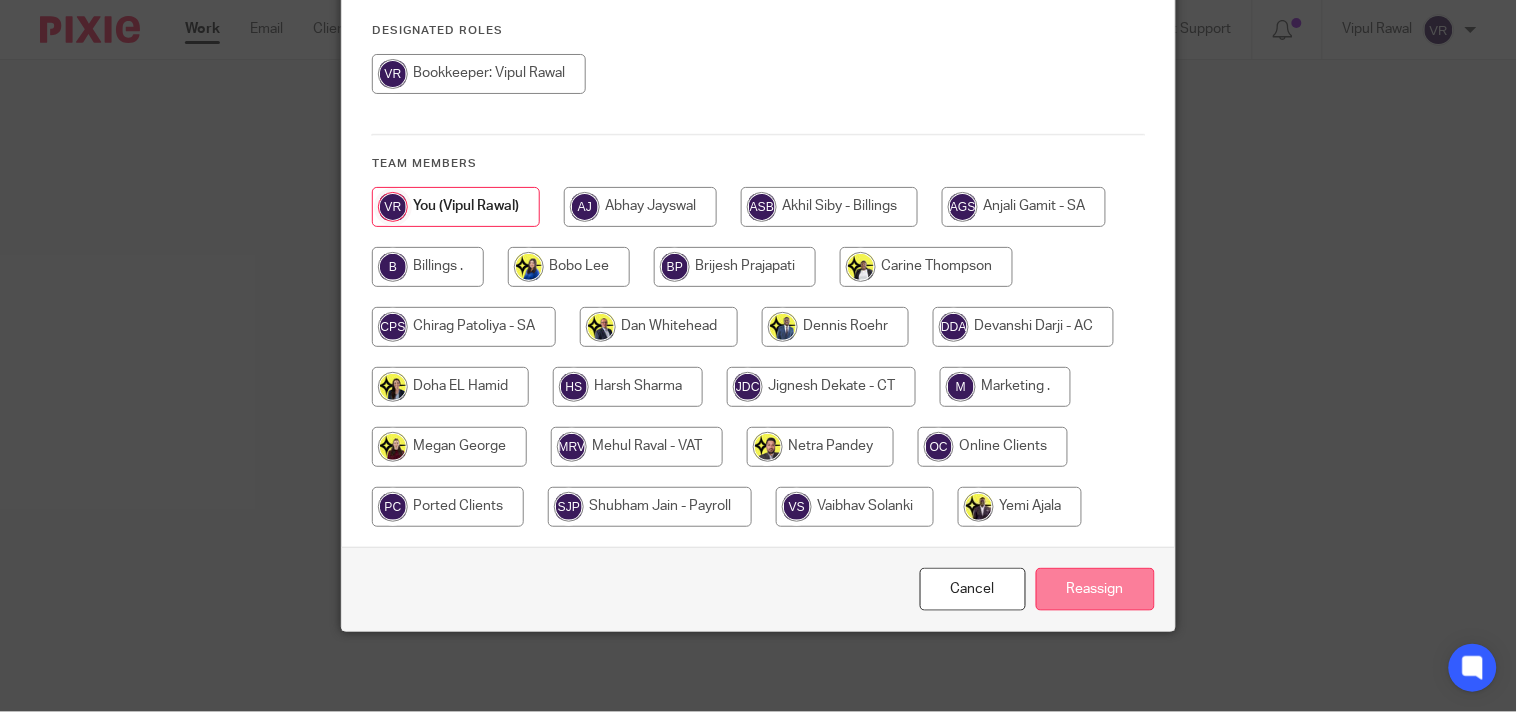 click on "Reassign" at bounding box center [1095, 589] 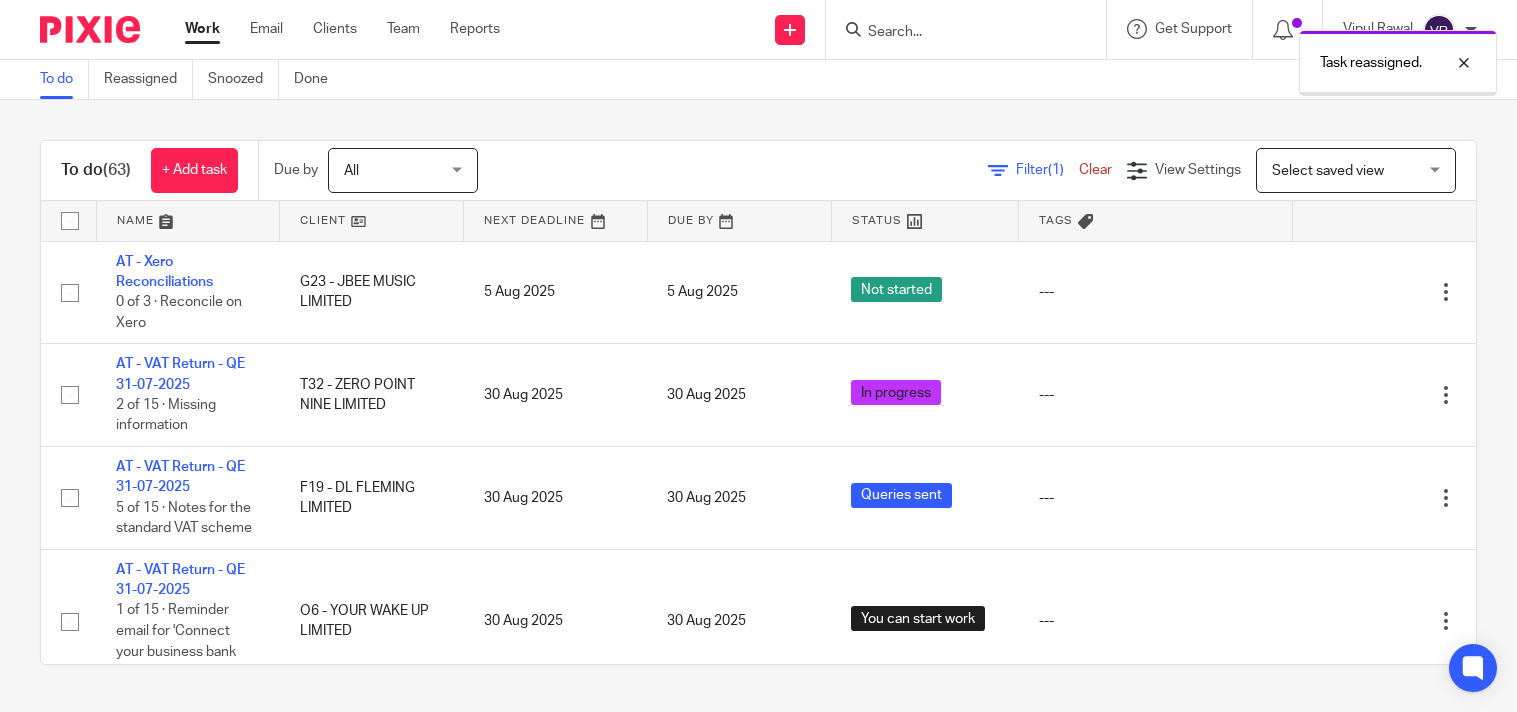 scroll, scrollTop: 0, scrollLeft: 0, axis: both 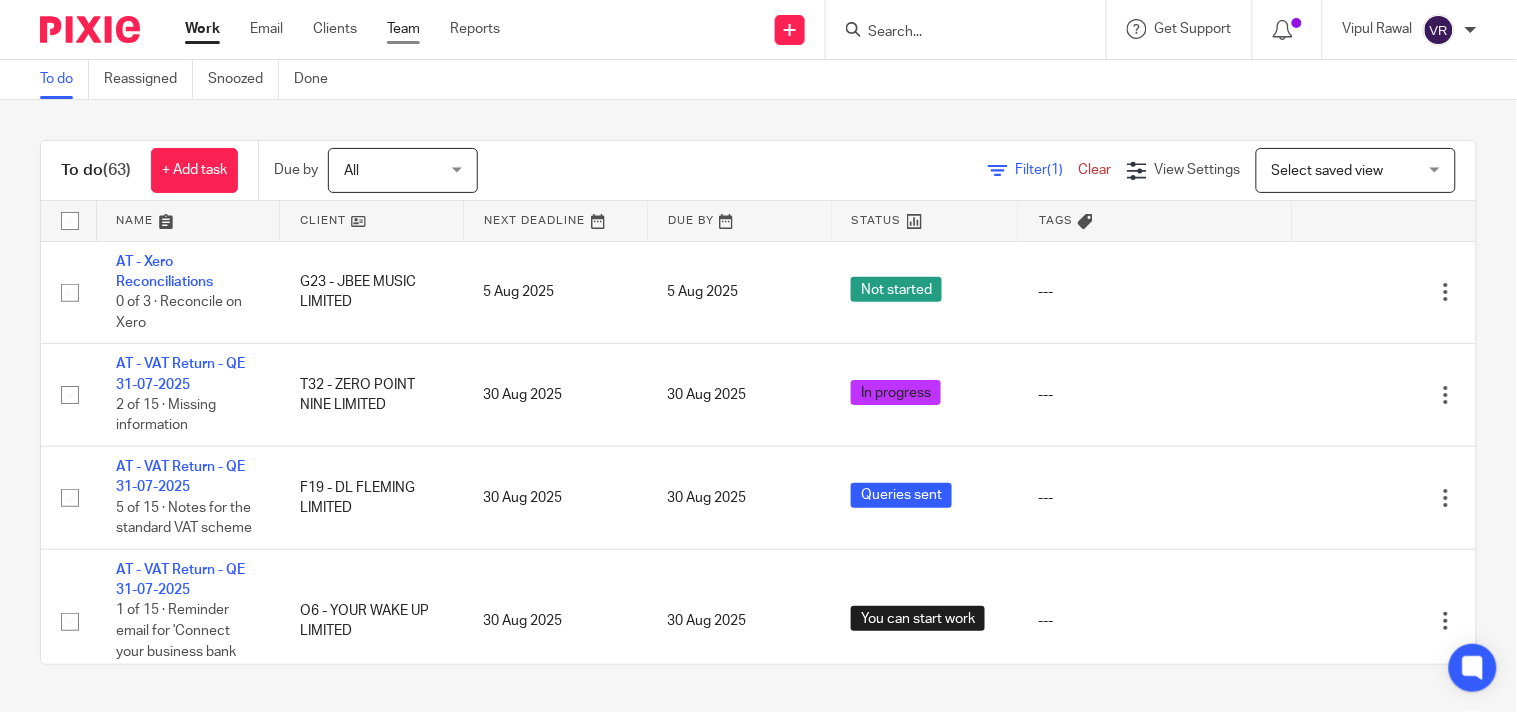 click on "Team" at bounding box center [403, 29] 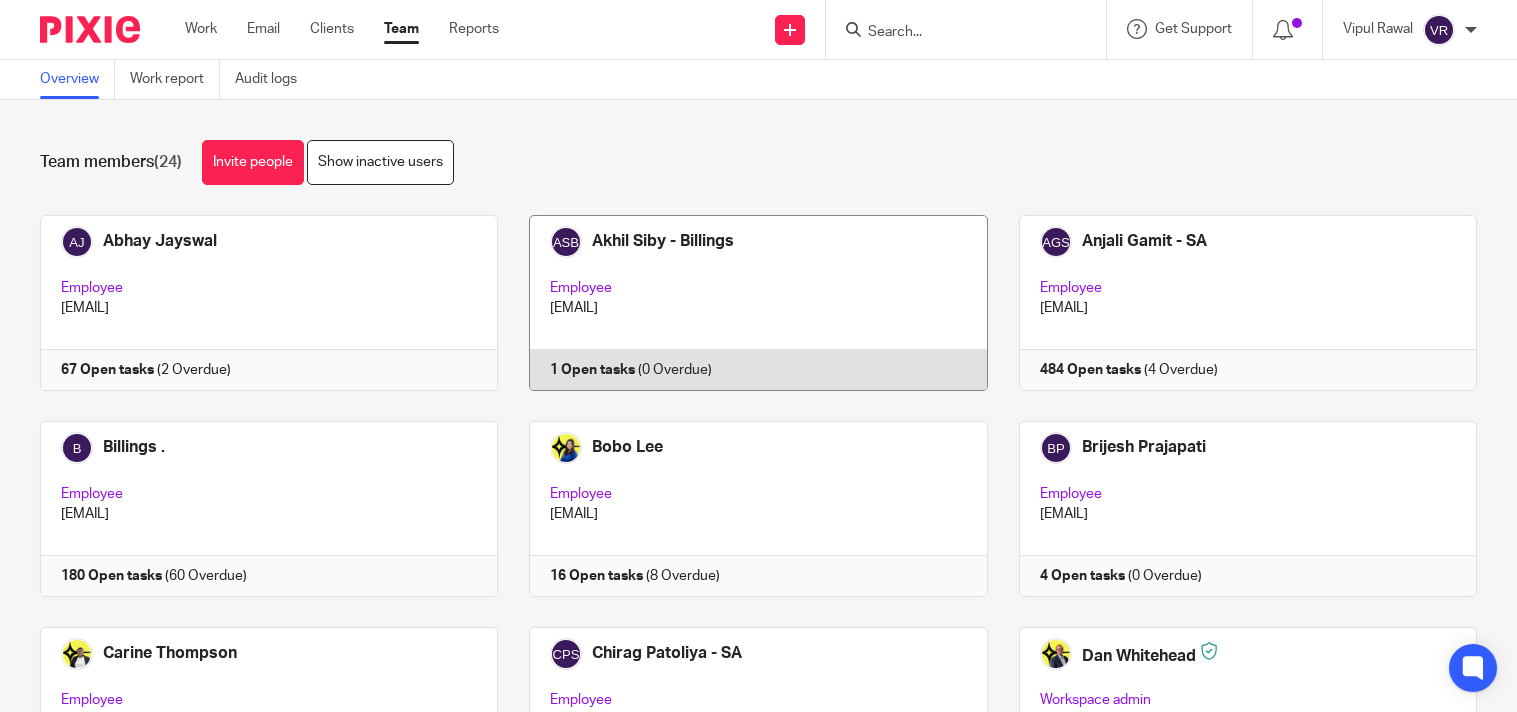 scroll, scrollTop: 0, scrollLeft: 0, axis: both 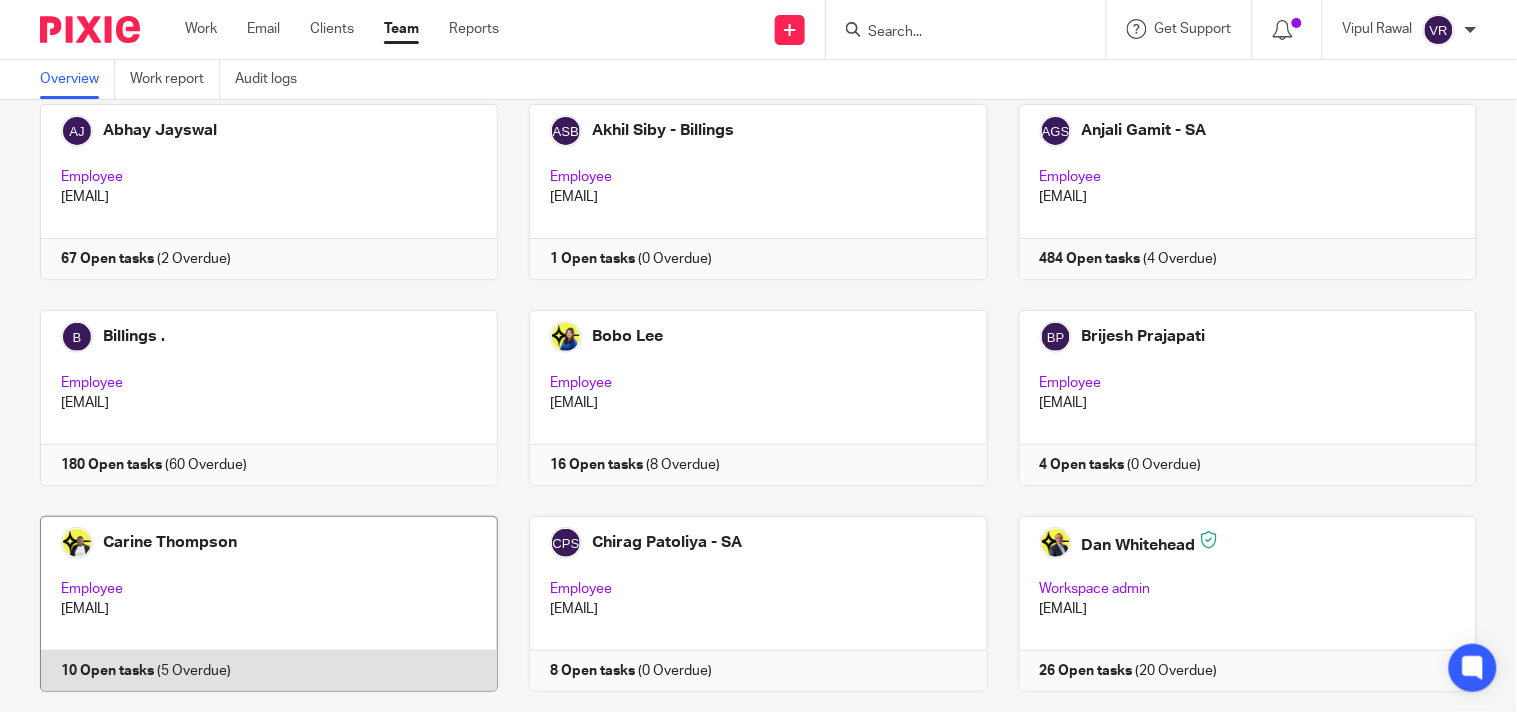 click at bounding box center [253, 604] 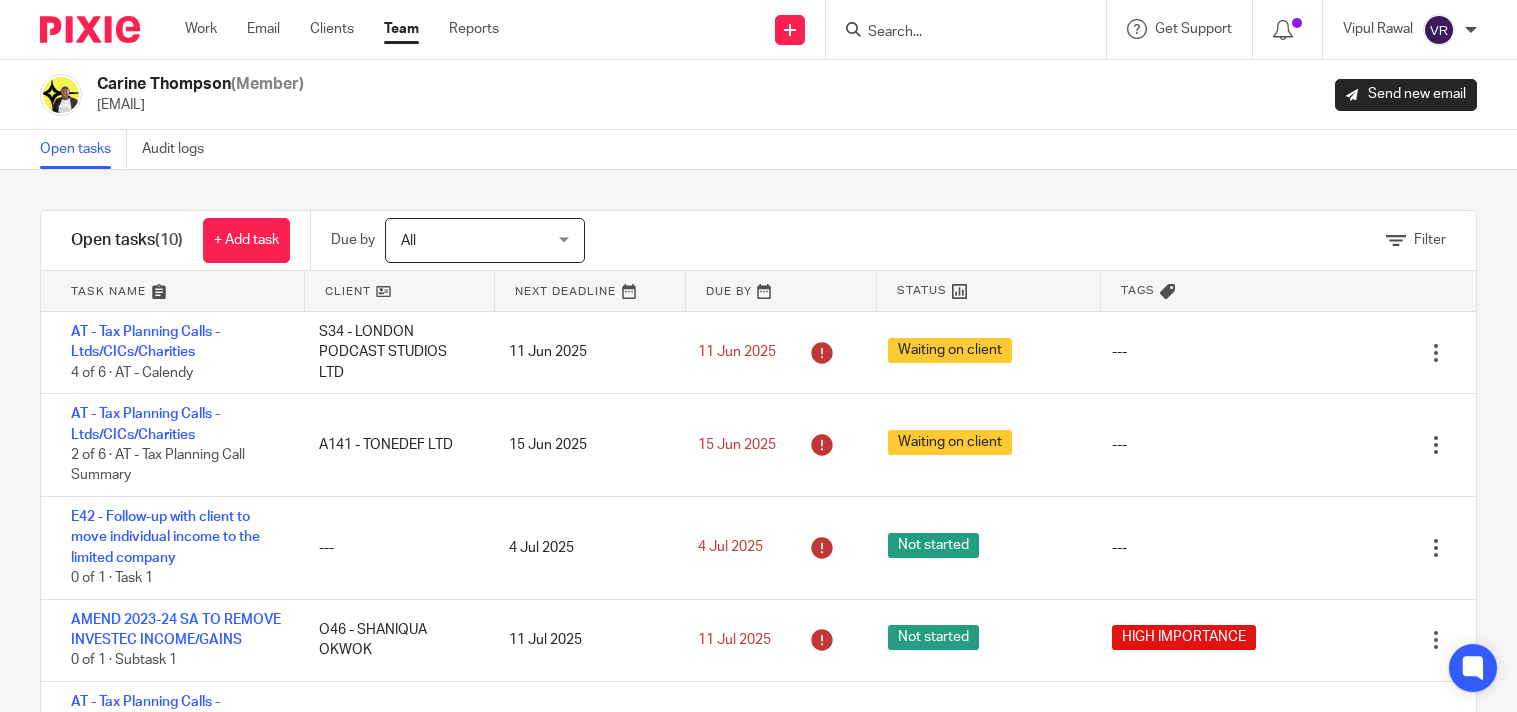 scroll, scrollTop: 0, scrollLeft: 0, axis: both 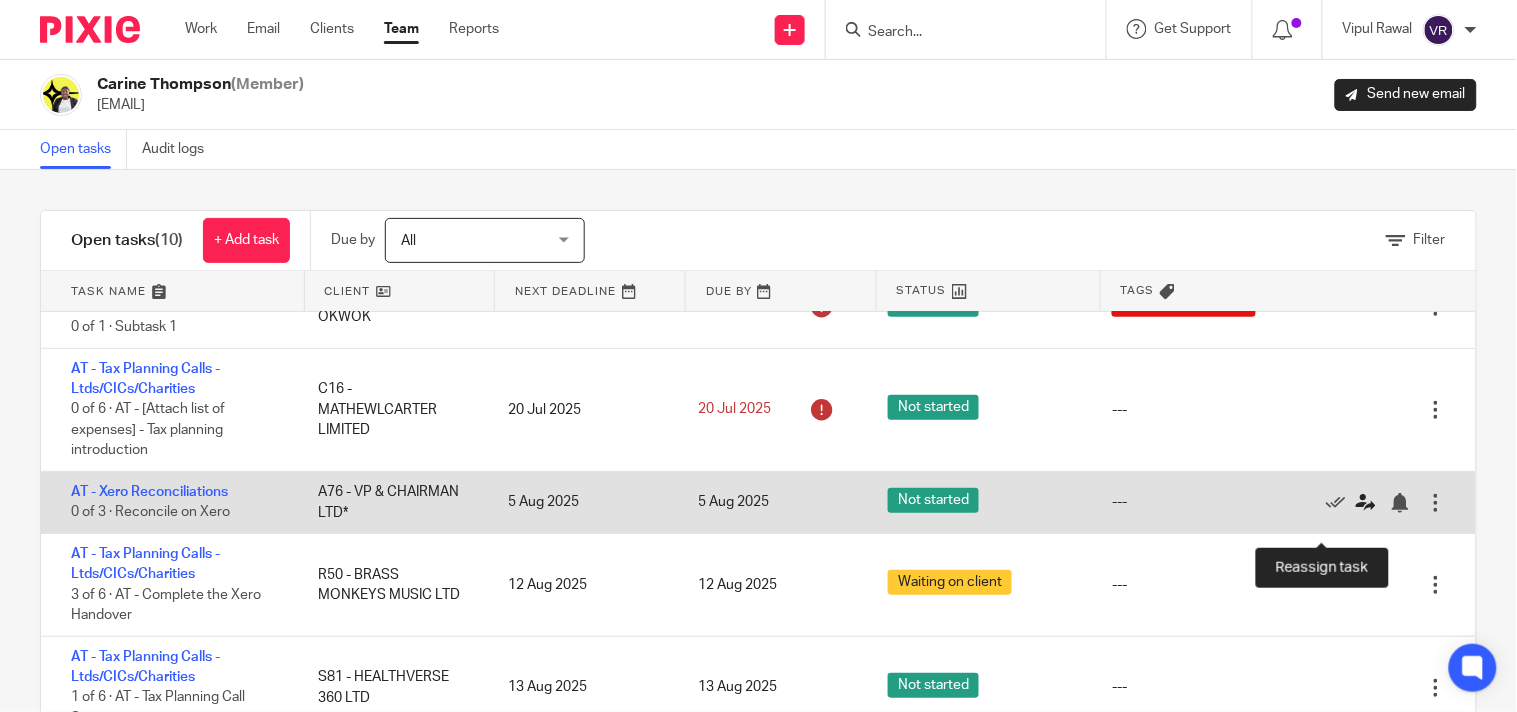 click at bounding box center (1366, 503) 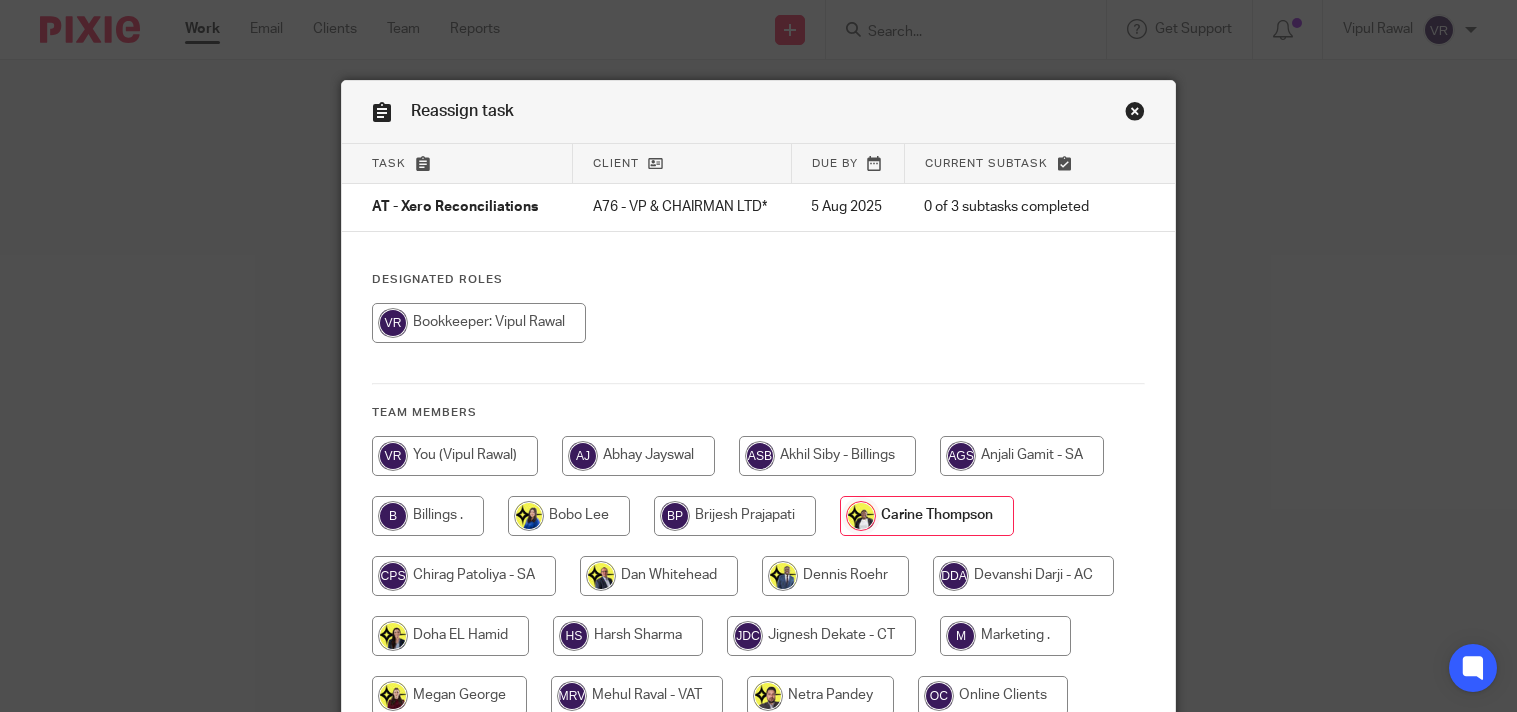 scroll, scrollTop: 0, scrollLeft: 0, axis: both 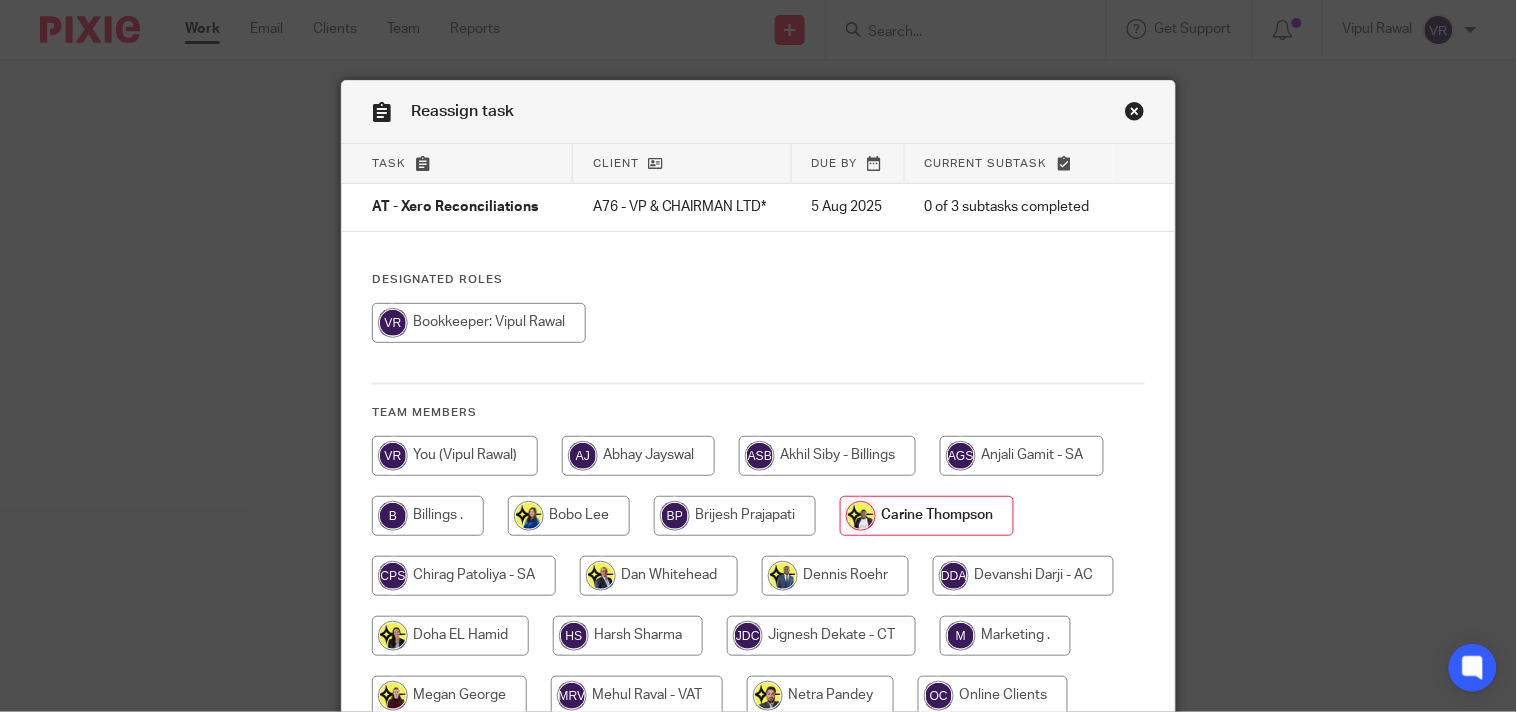 click at bounding box center [479, 323] 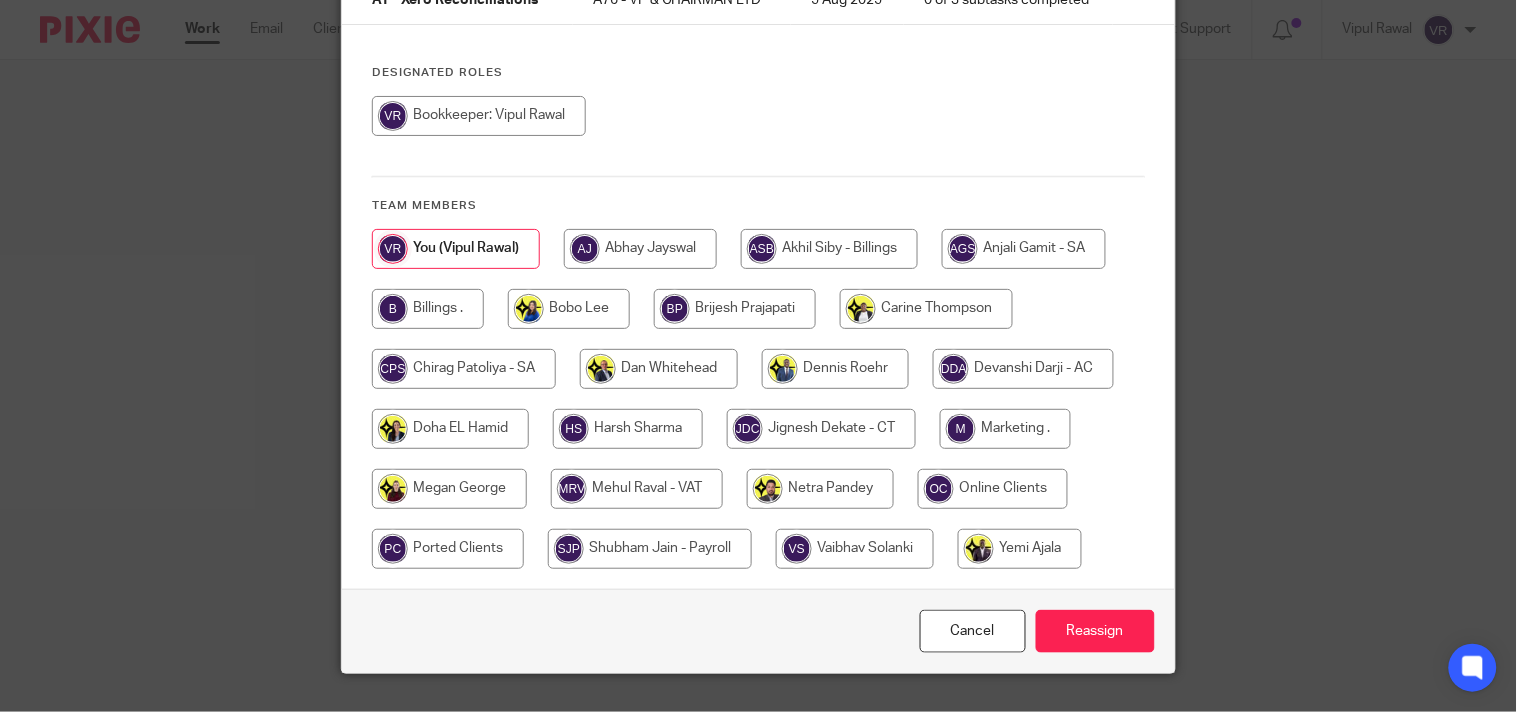 scroll, scrollTop: 250, scrollLeft: 0, axis: vertical 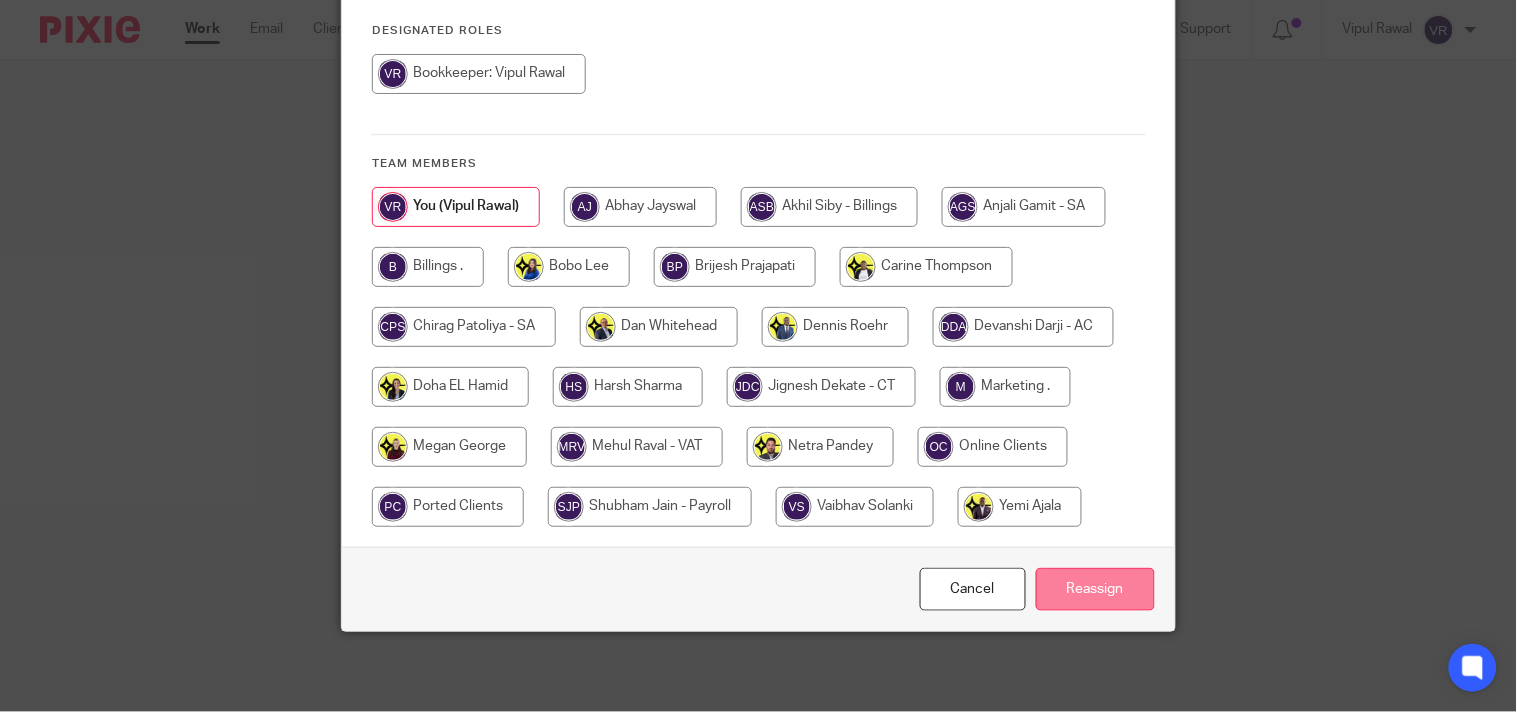 click on "Reassign" at bounding box center (1095, 589) 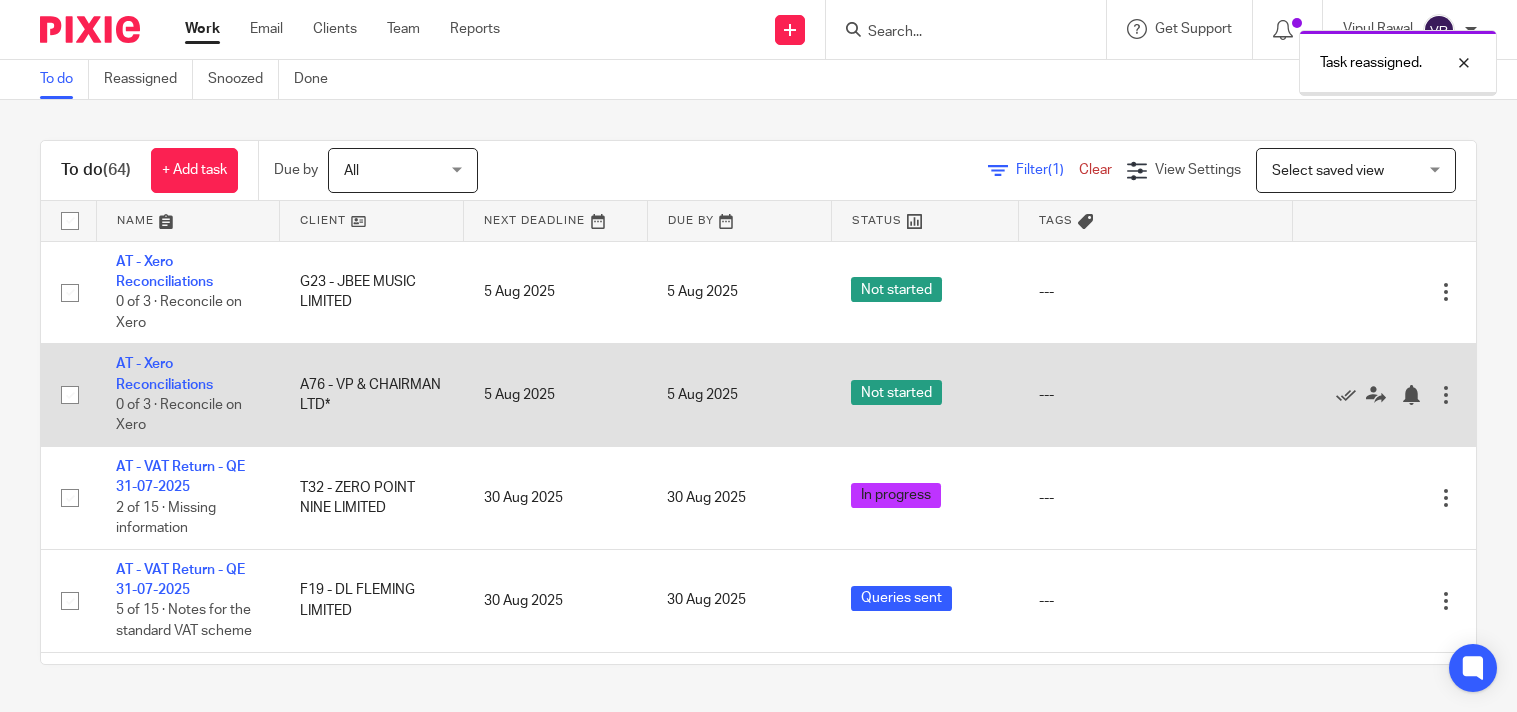 scroll, scrollTop: 0, scrollLeft: 0, axis: both 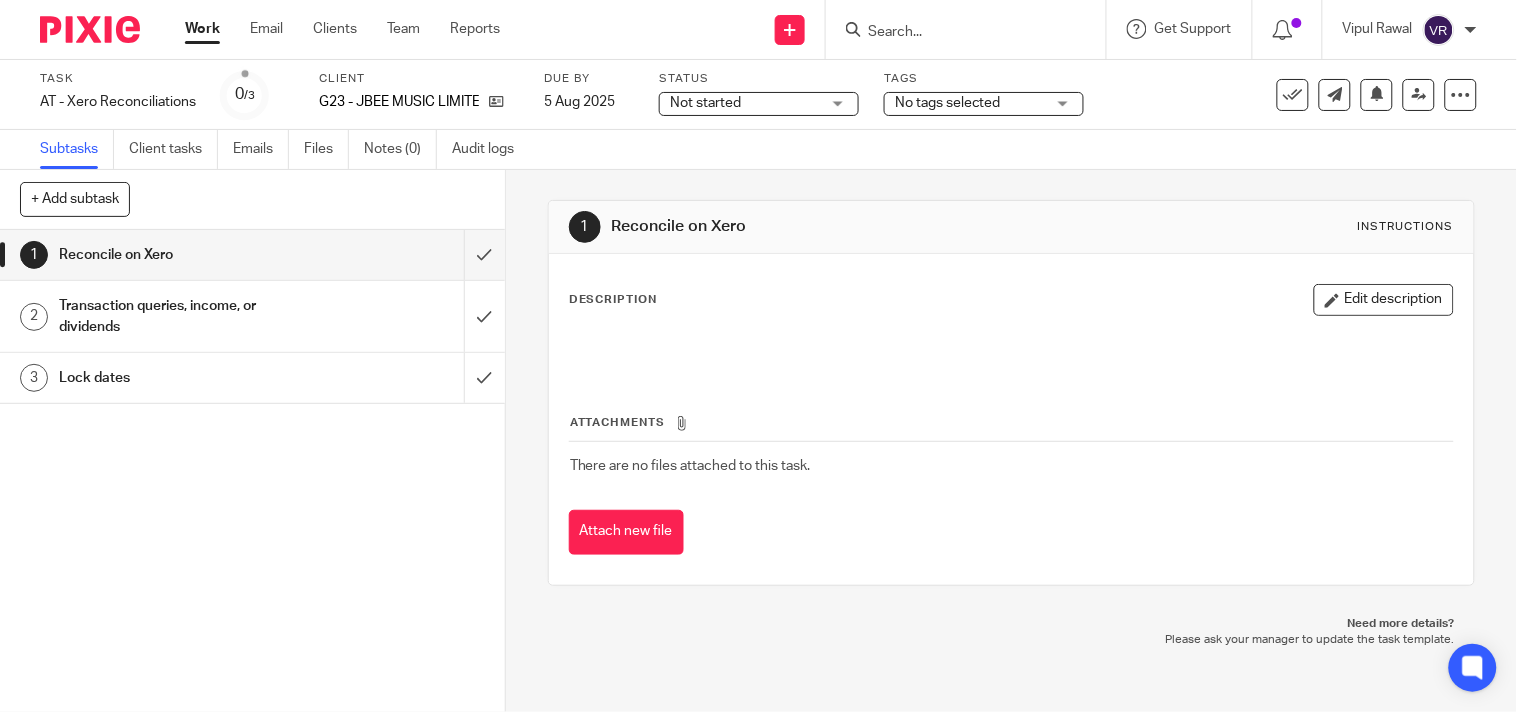 click on "Not started
Not started" at bounding box center (759, 104) 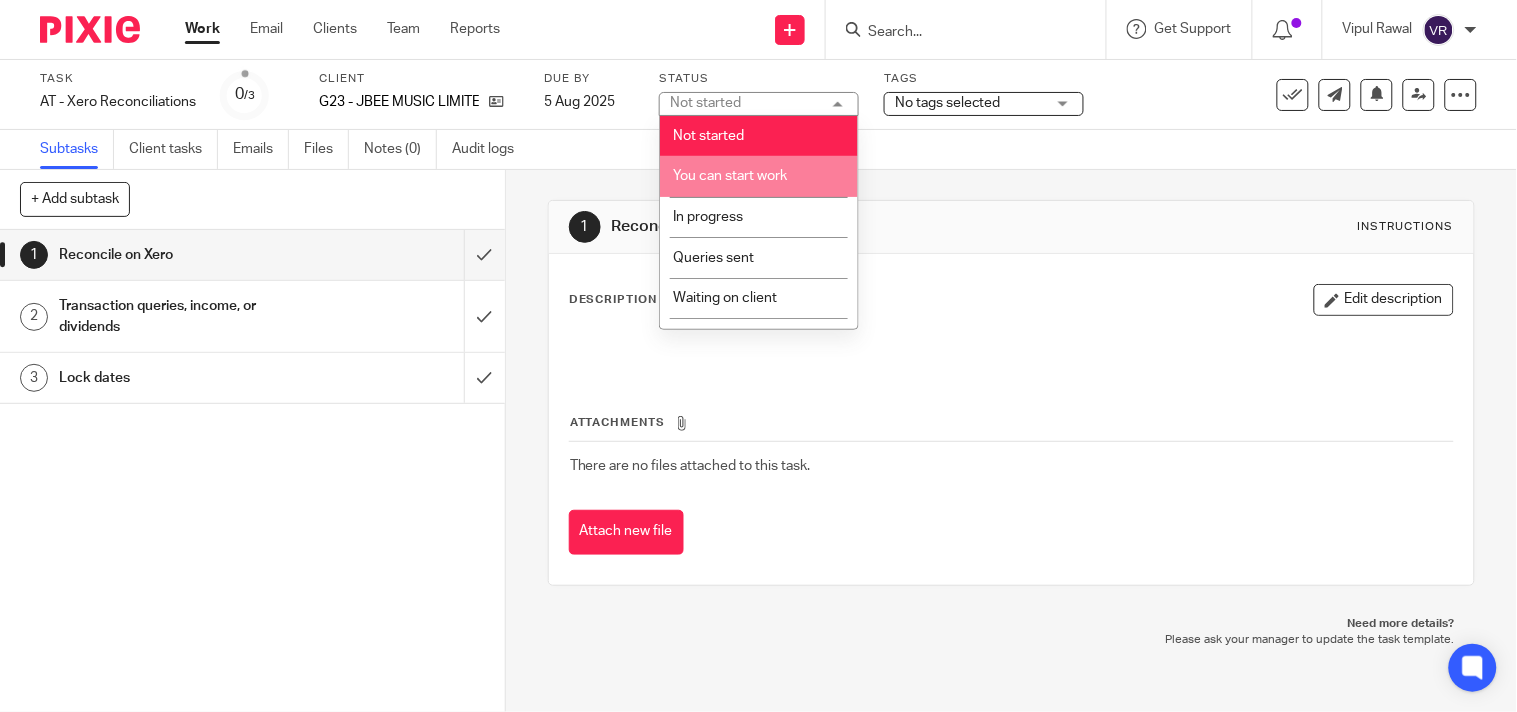 click on "You can start work" at bounding box center [730, 176] 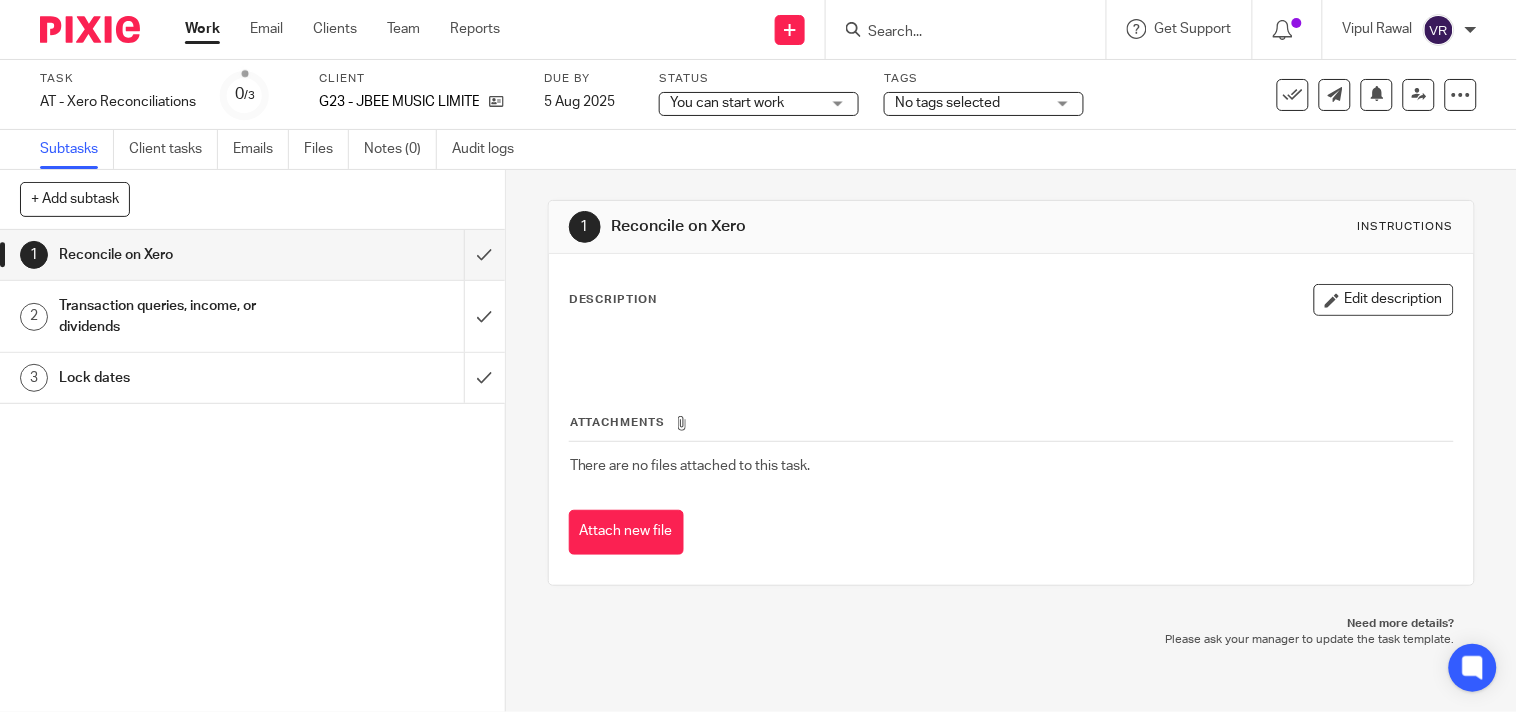 click on "Subtasks
Client tasks
Emails
Files
Notes (0)
Audit logs" at bounding box center [758, 150] 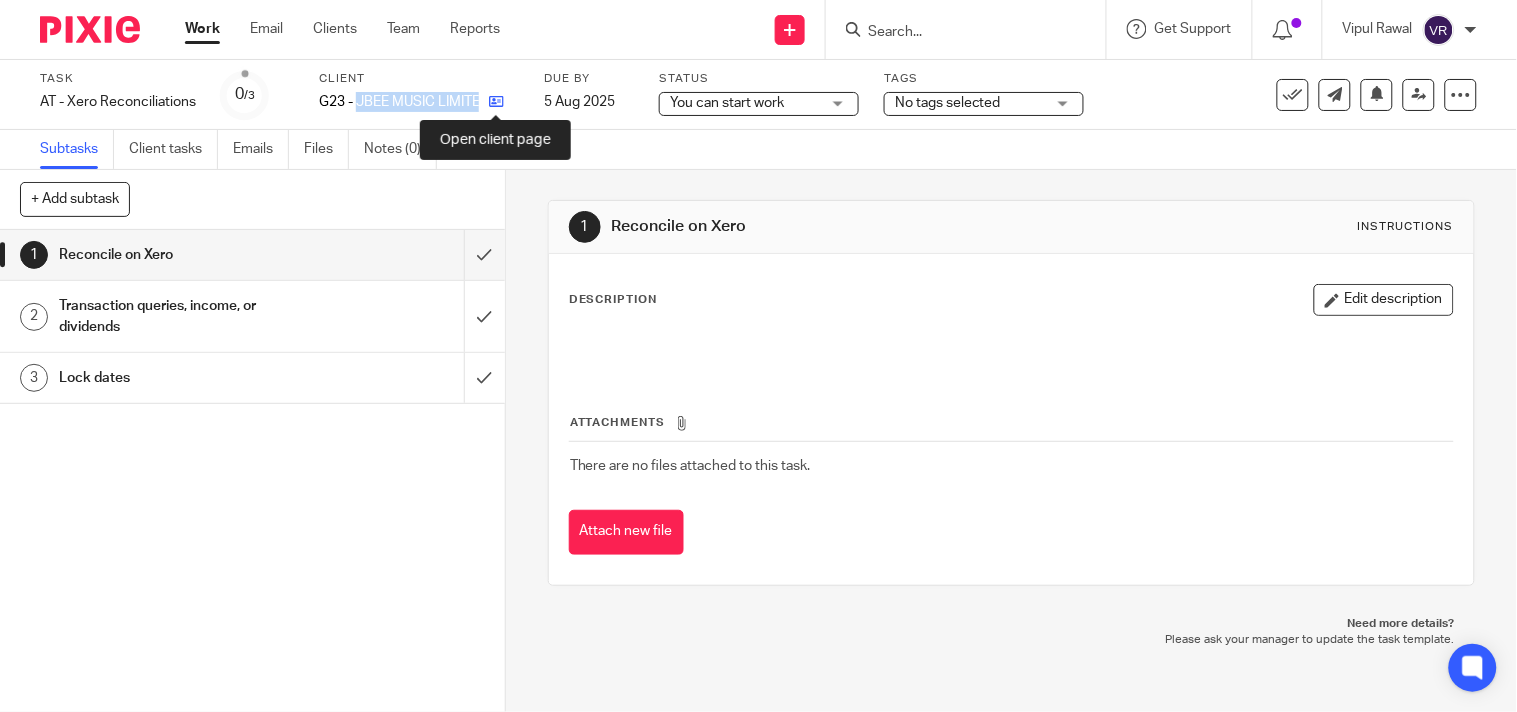 drag, startPoint x: 358, startPoint y: 98, endPoint x: 488, endPoint y: 104, distance: 130.13838 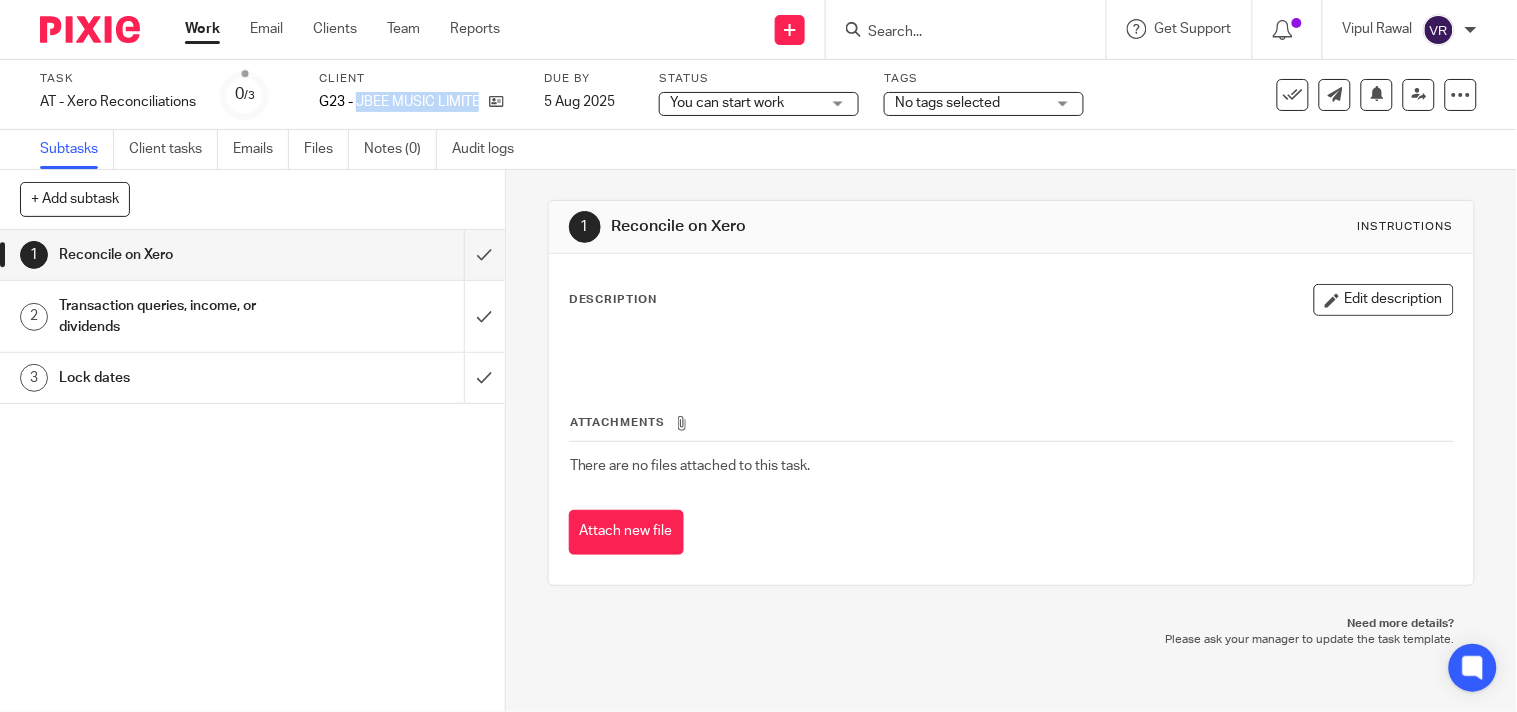 copy on "JBEE MUSIC LIMITED" 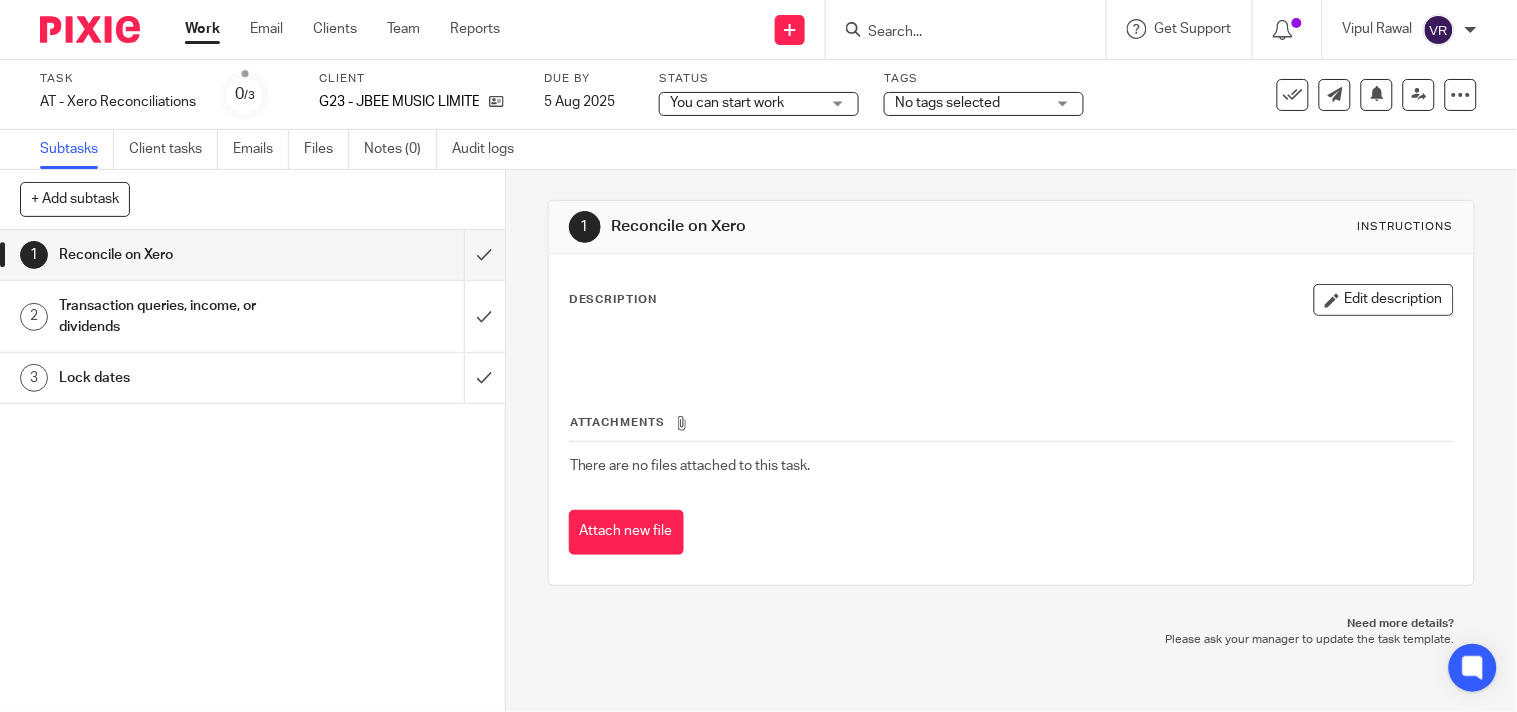 click on "Subtasks
Client tasks
Emails
Files
Notes (0)
Audit logs" at bounding box center [758, 150] 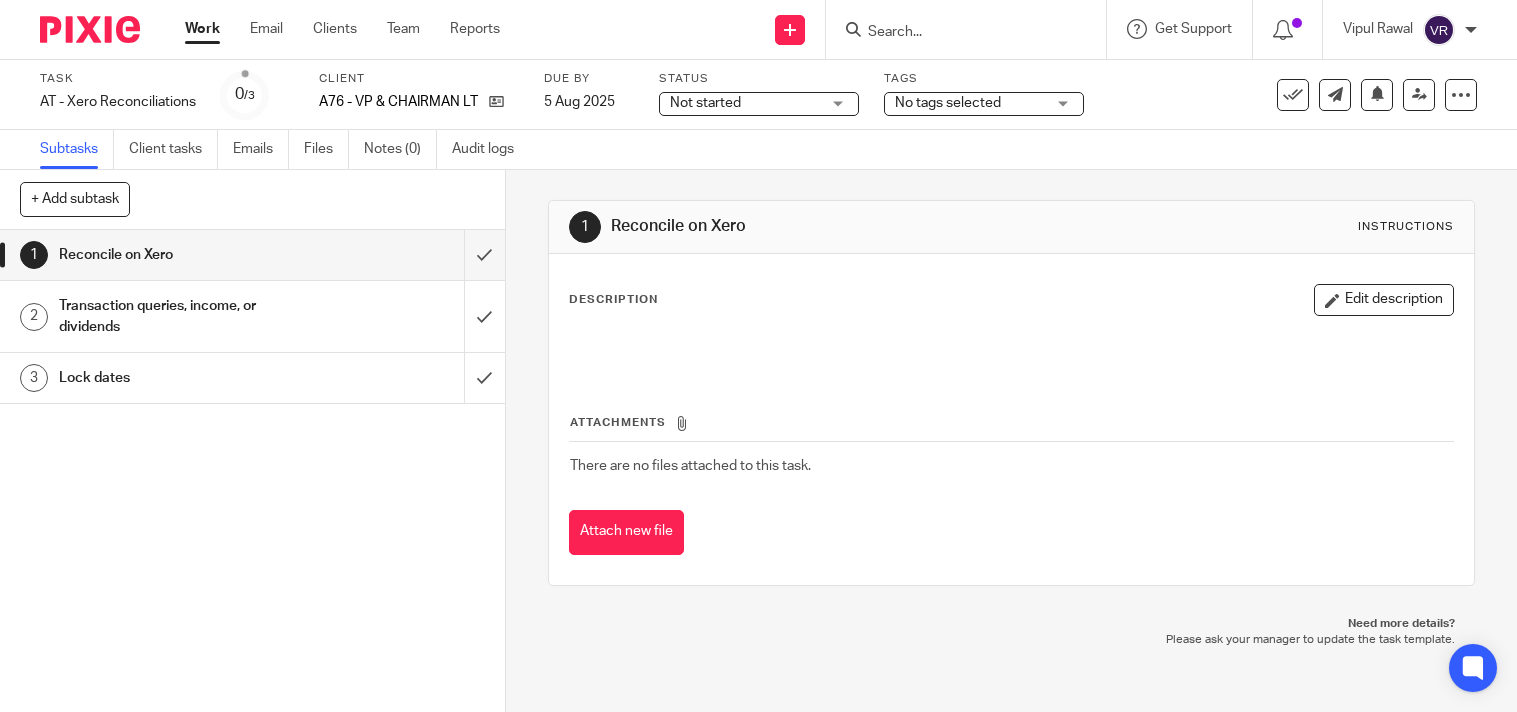 scroll, scrollTop: 0, scrollLeft: 0, axis: both 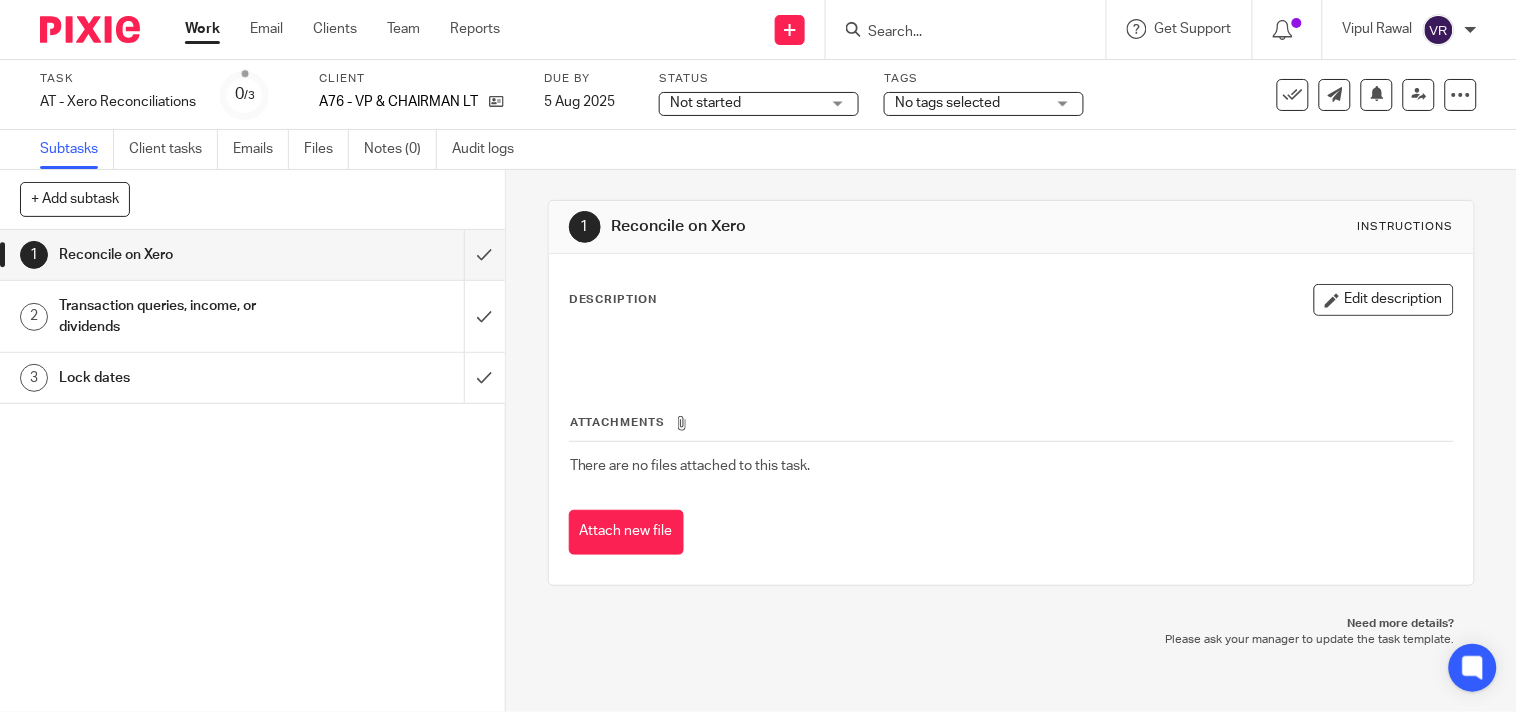 click on "Not started
Not started" at bounding box center (759, 104) 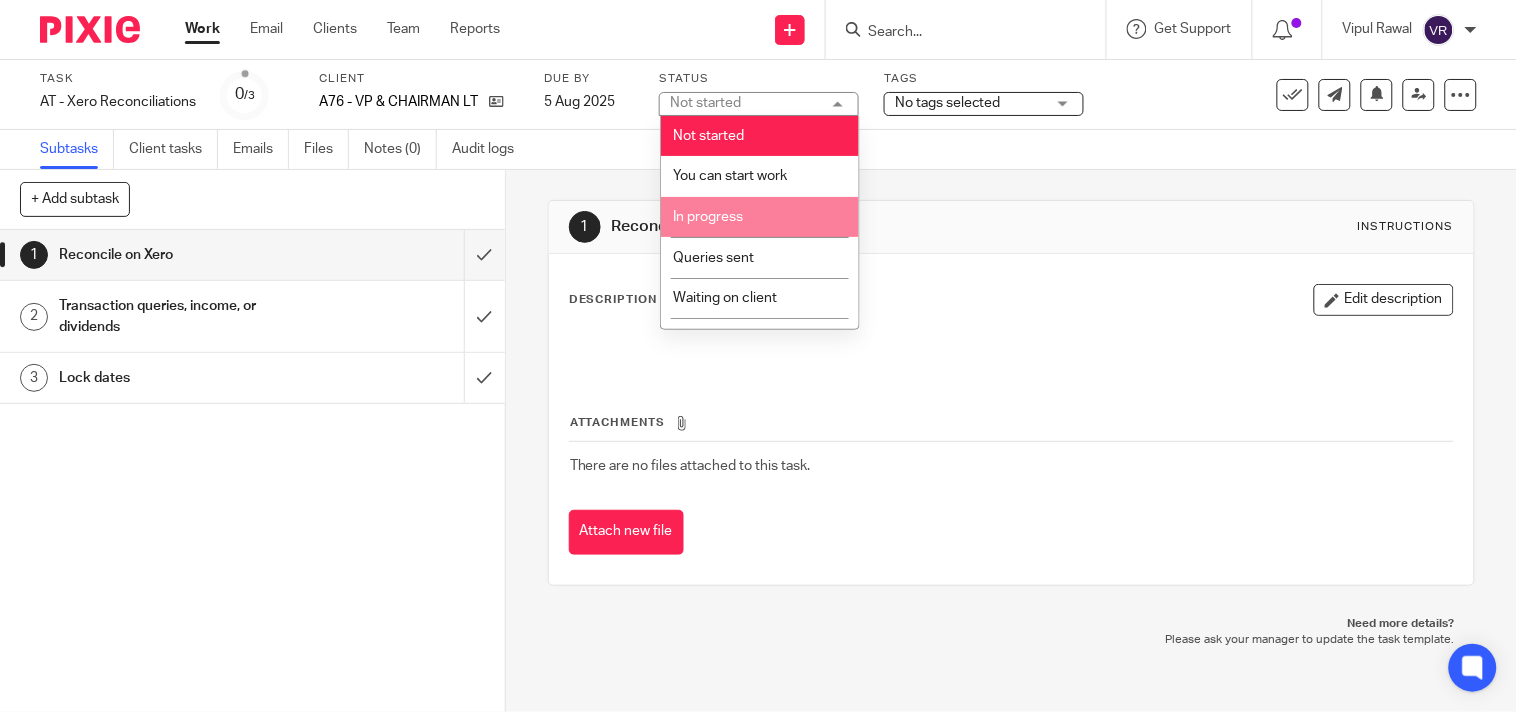 click on "In progress" at bounding box center (760, 217) 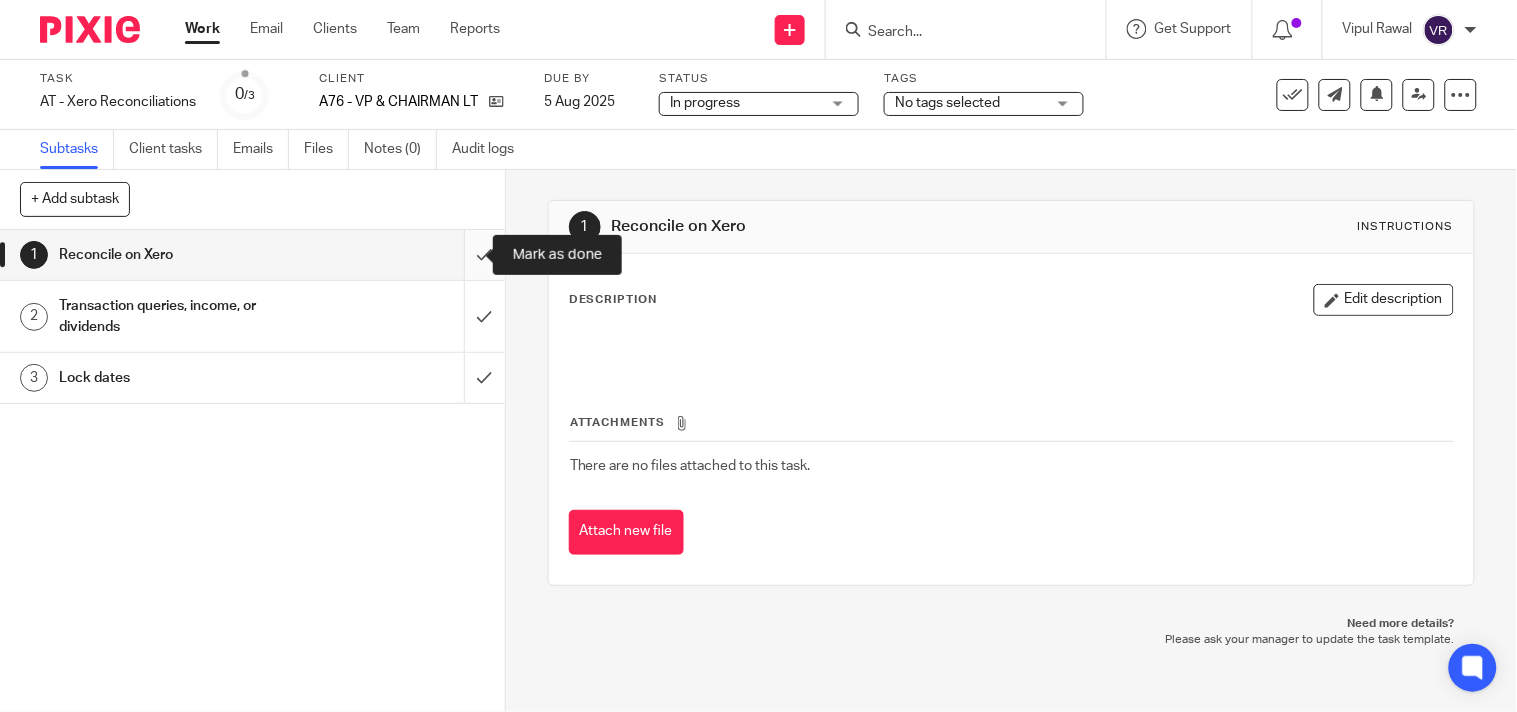 click at bounding box center [252, 255] 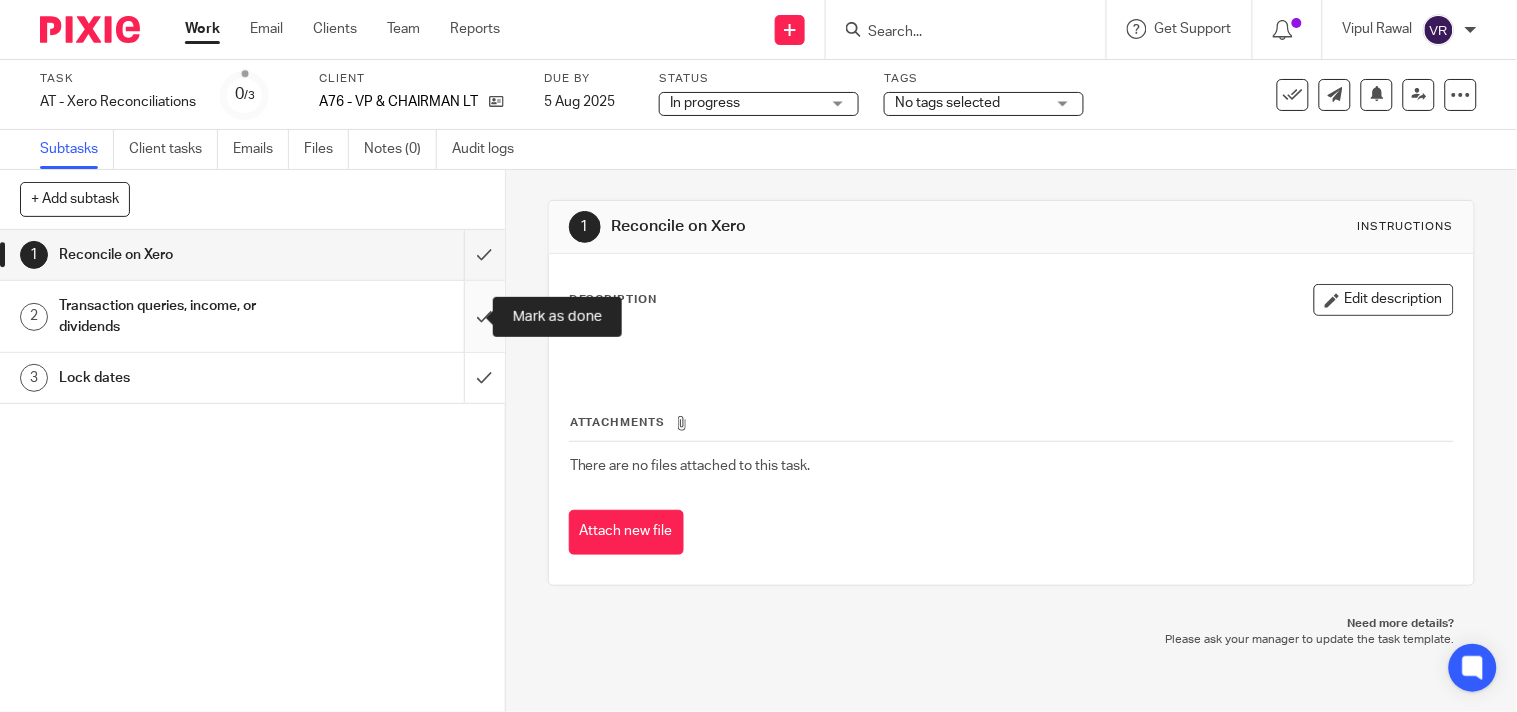 click at bounding box center (252, 316) 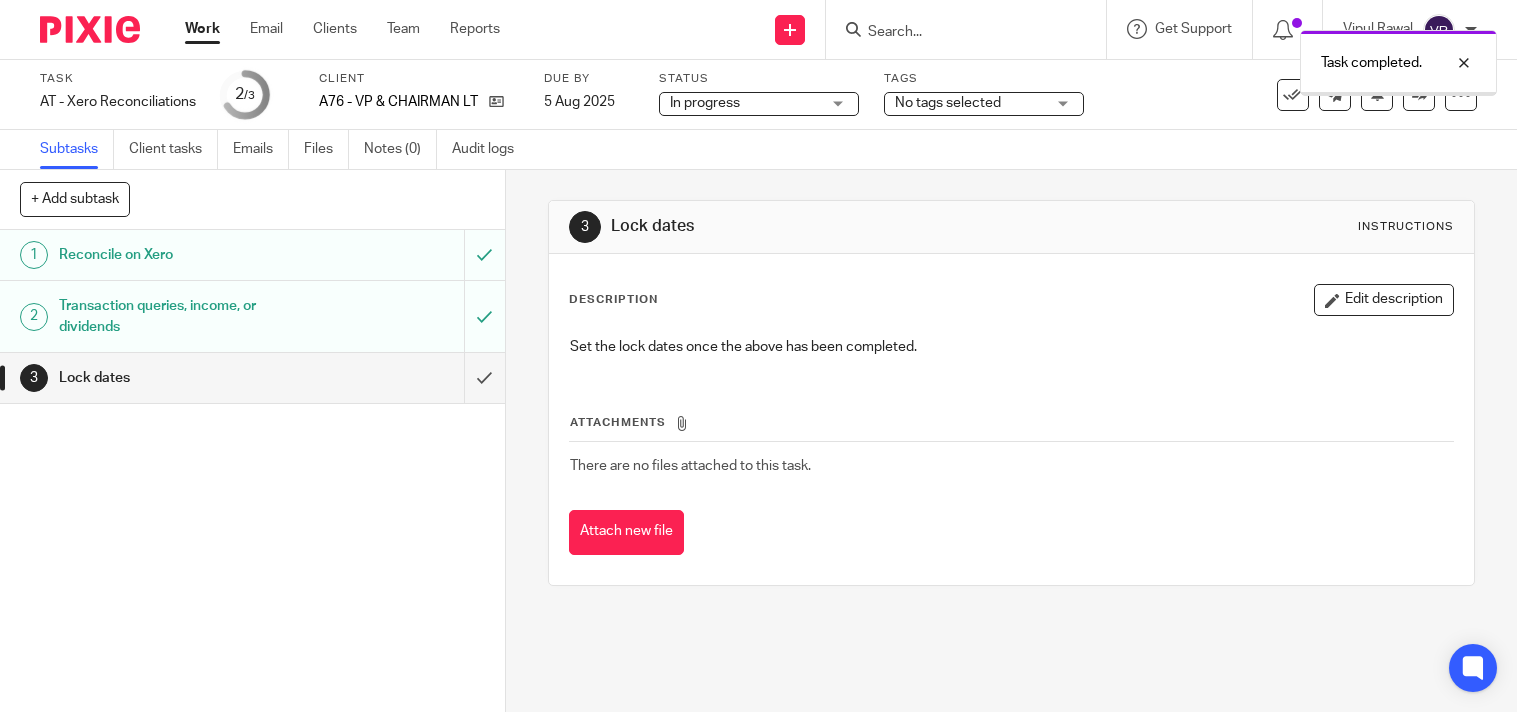 scroll, scrollTop: 0, scrollLeft: 0, axis: both 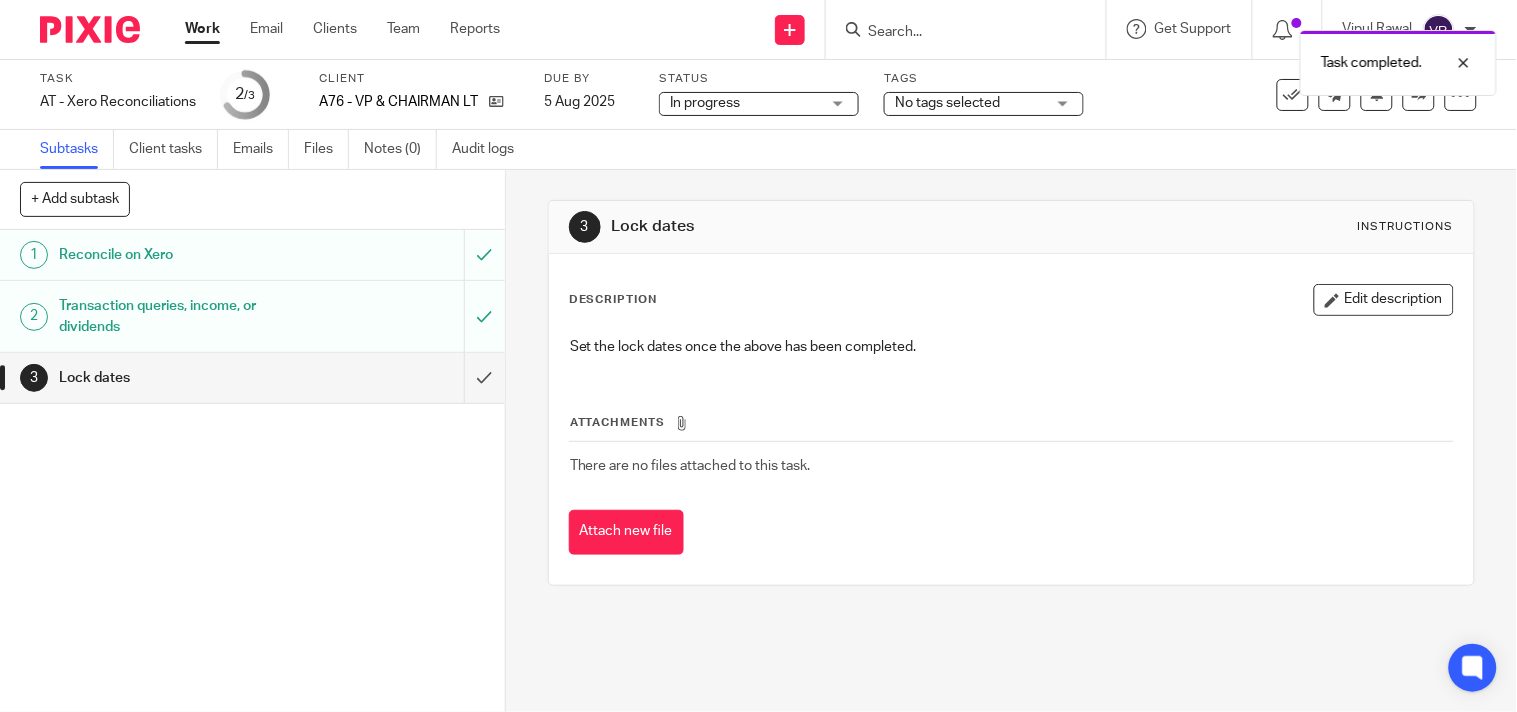 click at bounding box center [252, 378] 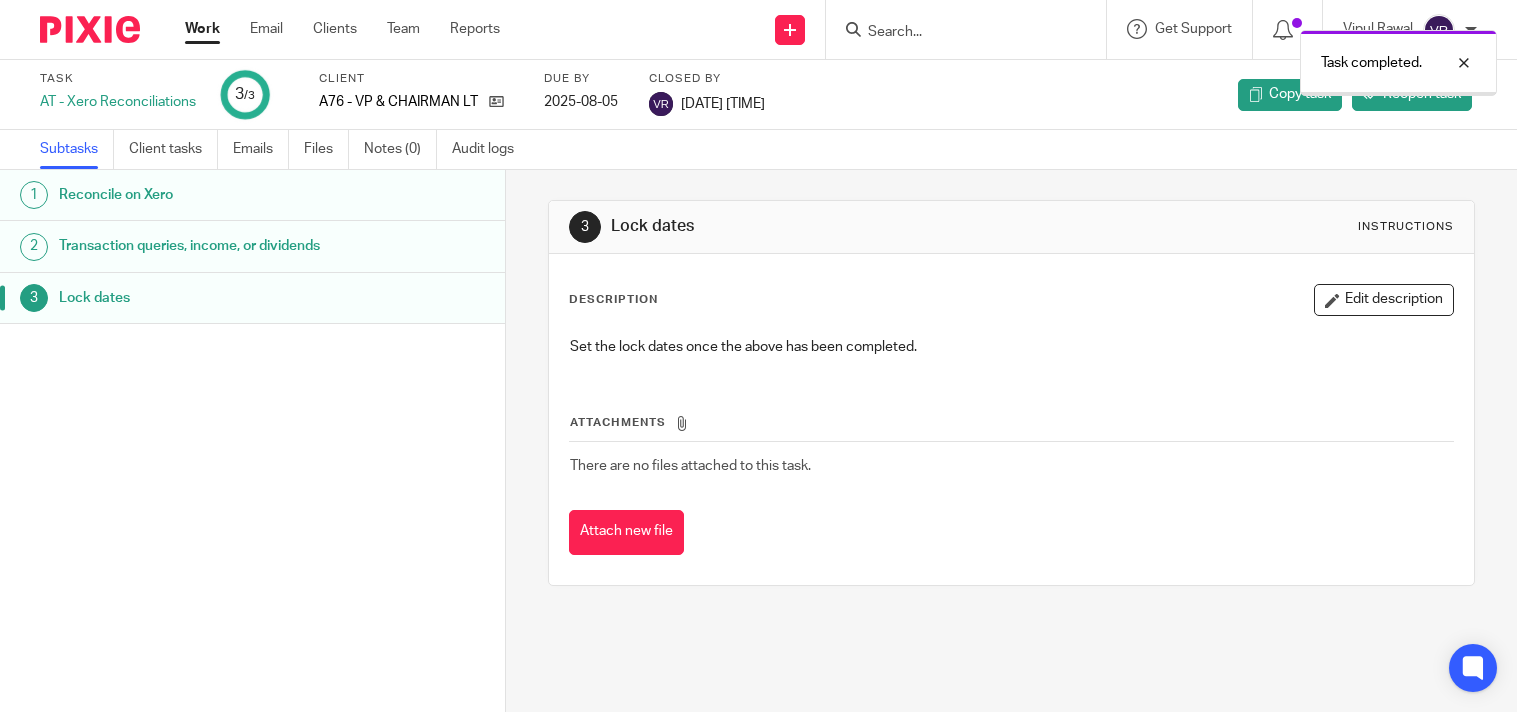 scroll, scrollTop: 0, scrollLeft: 0, axis: both 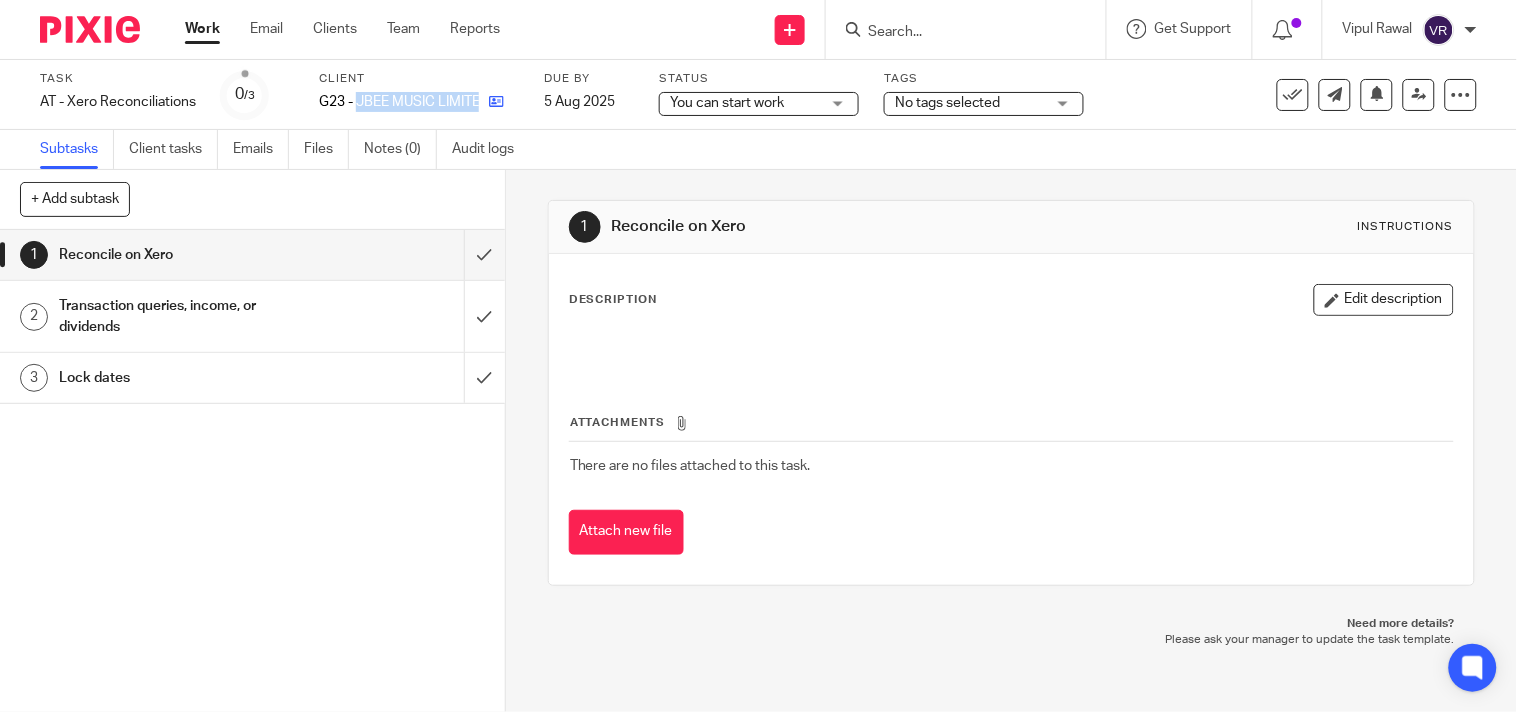 drag, startPoint x: 361, startPoint y: 101, endPoint x: 490, endPoint y: 97, distance: 129.062 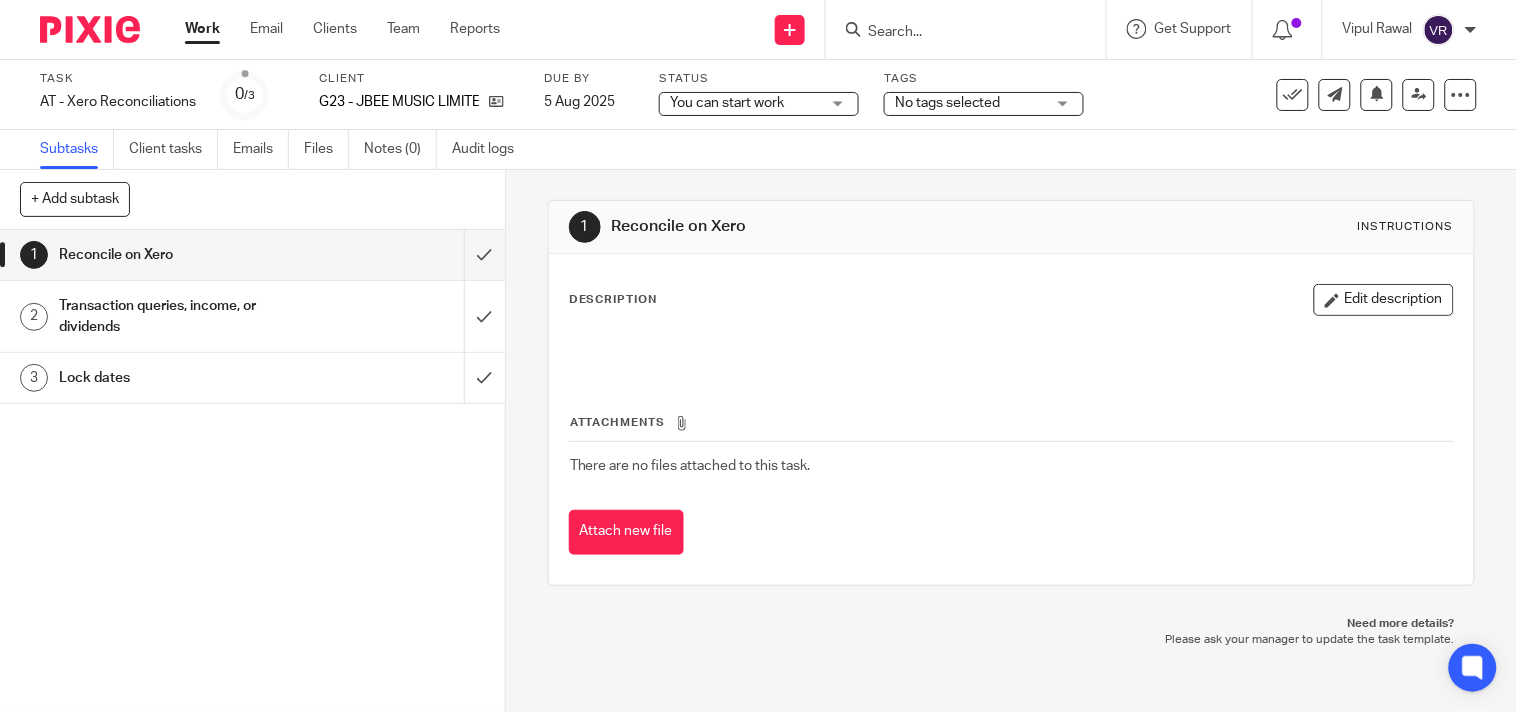 click on "Subtasks
Client tasks
Emails
Files
Notes (0)
Audit logs" at bounding box center [758, 150] 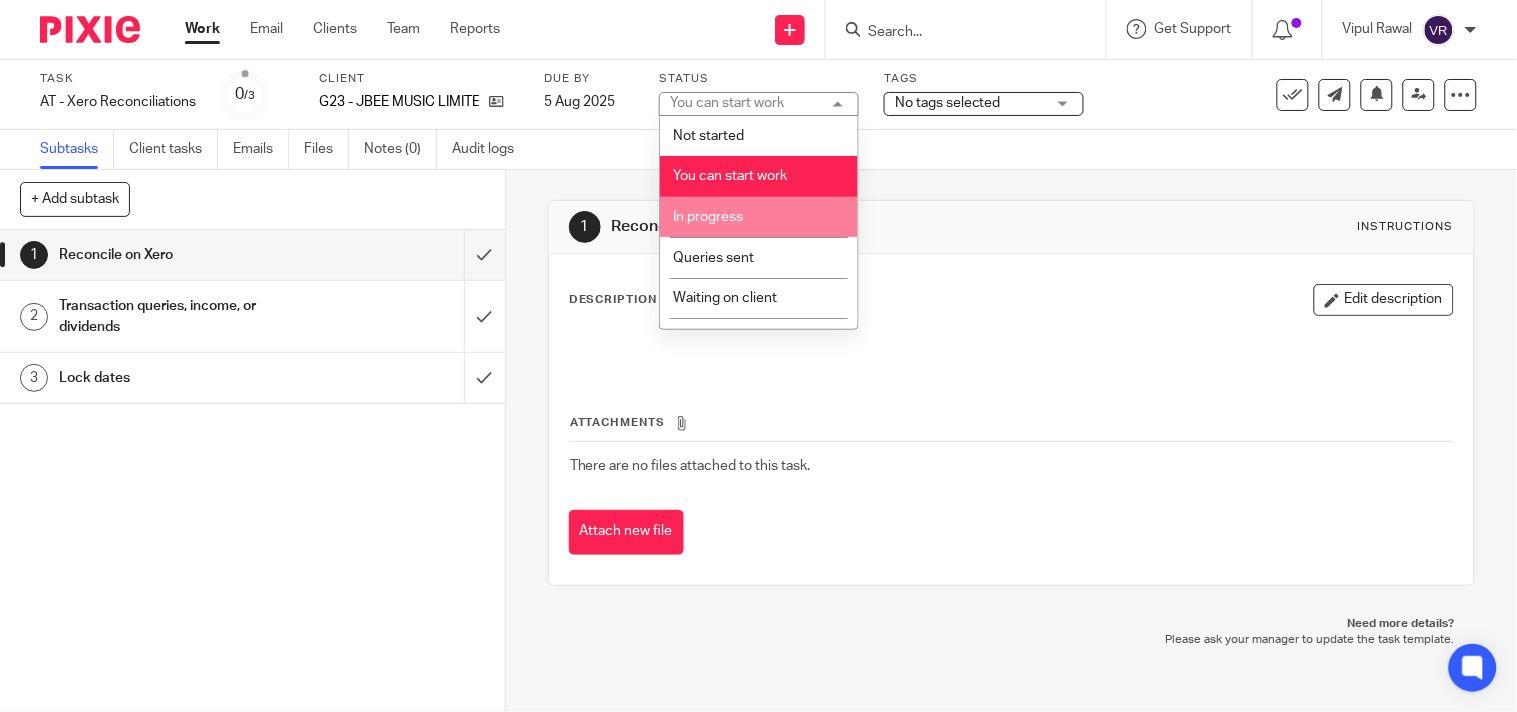 click on "In progress" at bounding box center [708, 217] 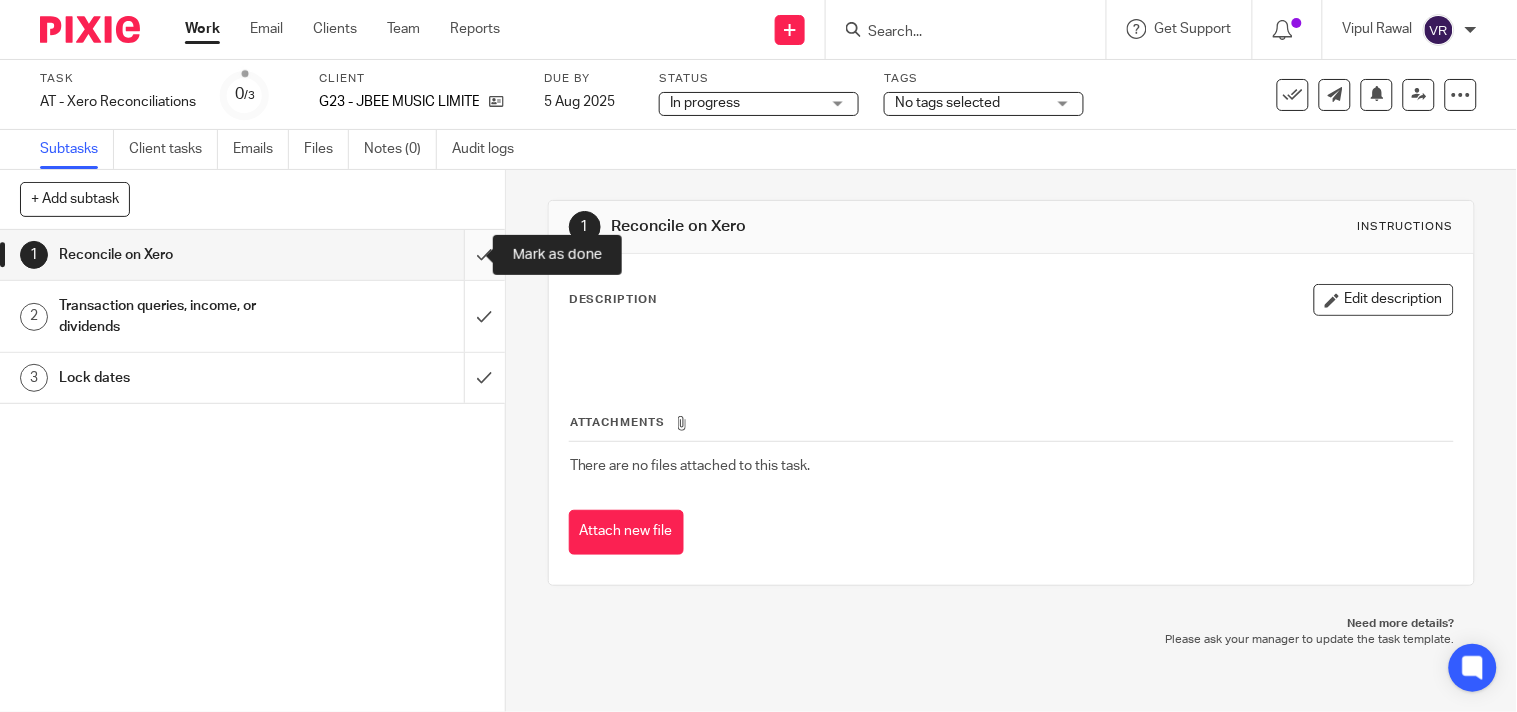 click at bounding box center [252, 255] 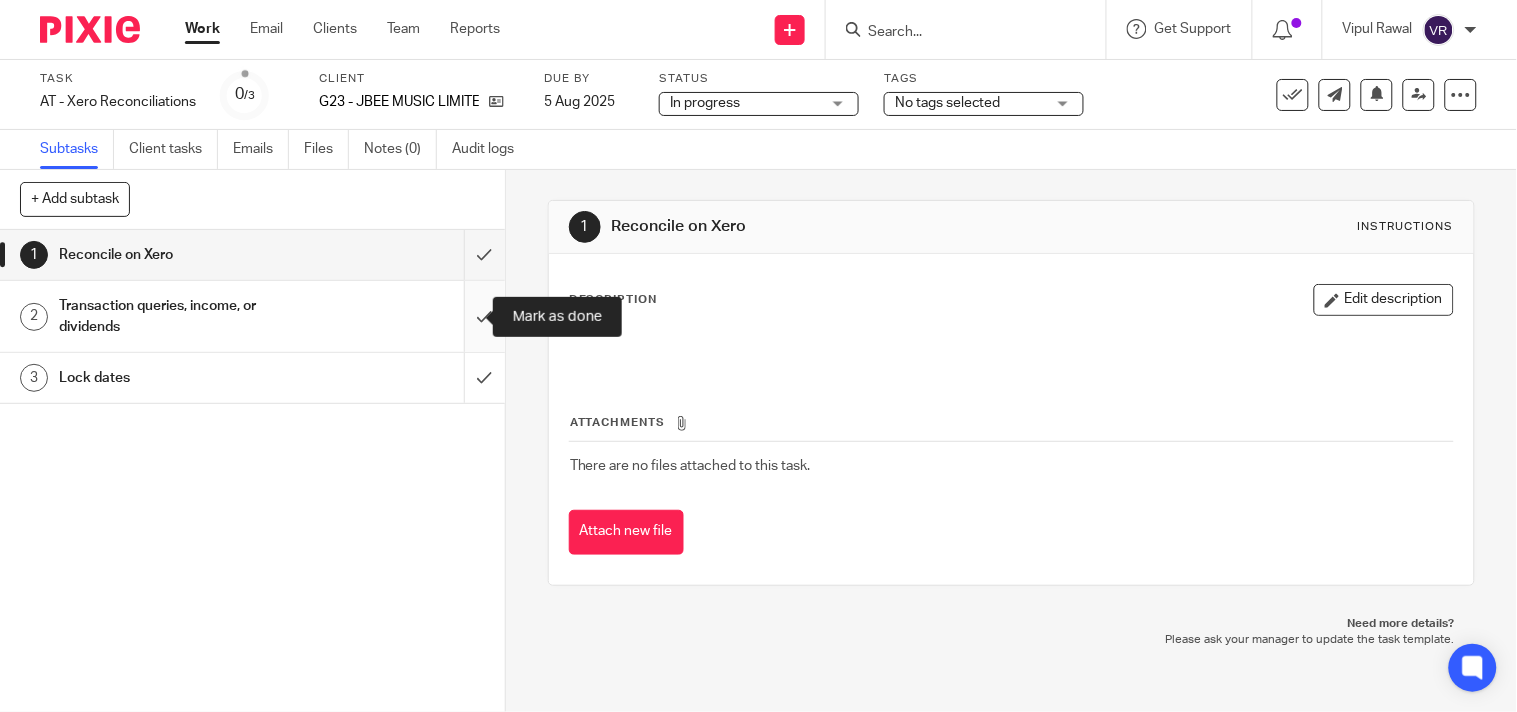 click at bounding box center (252, 316) 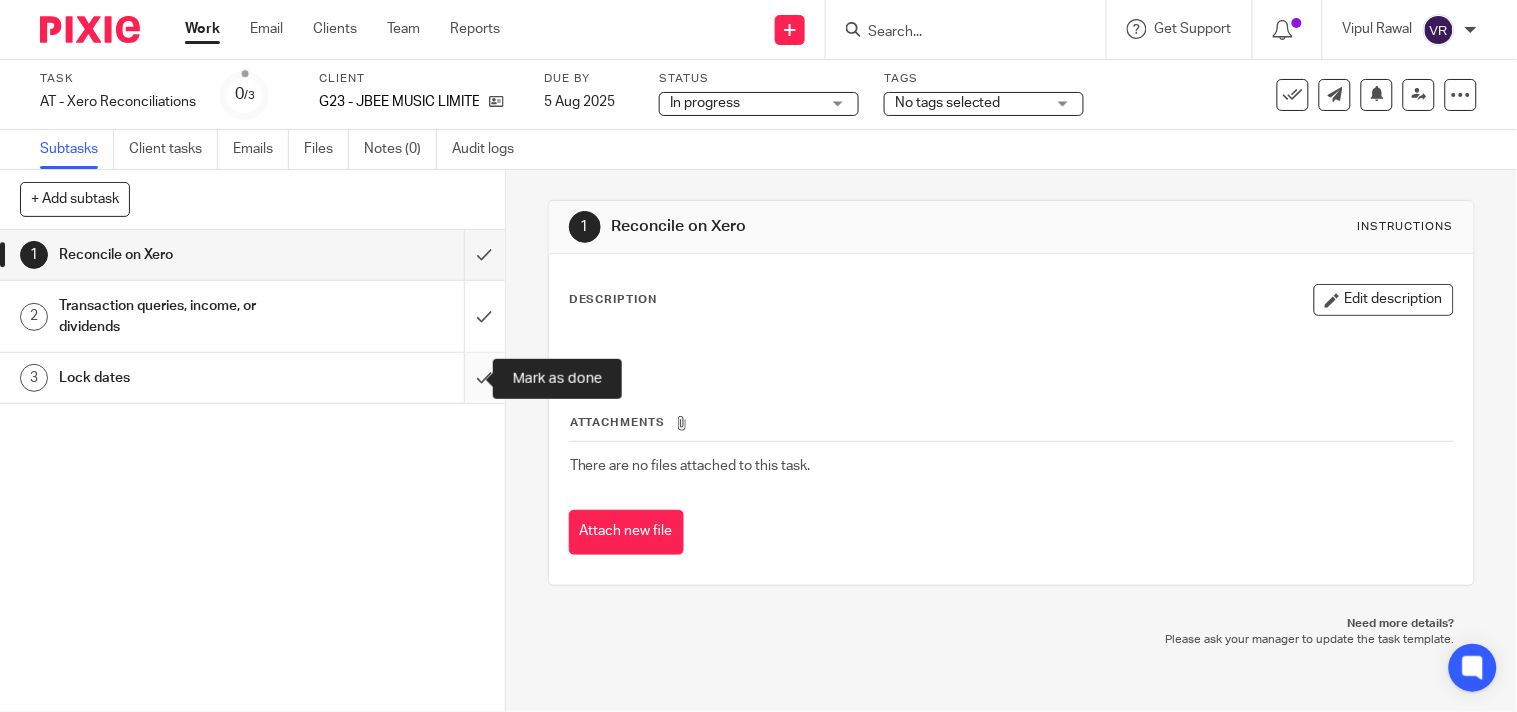 click at bounding box center (252, 378) 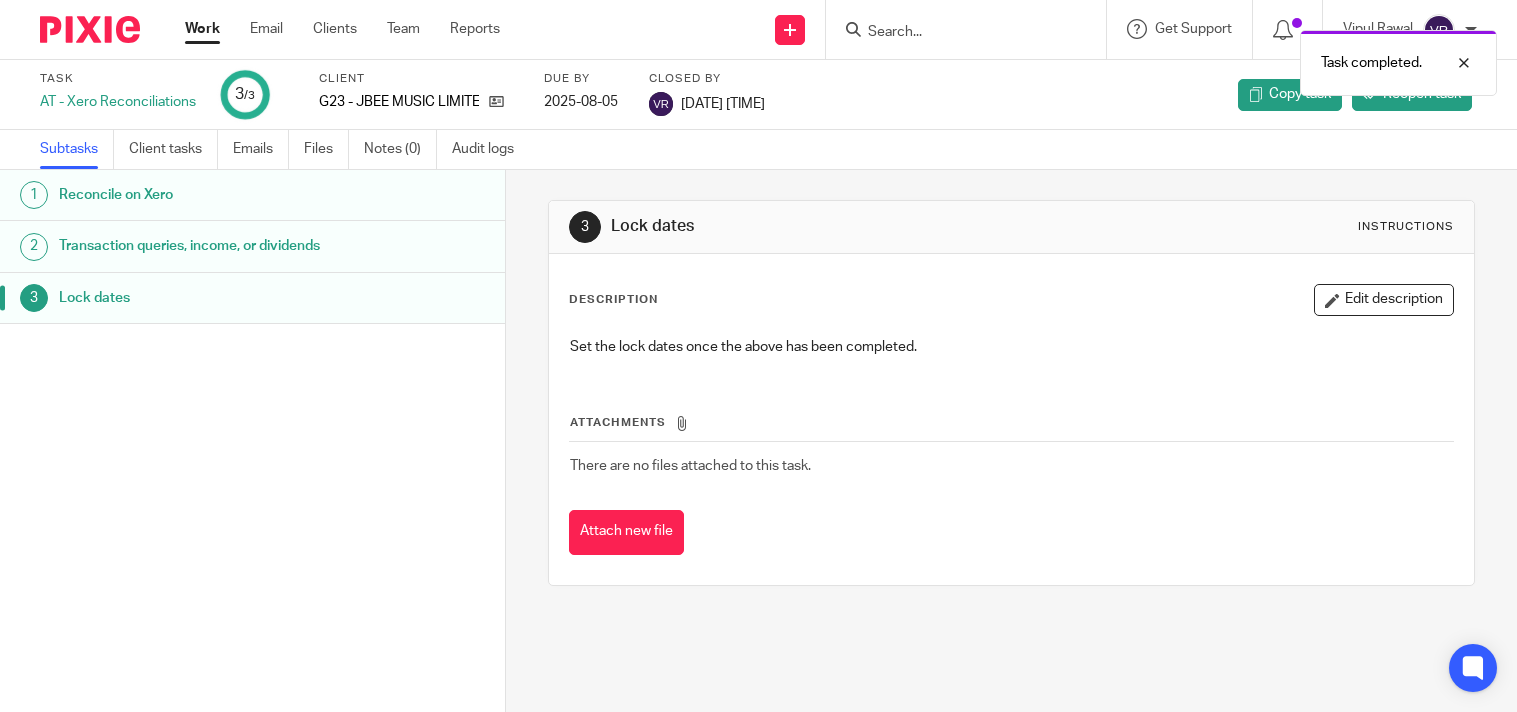 scroll, scrollTop: 0, scrollLeft: 0, axis: both 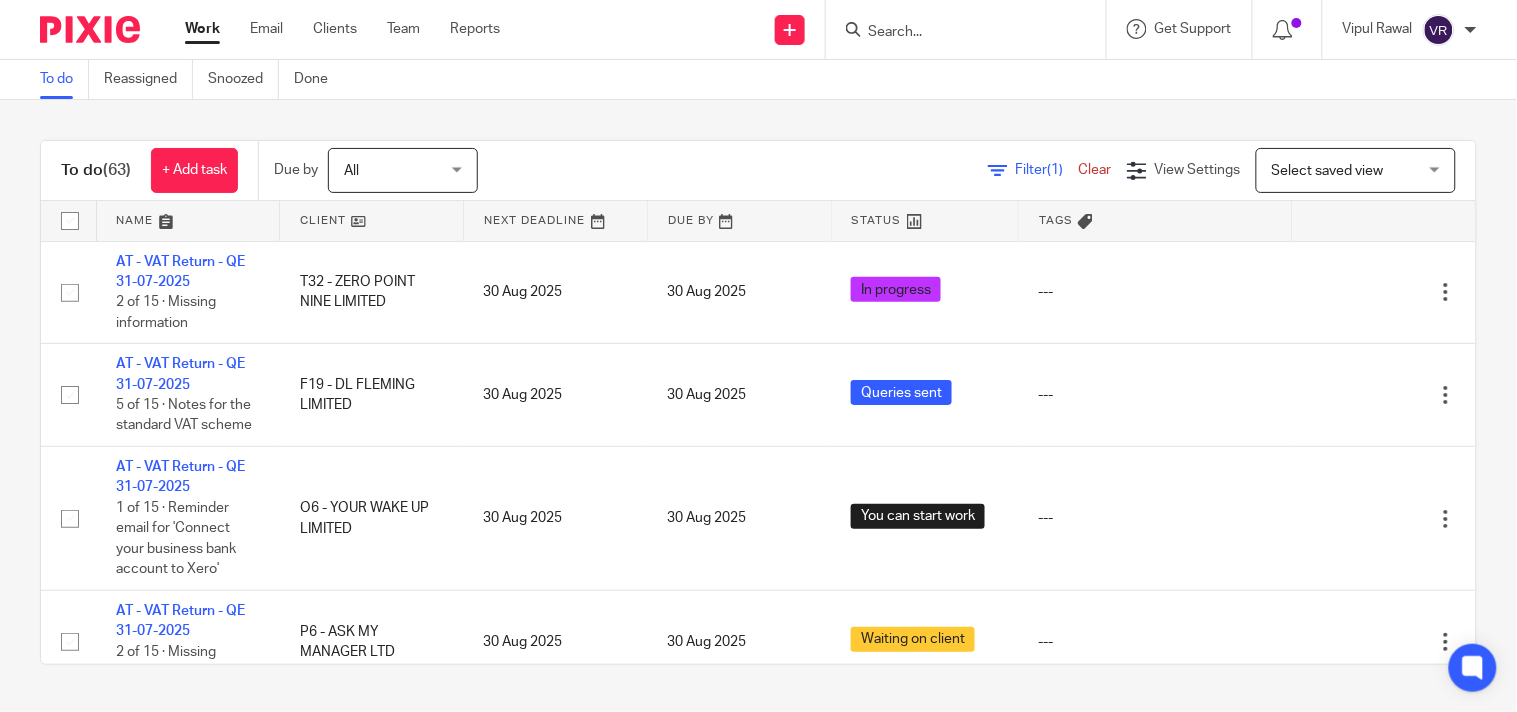 click on "To do
(63)   + Add task    Due by
All
All
Today
Tomorrow
This week
Next week
This month
Next month
All
all     Filter
(1) Clear     View Settings   View Settings     (1) Filters   Clear   Save     Manage saved views
Select saved view
Select saved view
Select saved view
All tasks
Cs01
Dormant
No dormant, utrs
Paye reg
Ready to file
Vat reg
Name     Client     Next Deadline     Due By     Status   Tags       AT - VAT Return - QE 31-07-2025
T32 - ZERO POINT NINE LIMITED
30 Aug 2025" at bounding box center (758, 402) 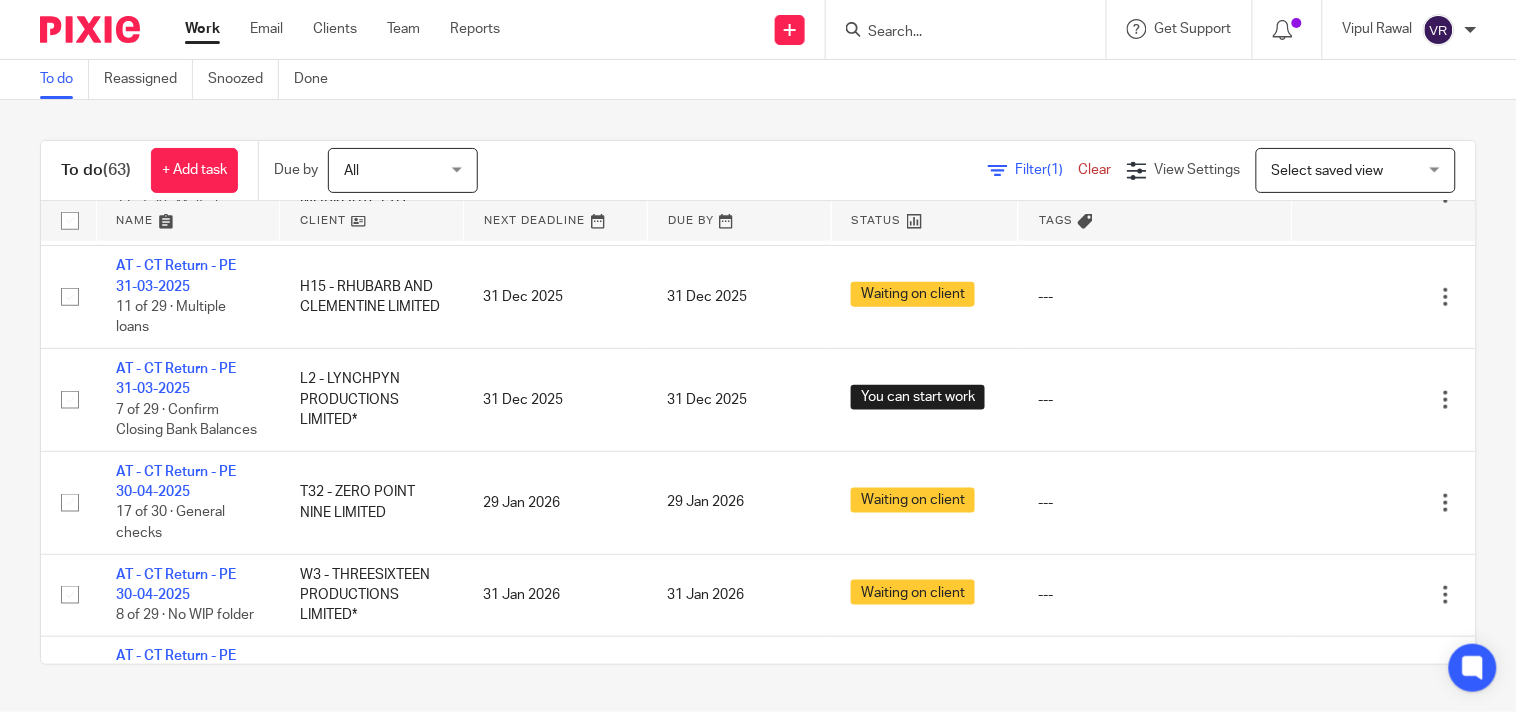 click on "To do
Reassigned
Snoozed
Done" at bounding box center [758, 80] 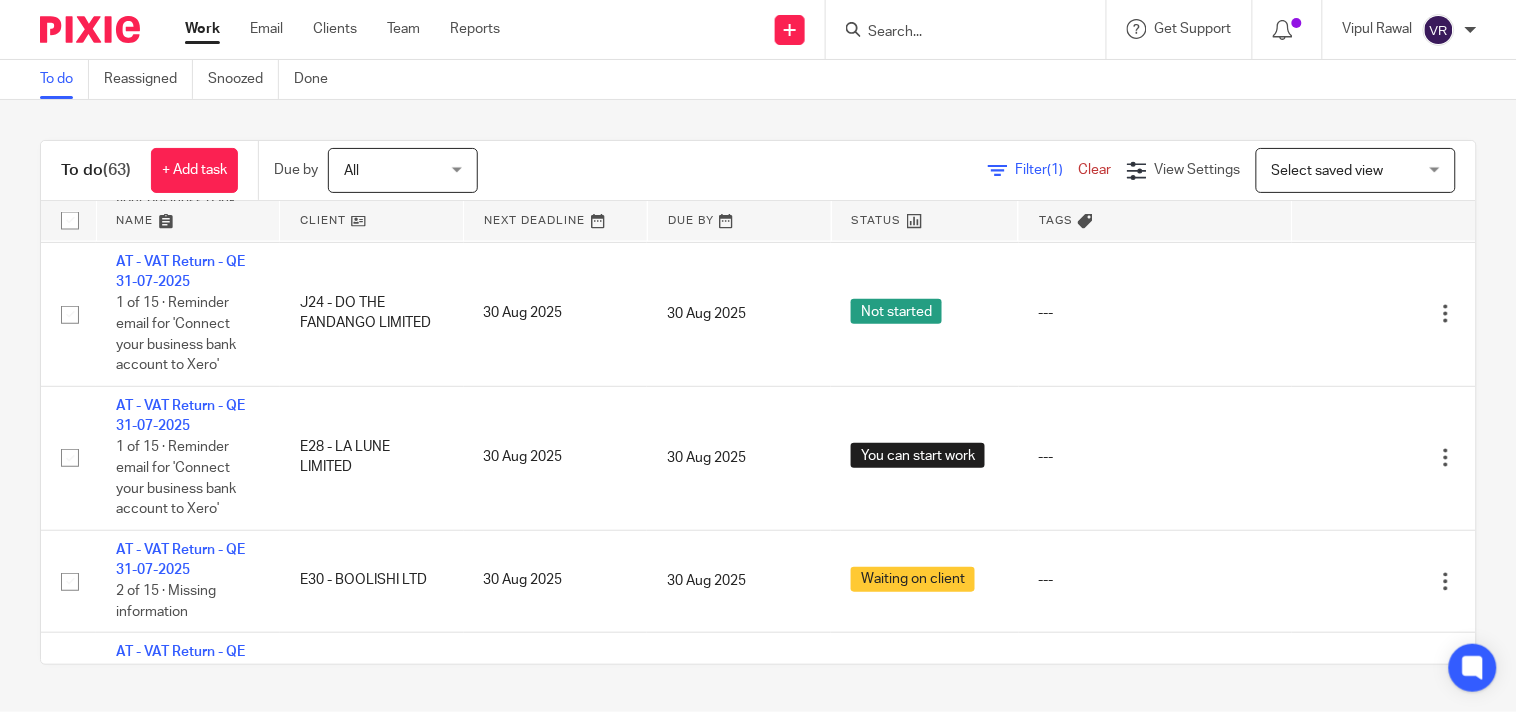 scroll, scrollTop: 2888, scrollLeft: 0, axis: vertical 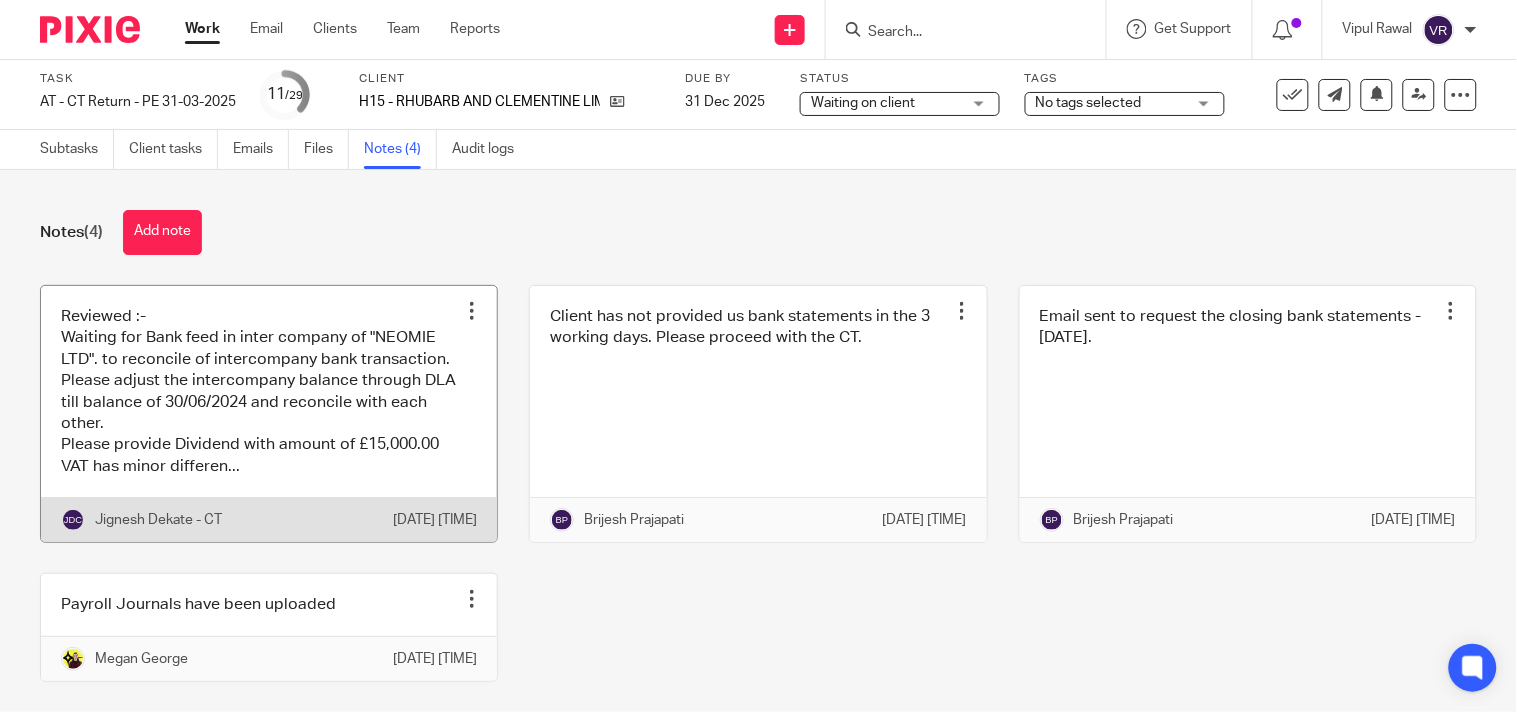 click at bounding box center (269, 414) 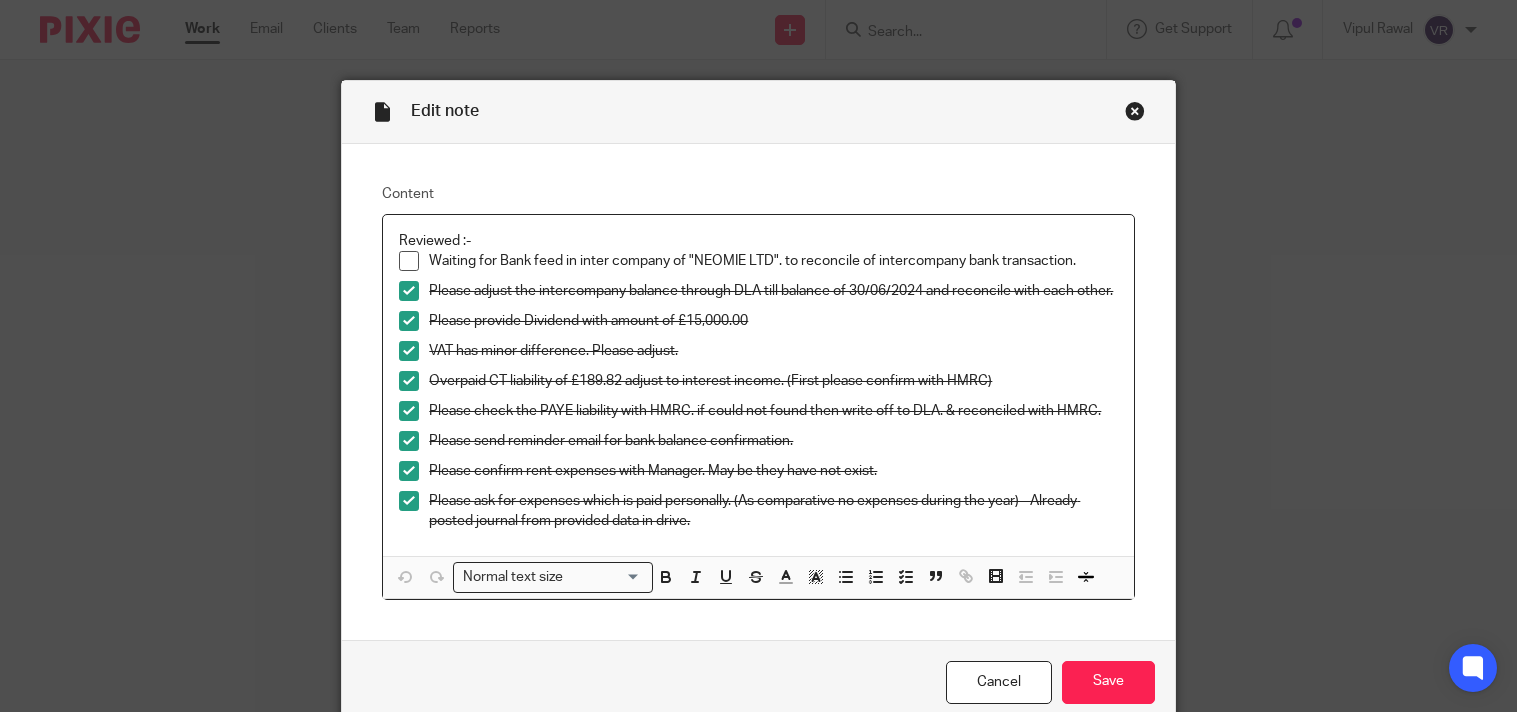 scroll, scrollTop: 0, scrollLeft: 0, axis: both 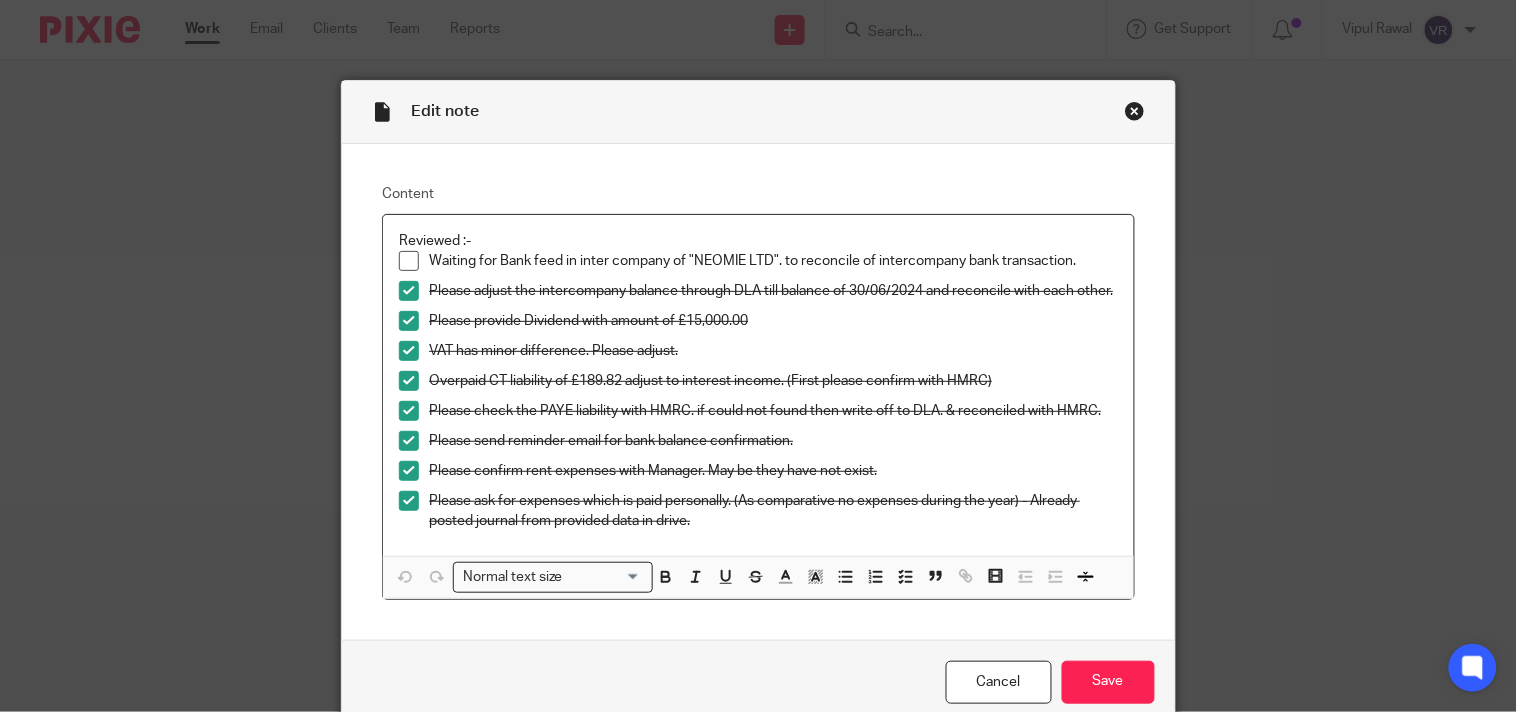 click at bounding box center [1135, 111] 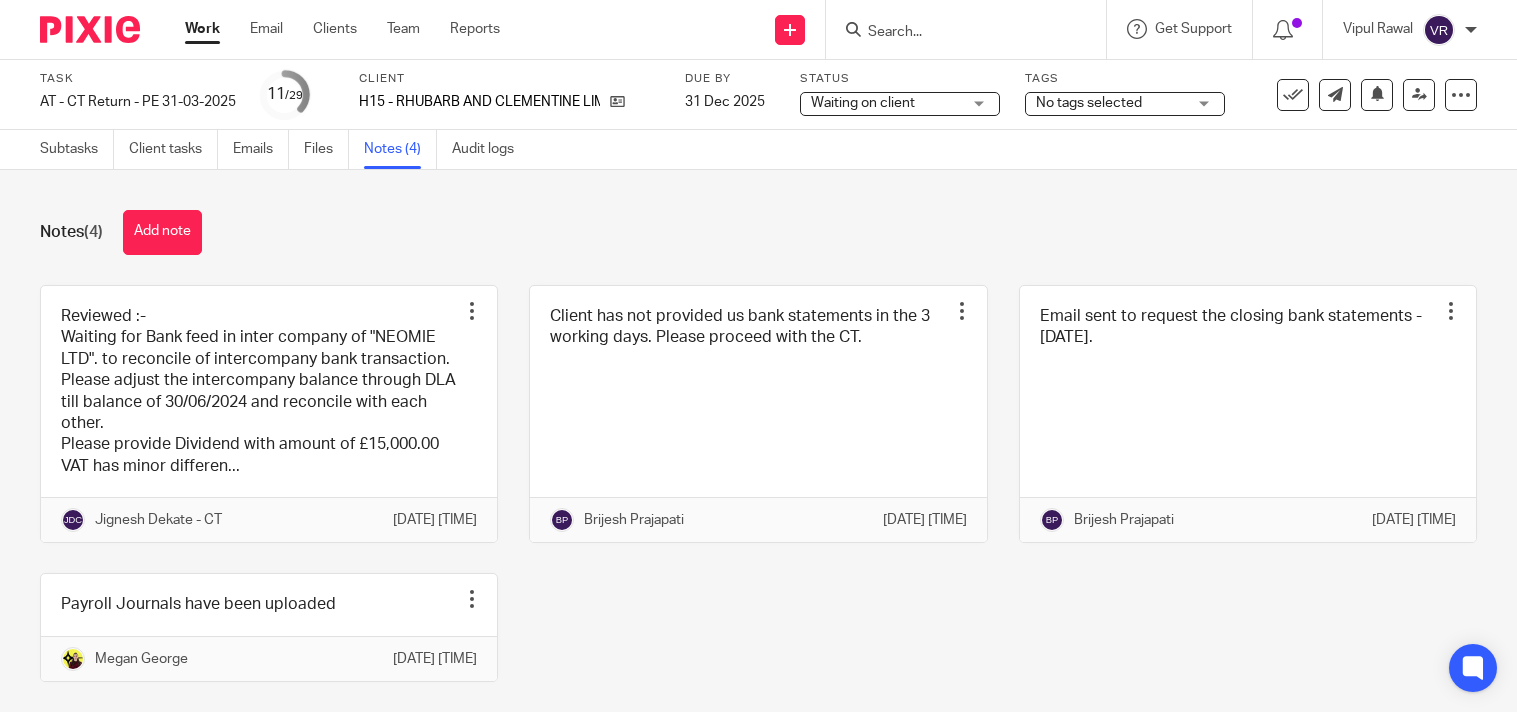 scroll, scrollTop: 0, scrollLeft: 0, axis: both 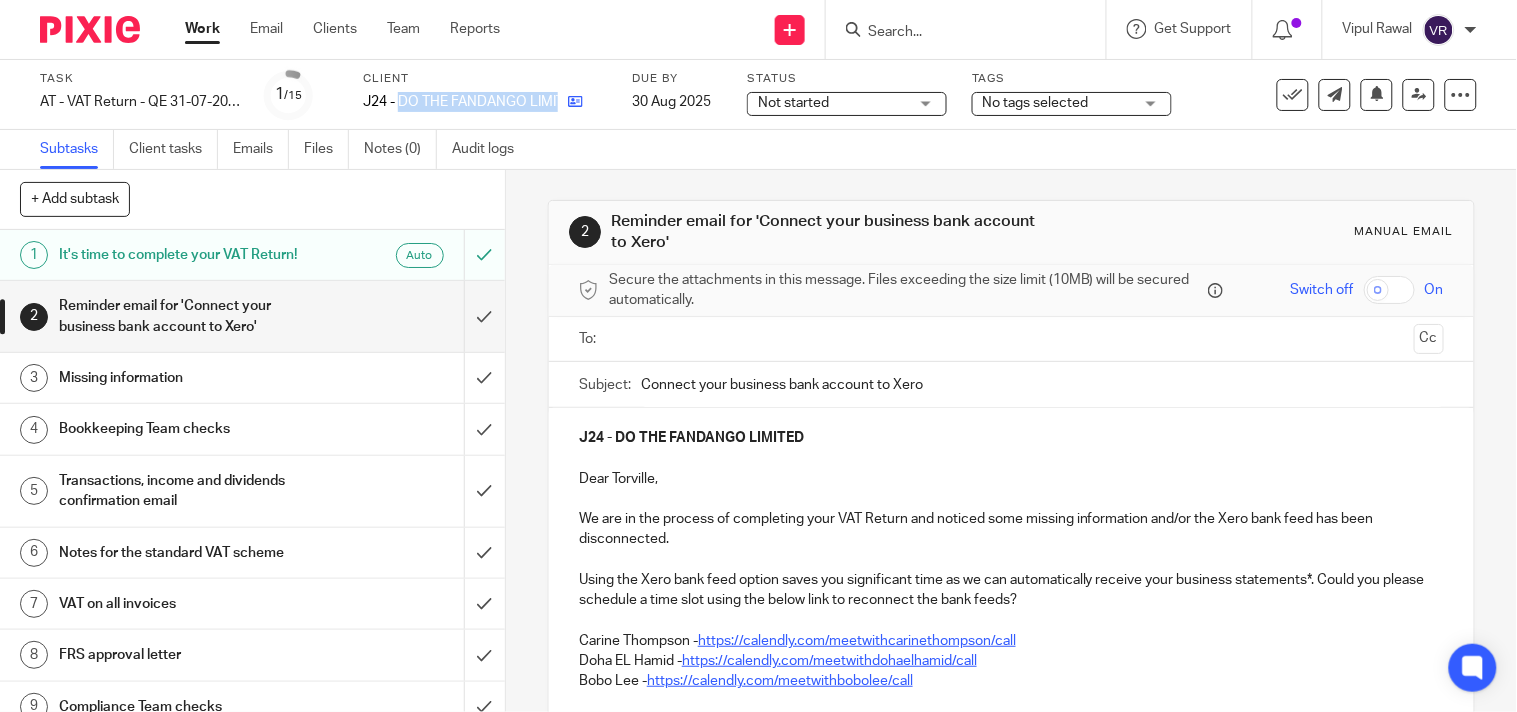 drag, startPoint x: 400, startPoint y: 103, endPoint x: 562, endPoint y: 97, distance: 162.11107 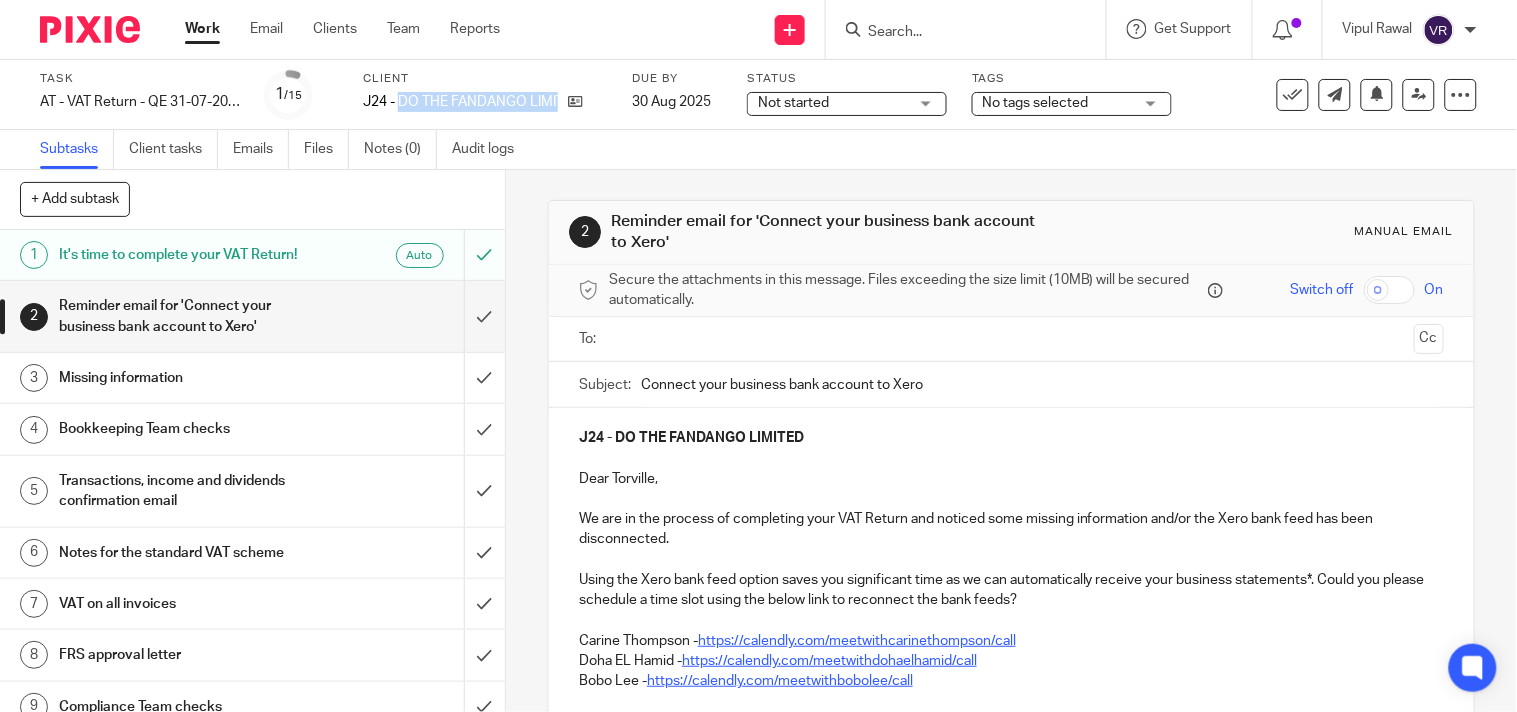 copy on "DO THE FANDANGO LIMITED" 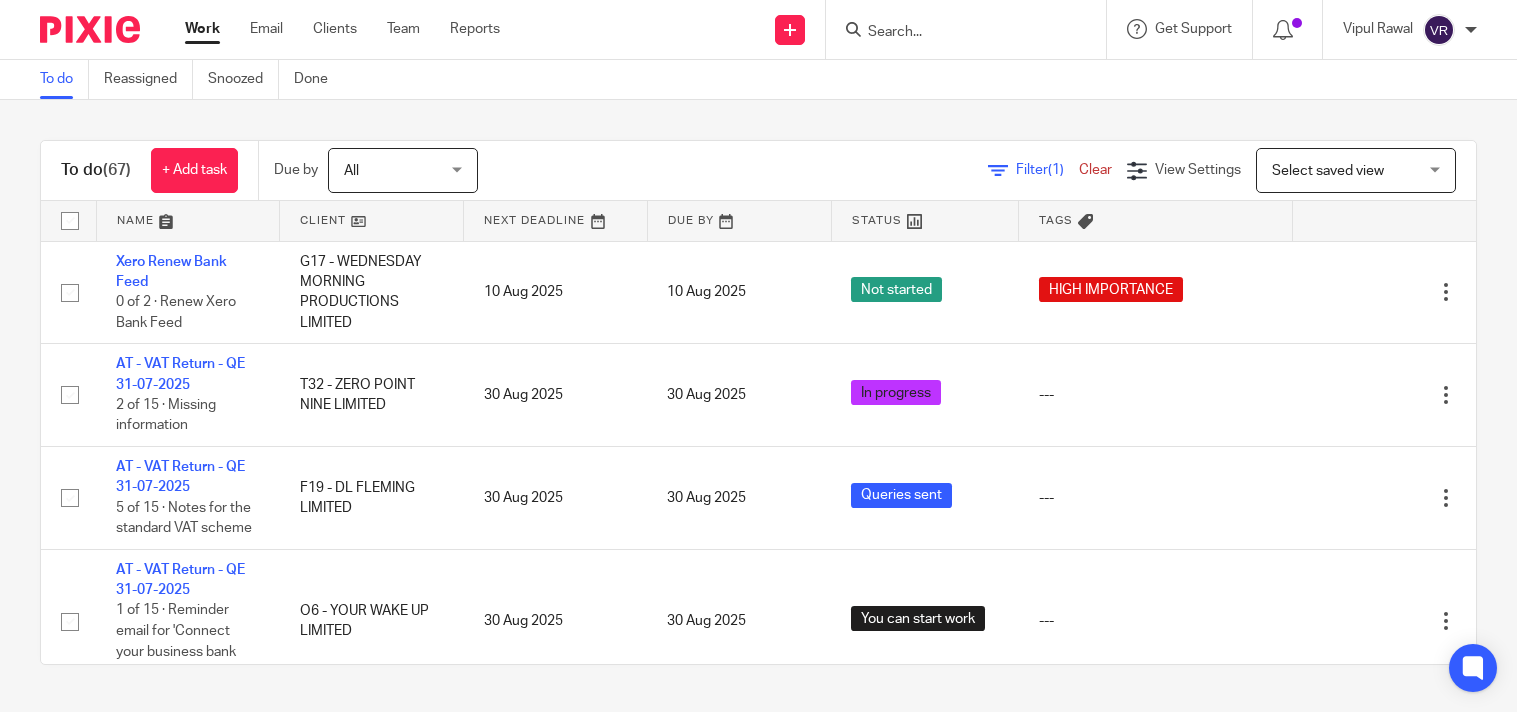 scroll, scrollTop: 0, scrollLeft: 0, axis: both 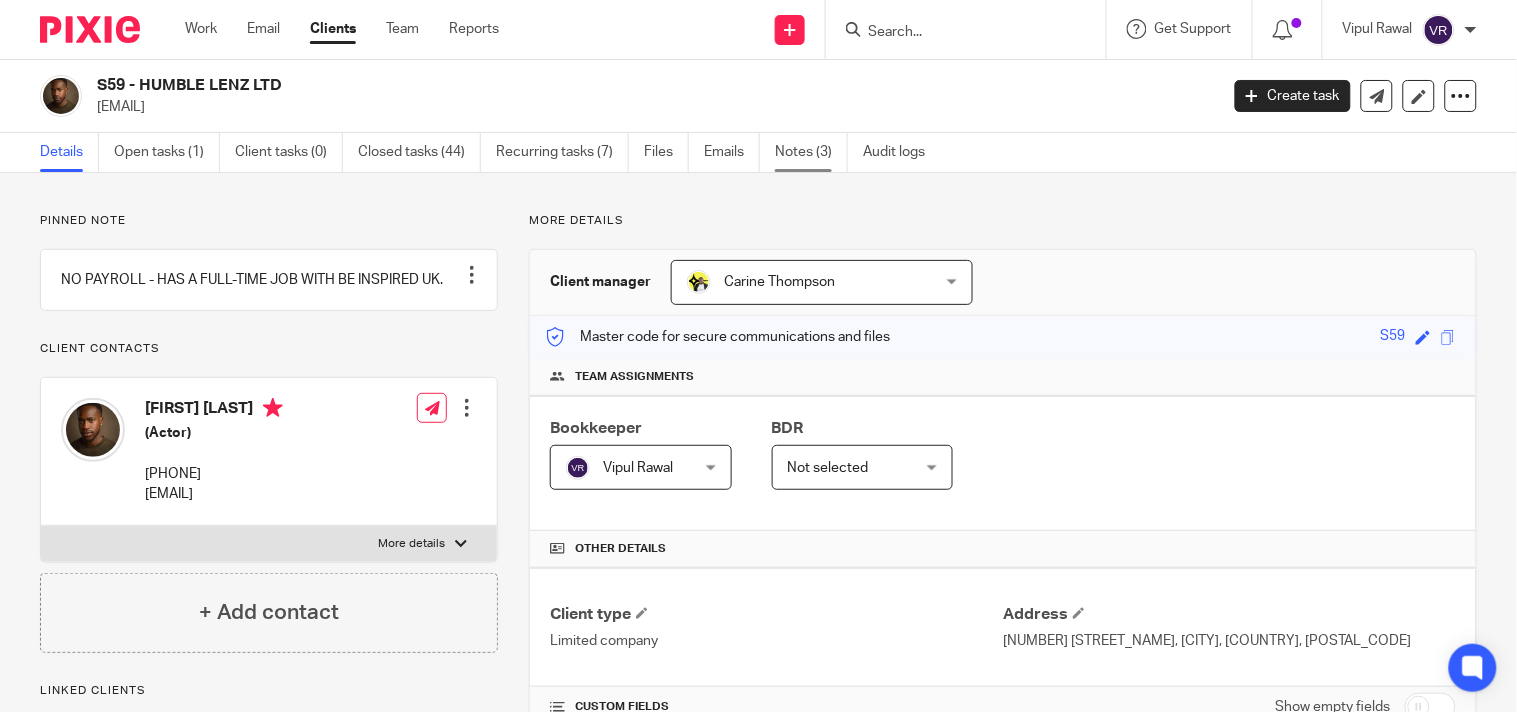 click on "Notes (3)" at bounding box center [811, 152] 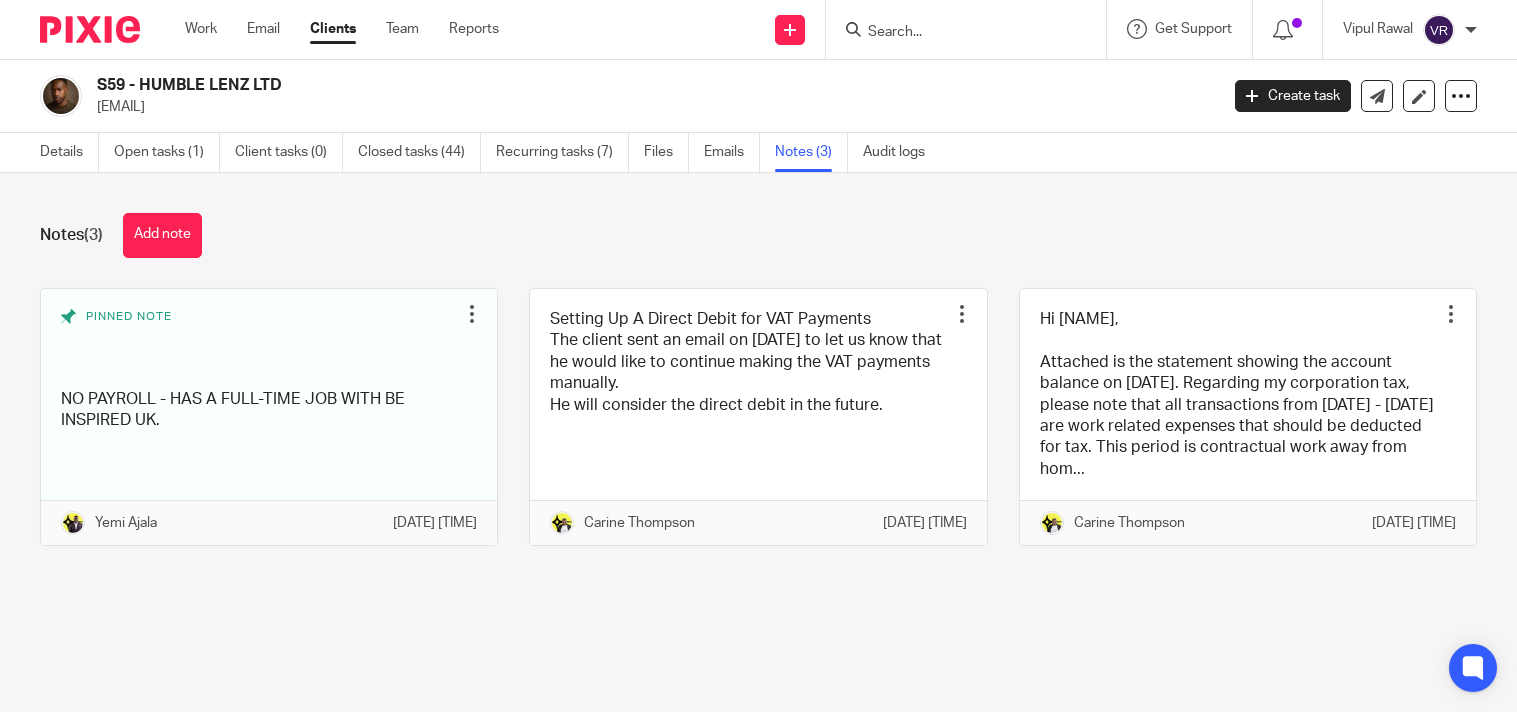 scroll, scrollTop: 0, scrollLeft: 0, axis: both 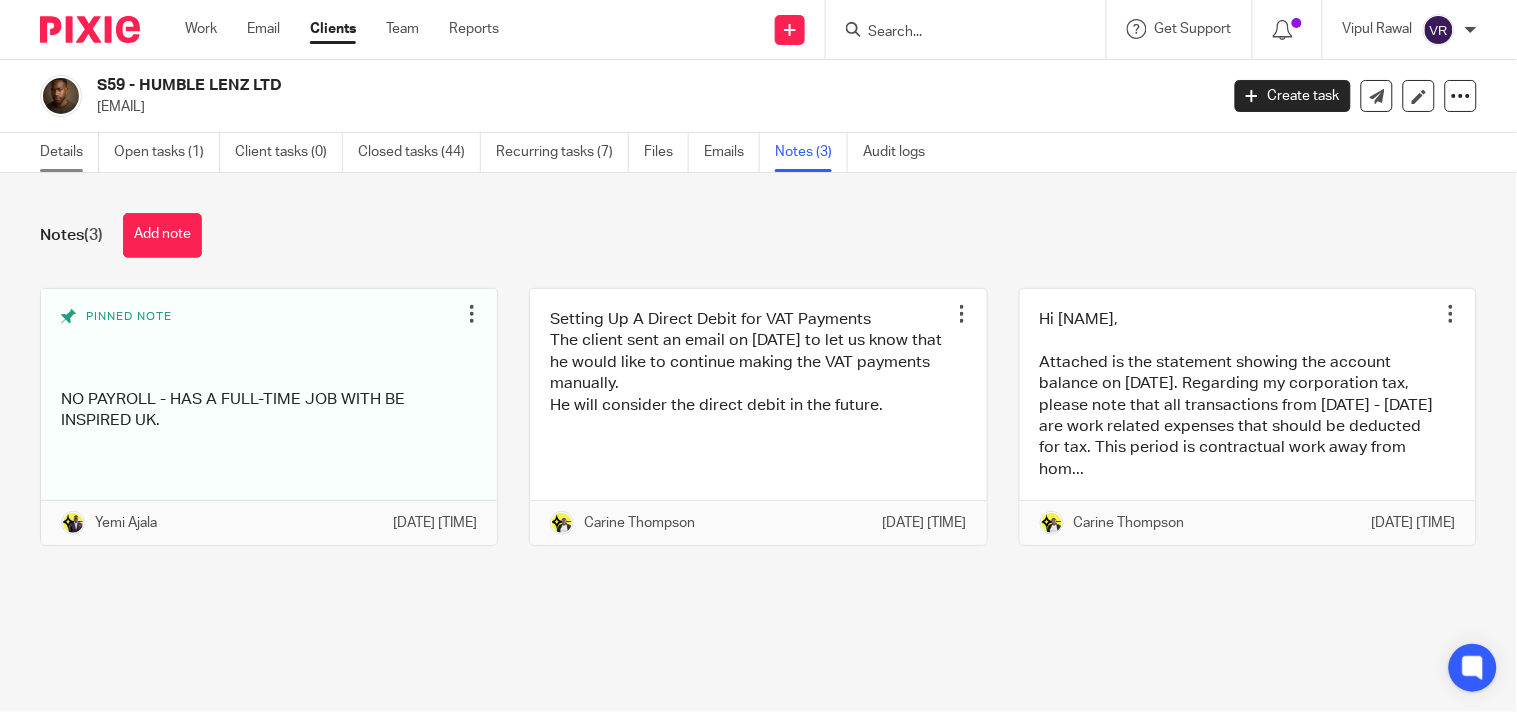 click on "Details" at bounding box center (69, 152) 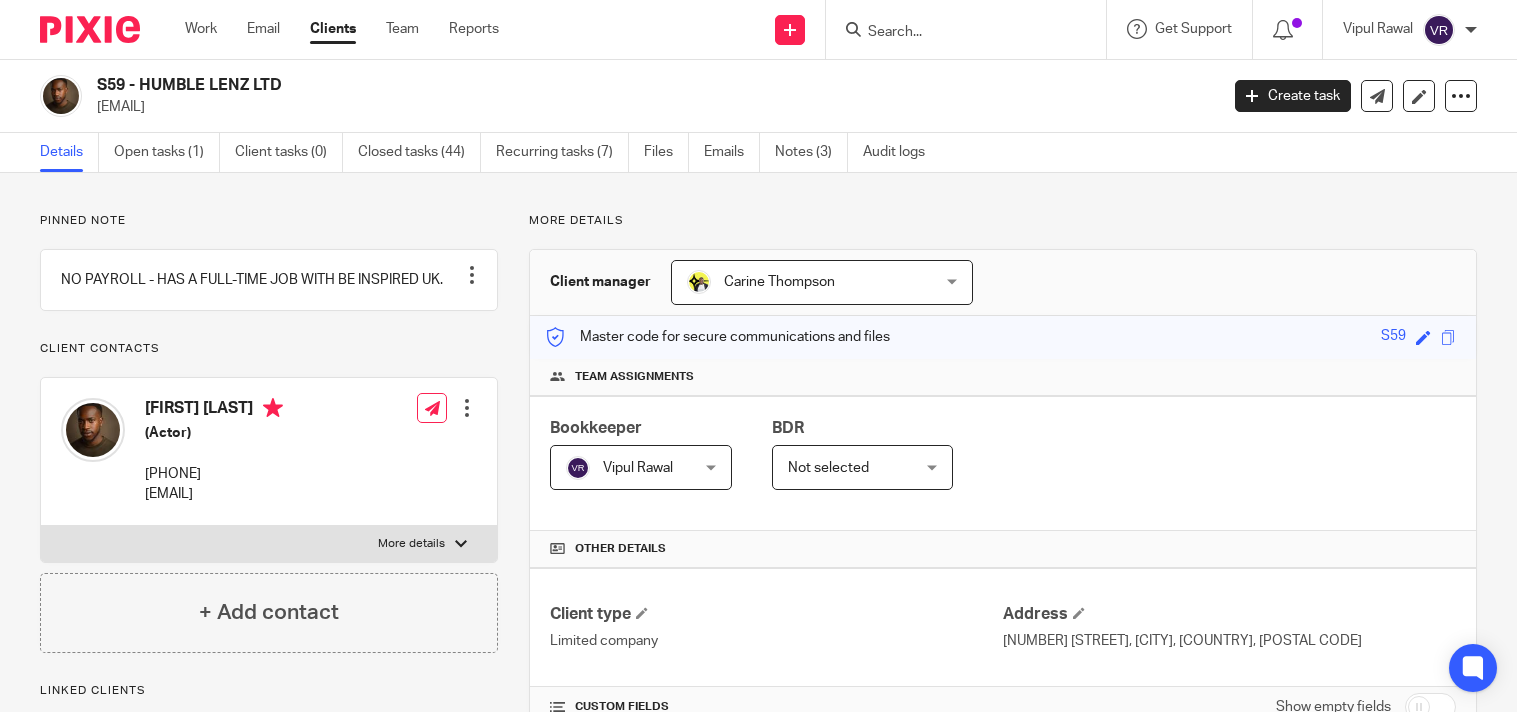 scroll, scrollTop: 0, scrollLeft: 0, axis: both 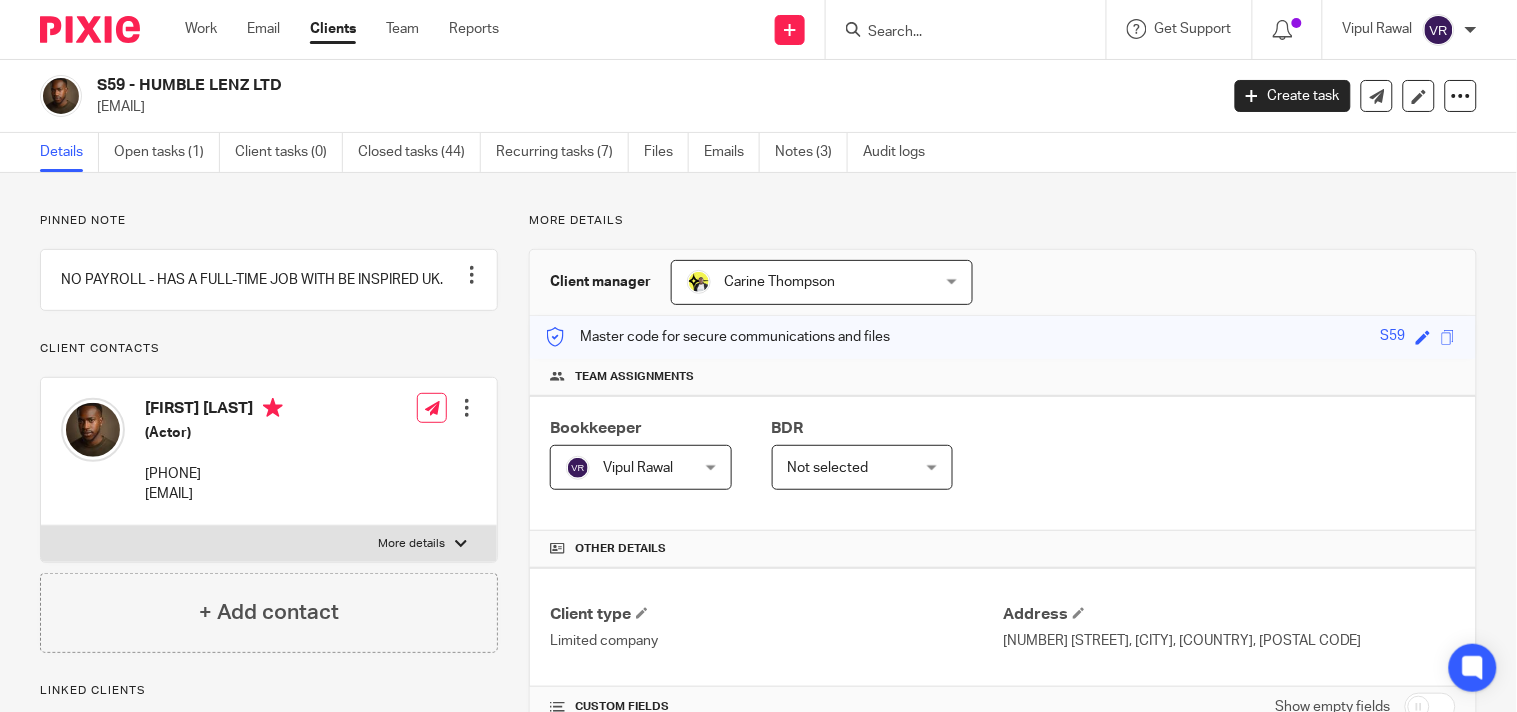 click at bounding box center [956, 33] 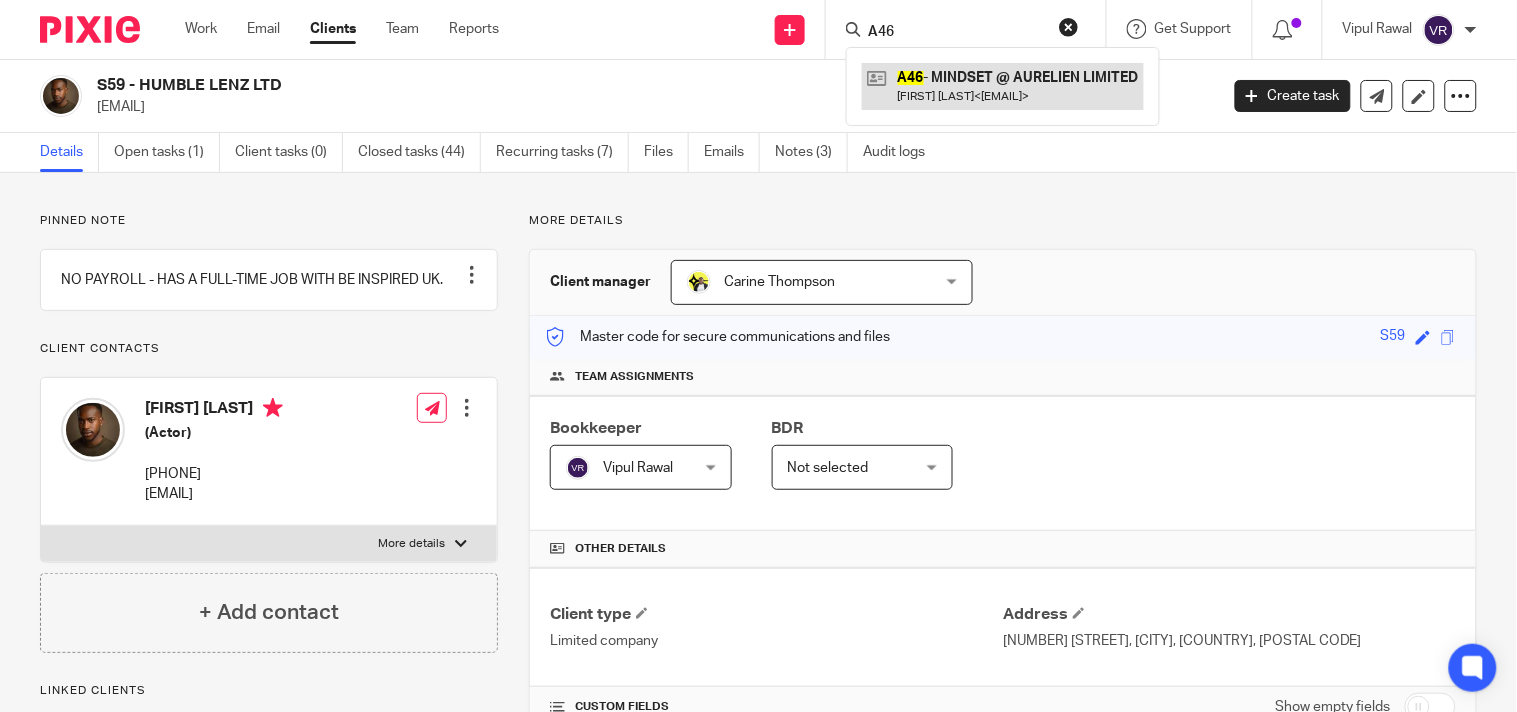 type on "A46" 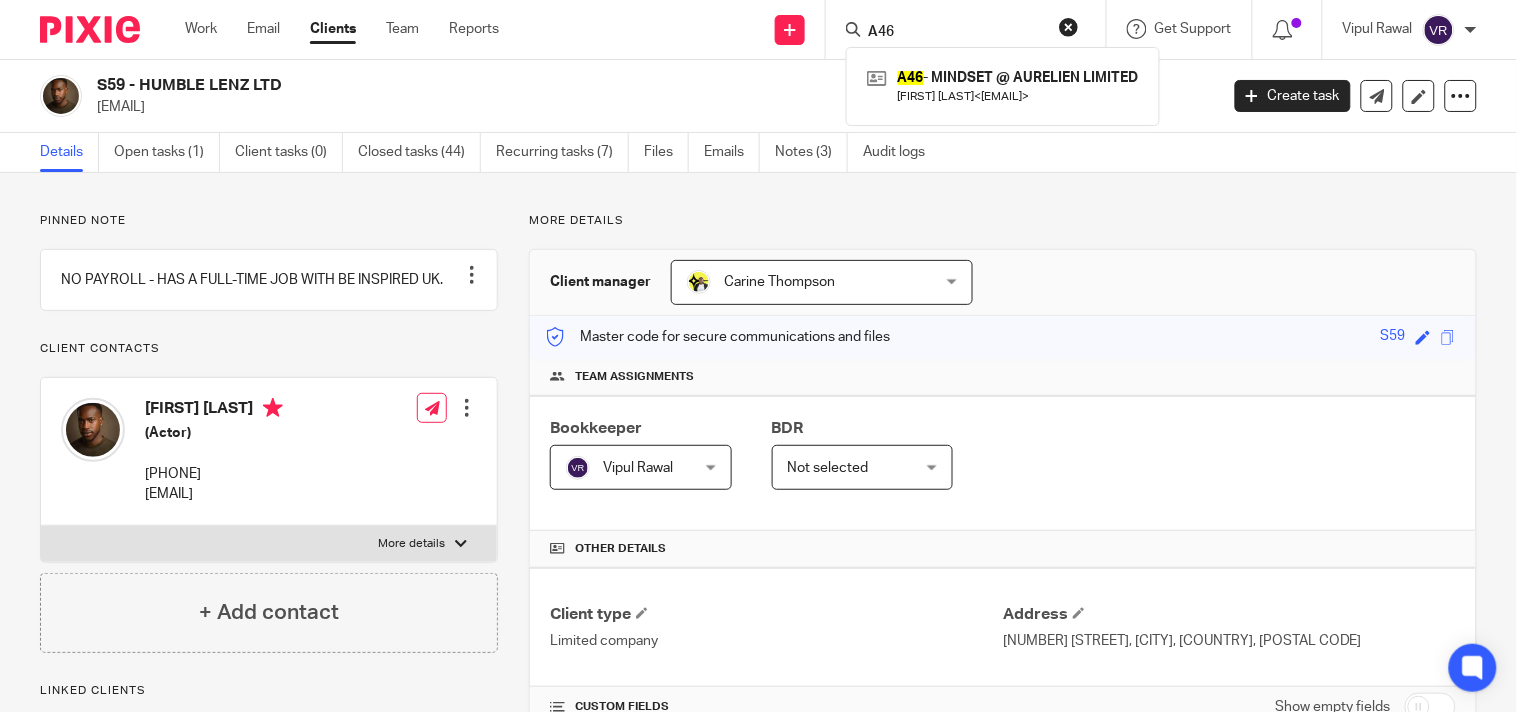 click on "More details" at bounding box center [1003, 221] 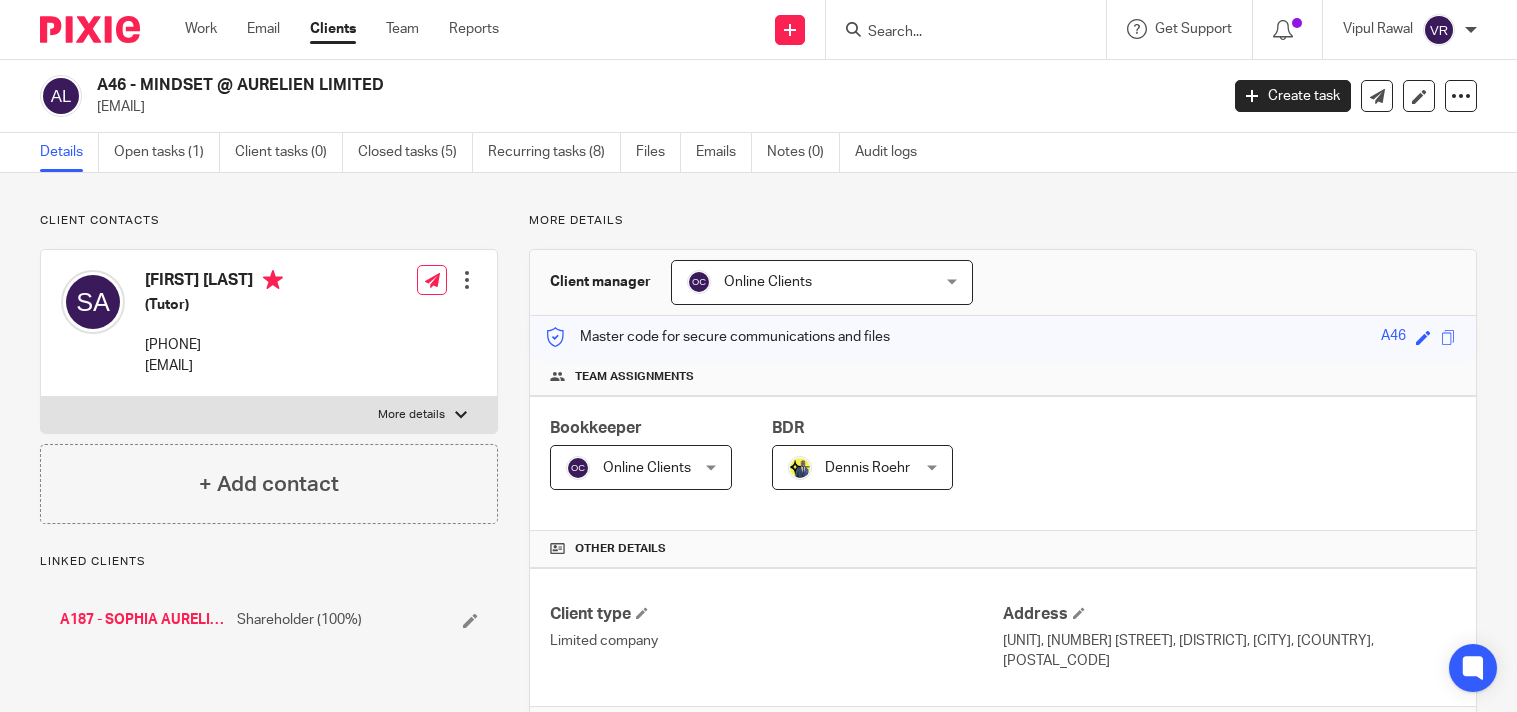 scroll, scrollTop: 0, scrollLeft: 0, axis: both 